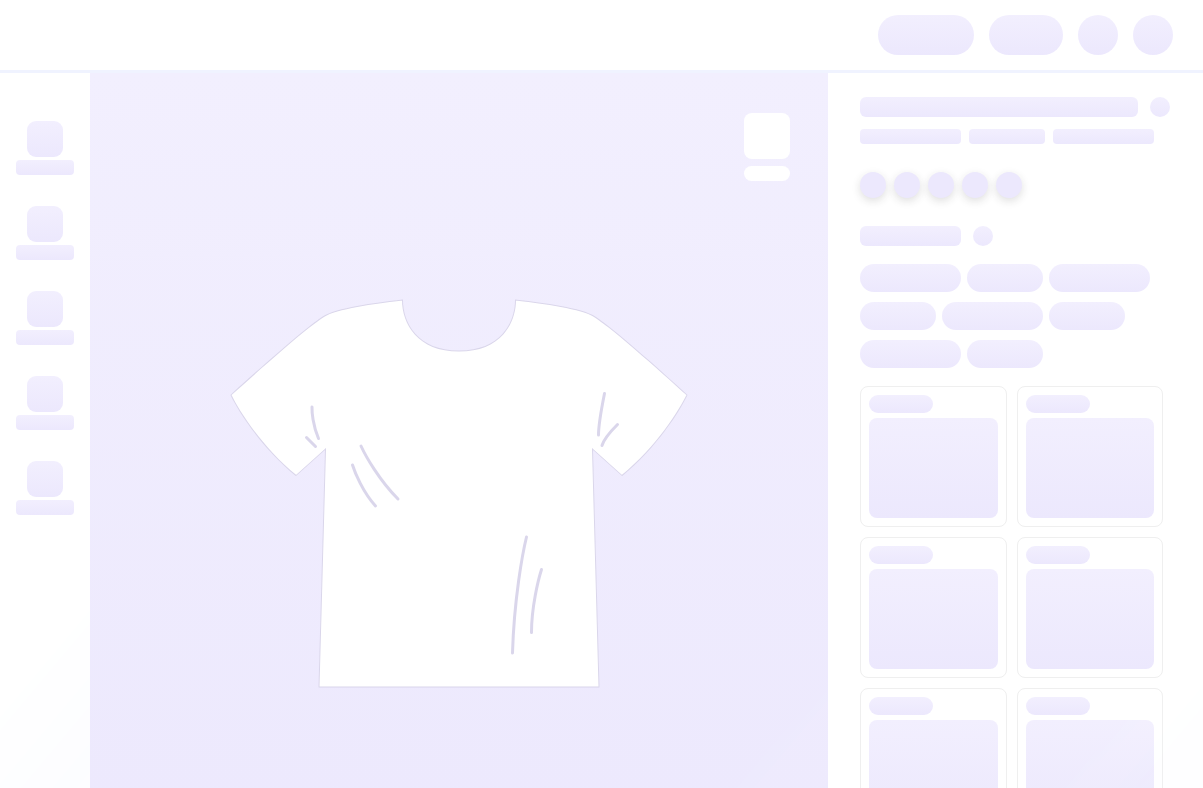 scroll, scrollTop: 0, scrollLeft: 0, axis: both 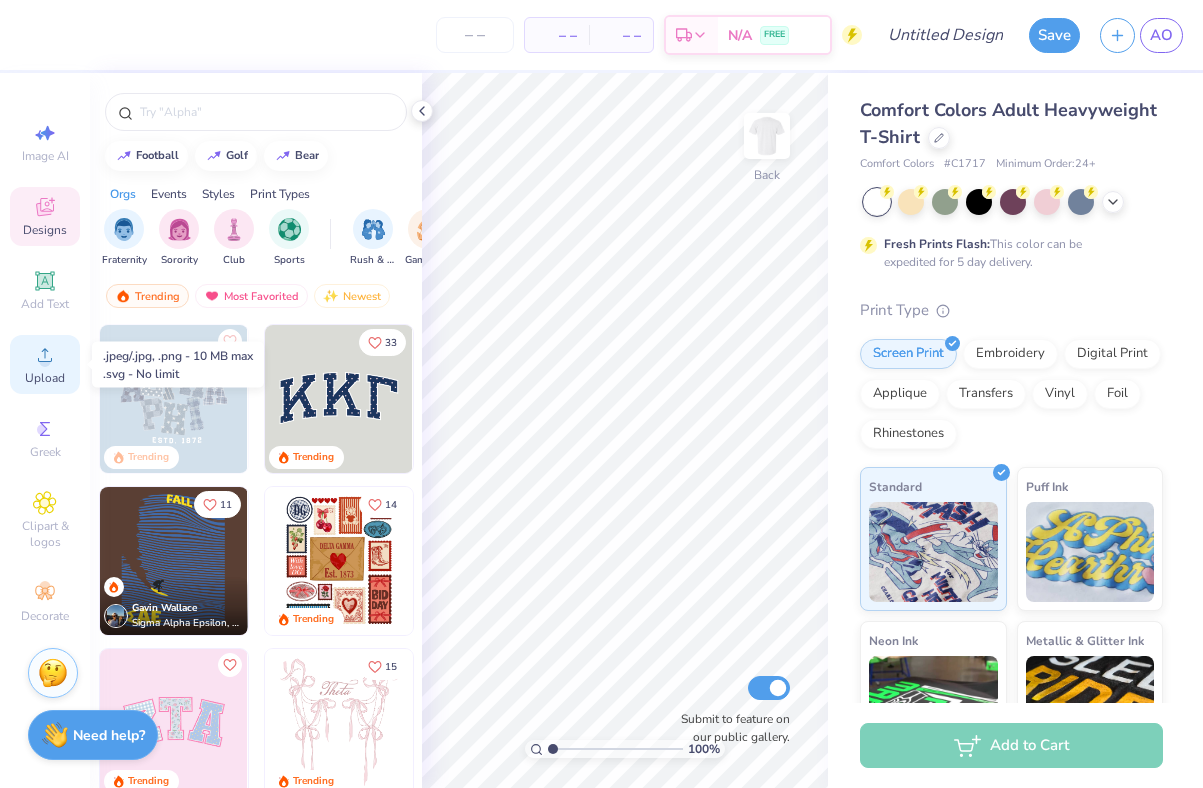 click on "Upload" at bounding box center [45, 378] 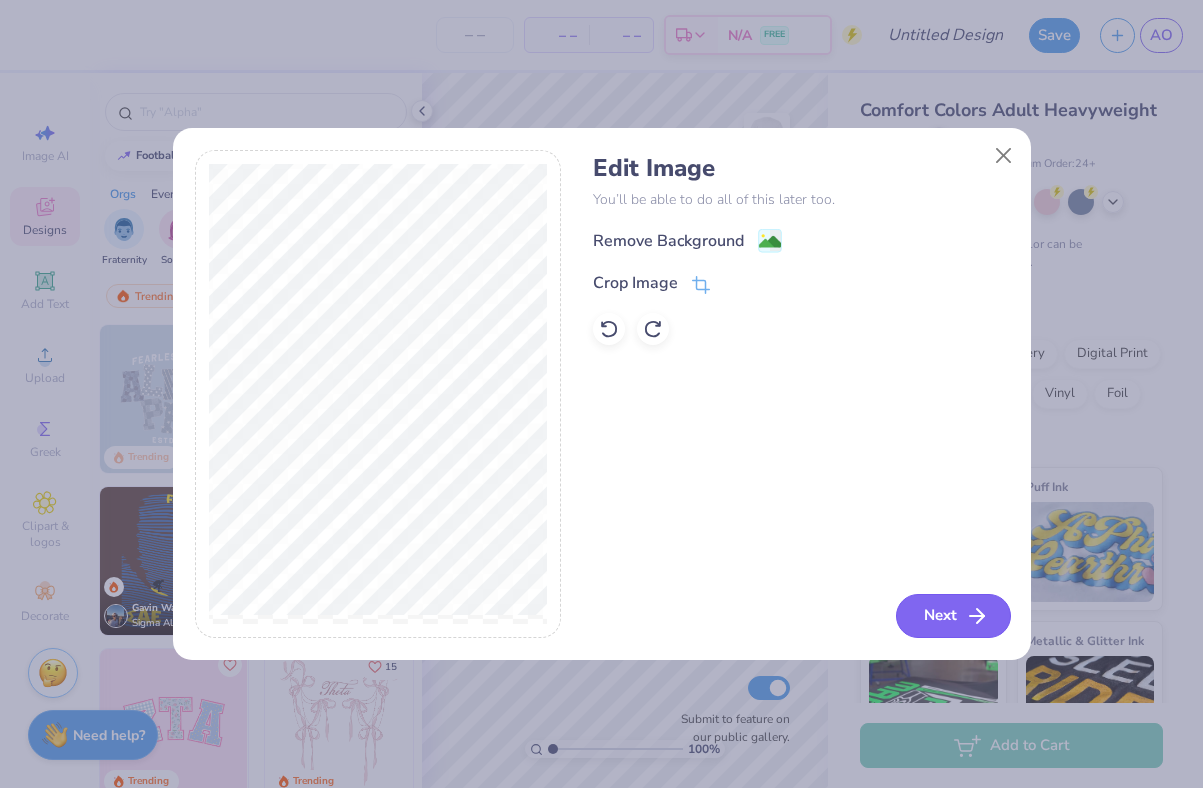 click on "Next" at bounding box center (953, 616) 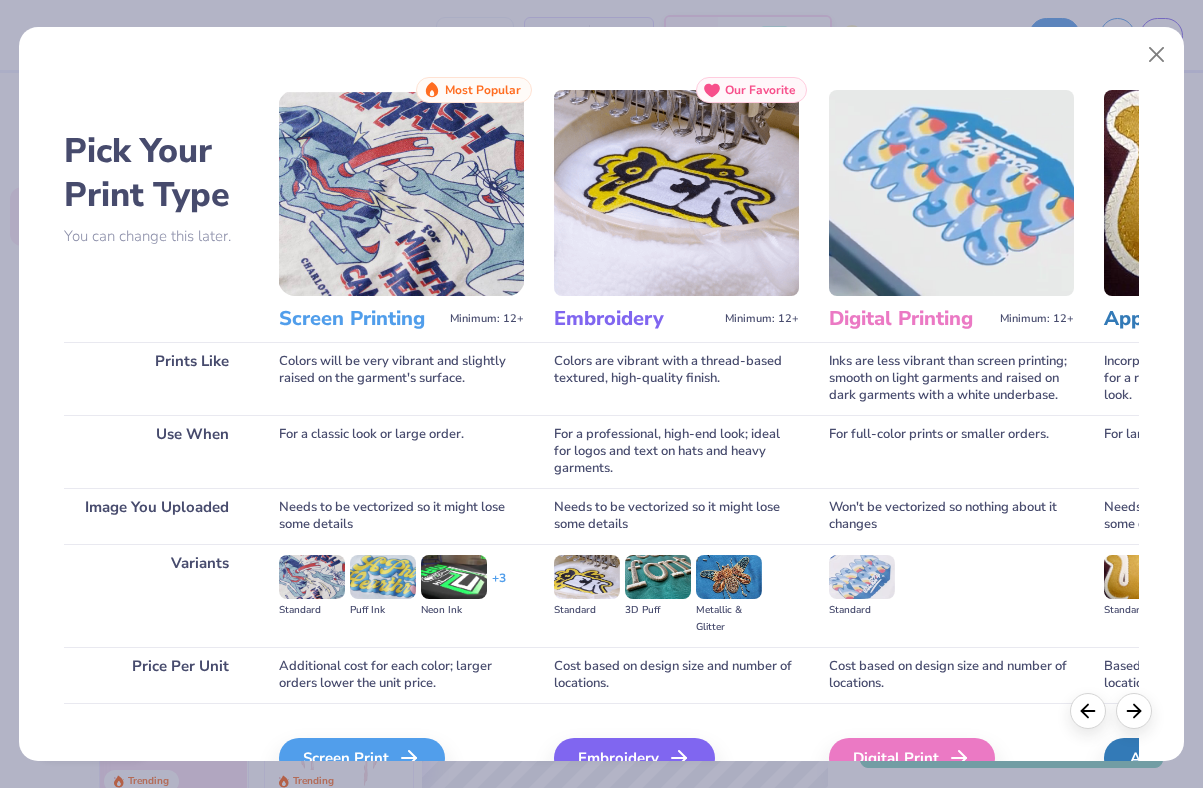 click at bounding box center (401, 193) 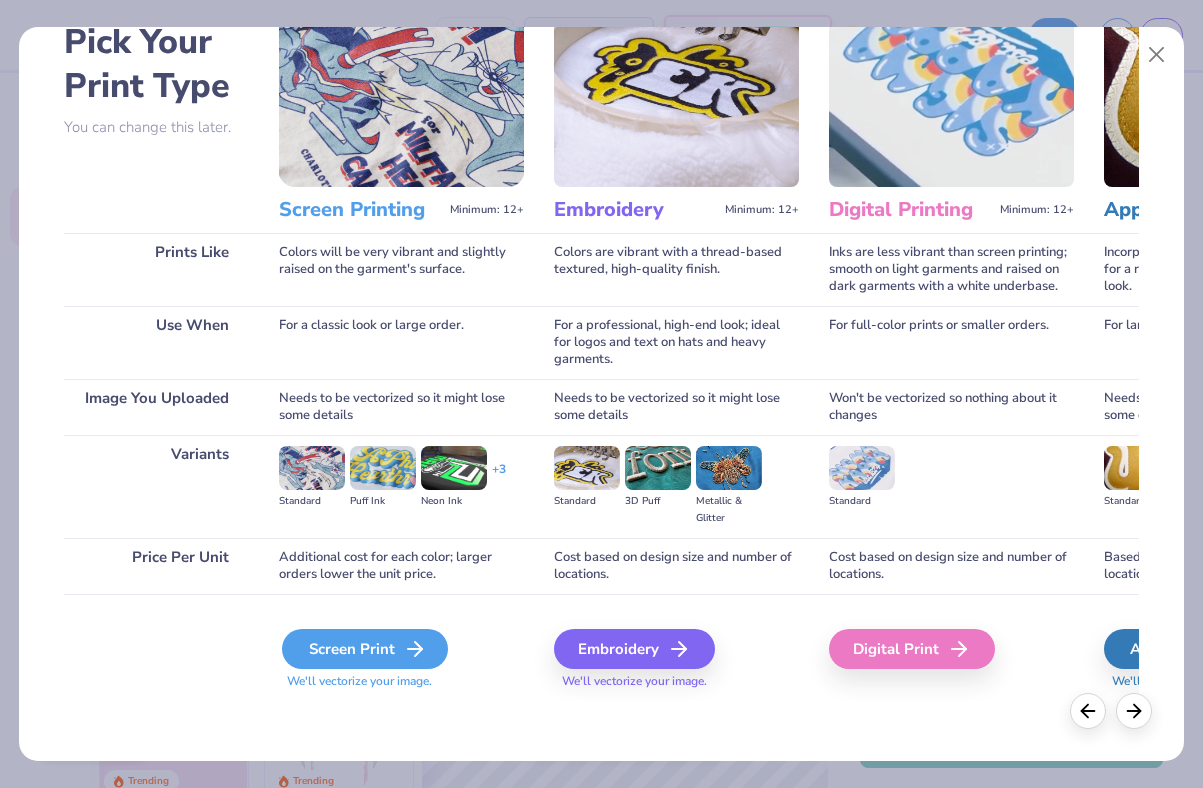 click on "Screen Print" at bounding box center [365, 649] 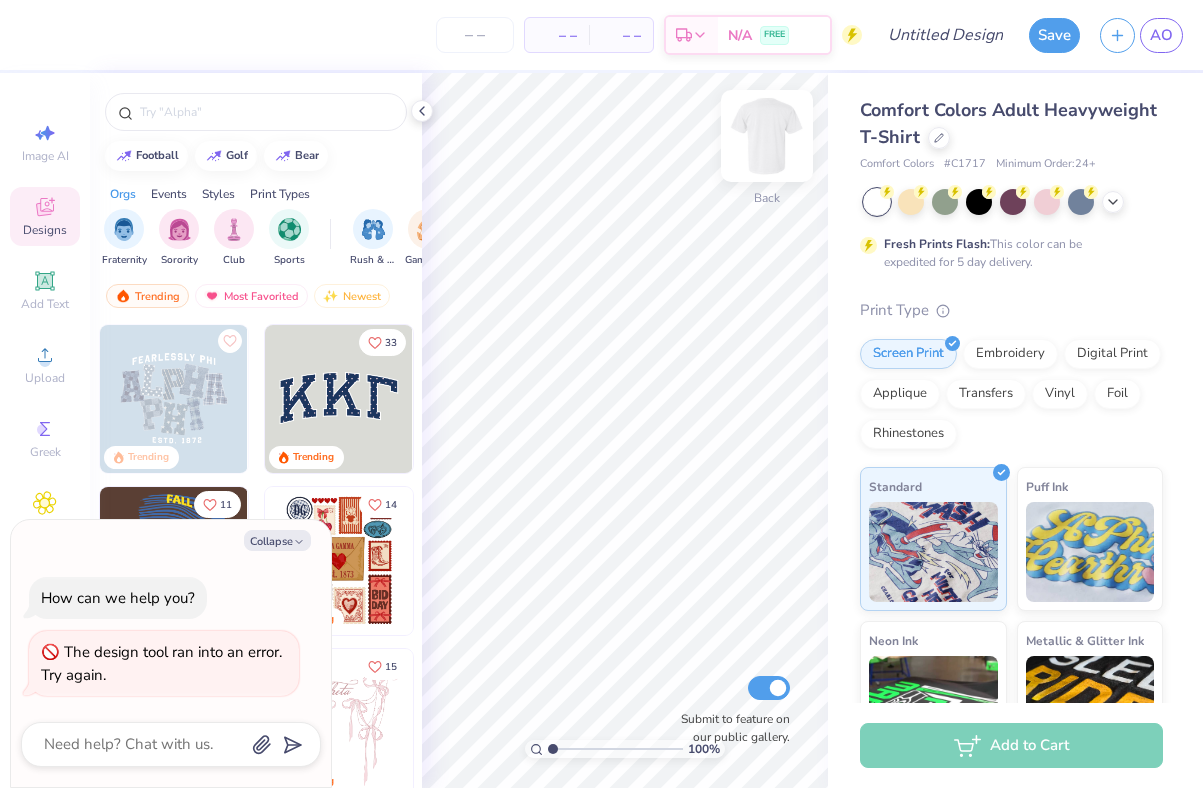click at bounding box center [767, 136] 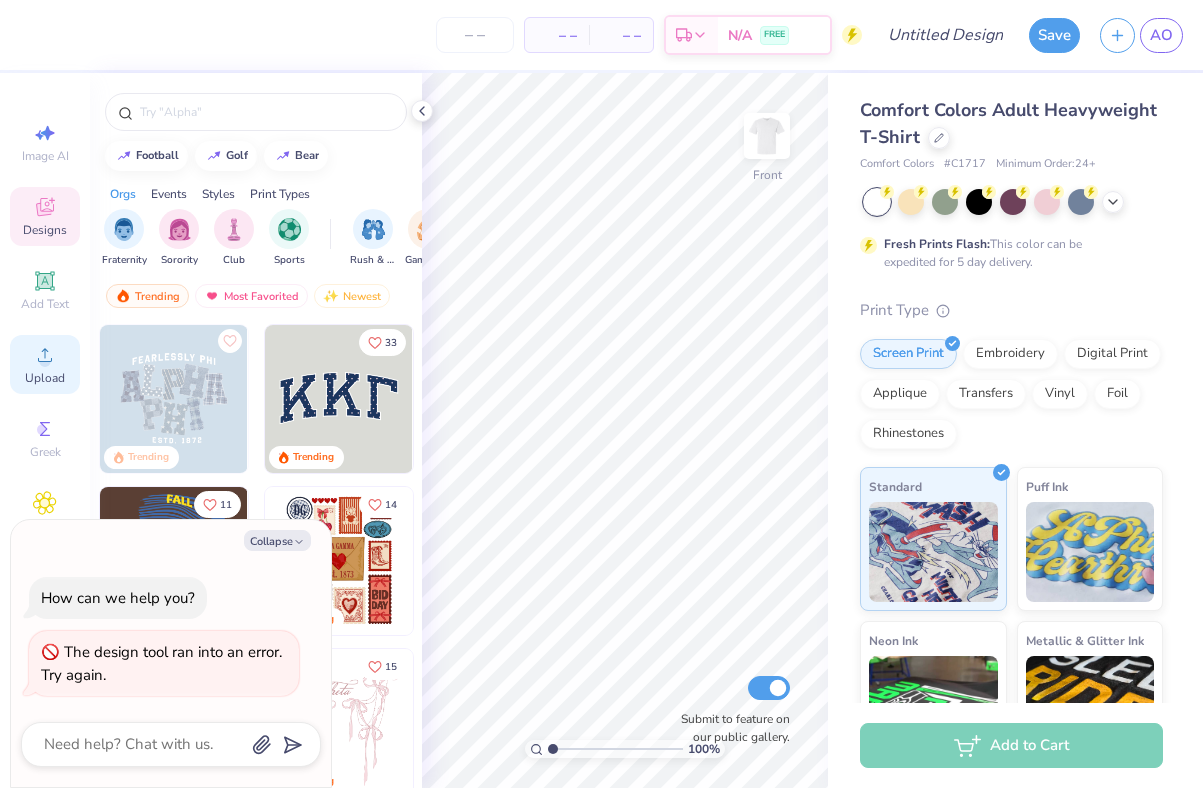 click on "Upload" at bounding box center [45, 378] 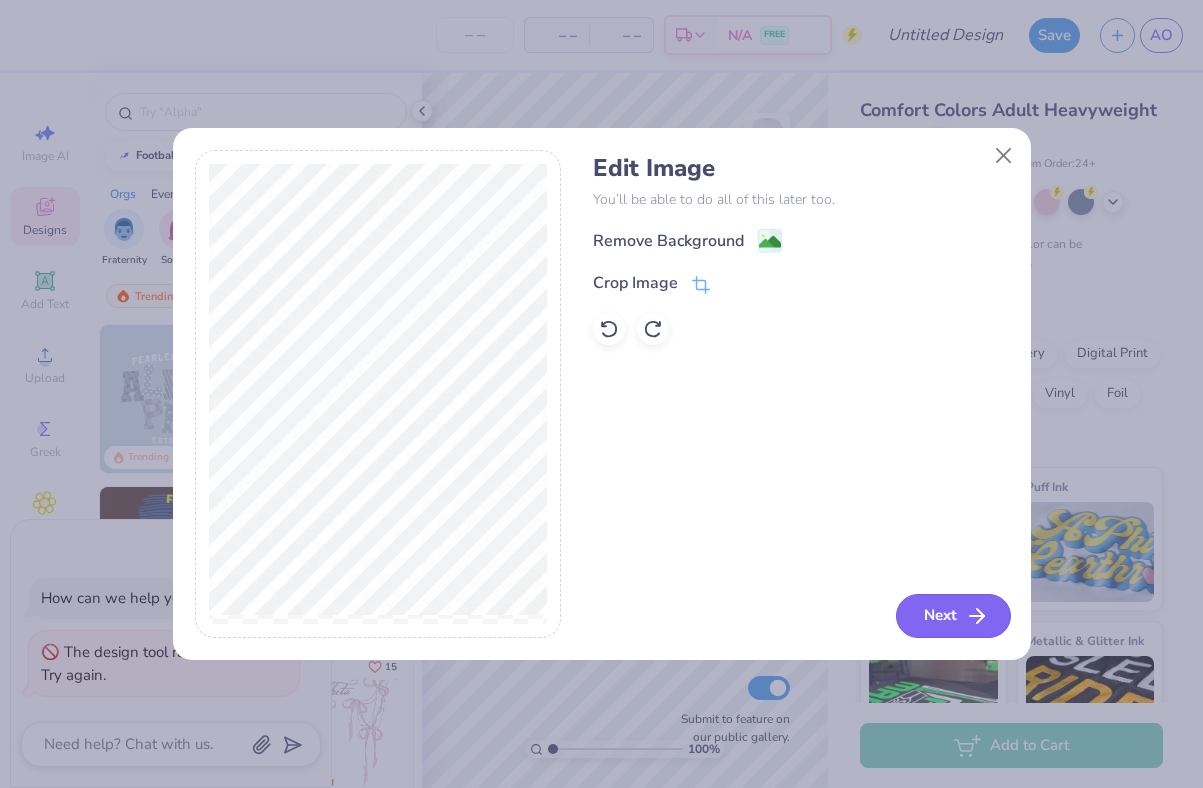 click on "Next" at bounding box center (953, 616) 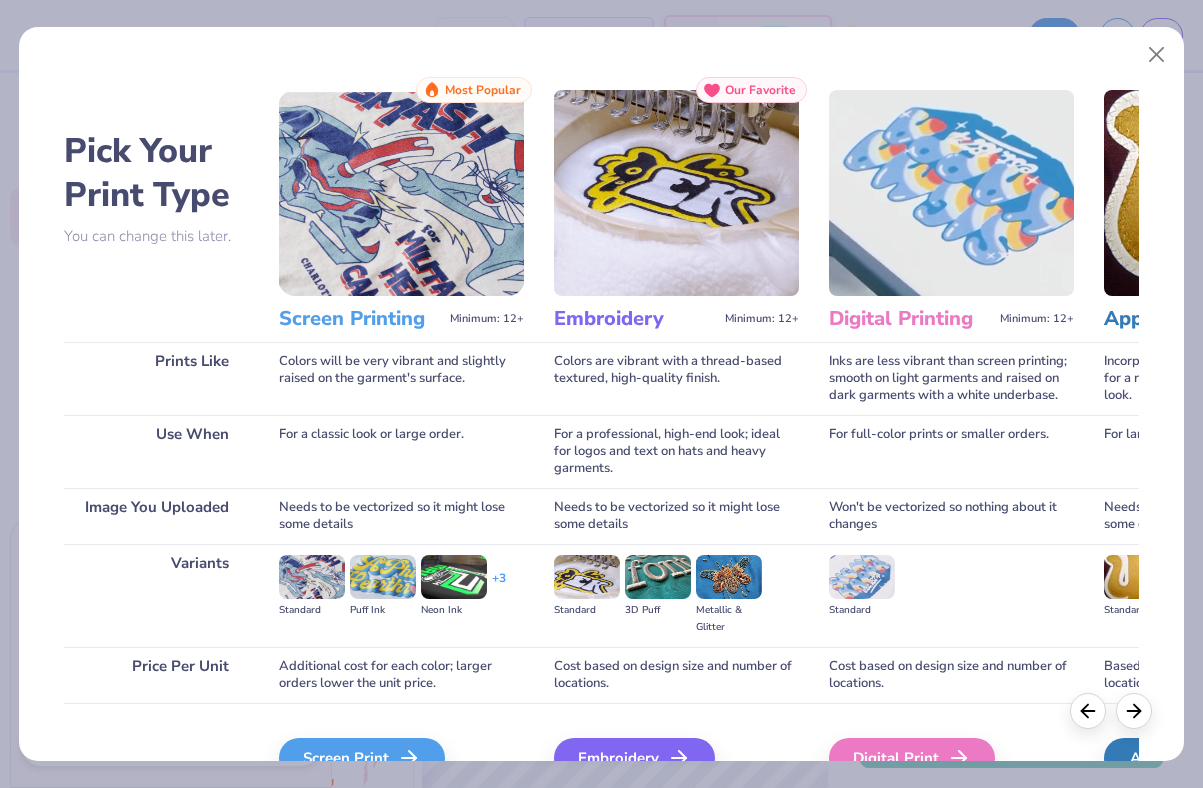 scroll, scrollTop: 88, scrollLeft: 0, axis: vertical 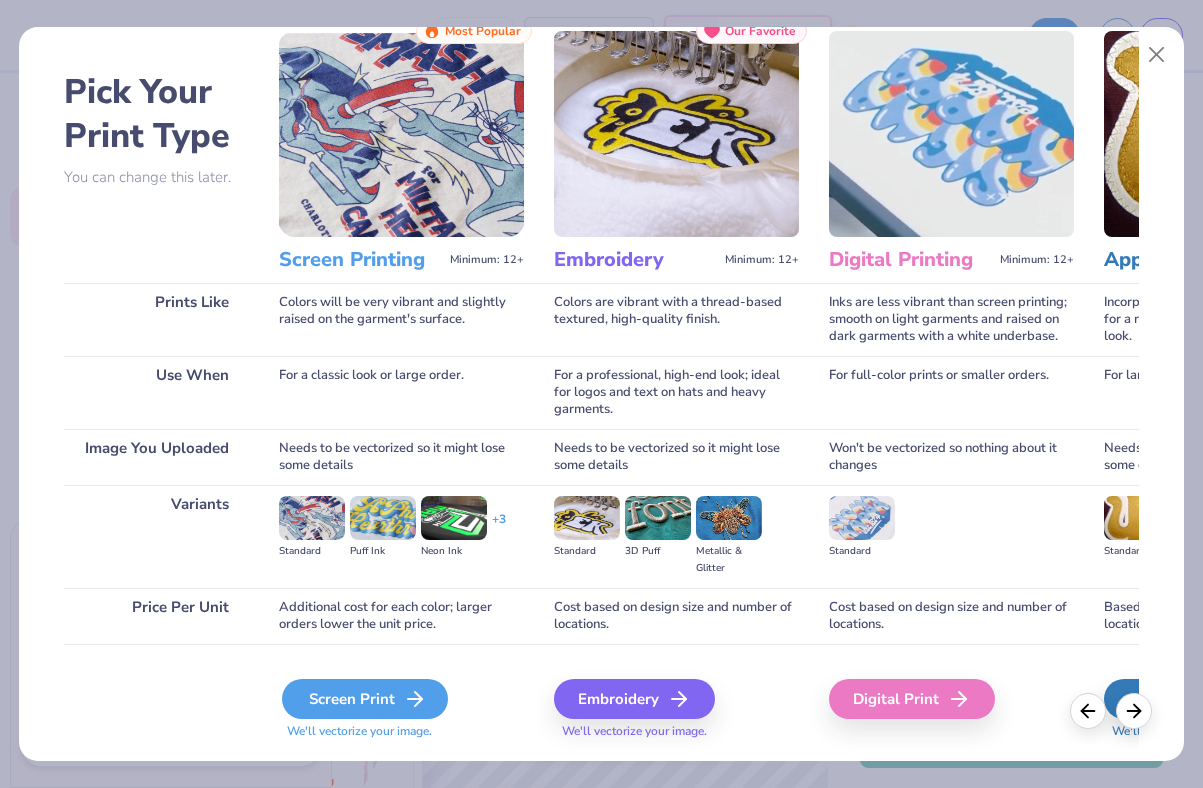 click 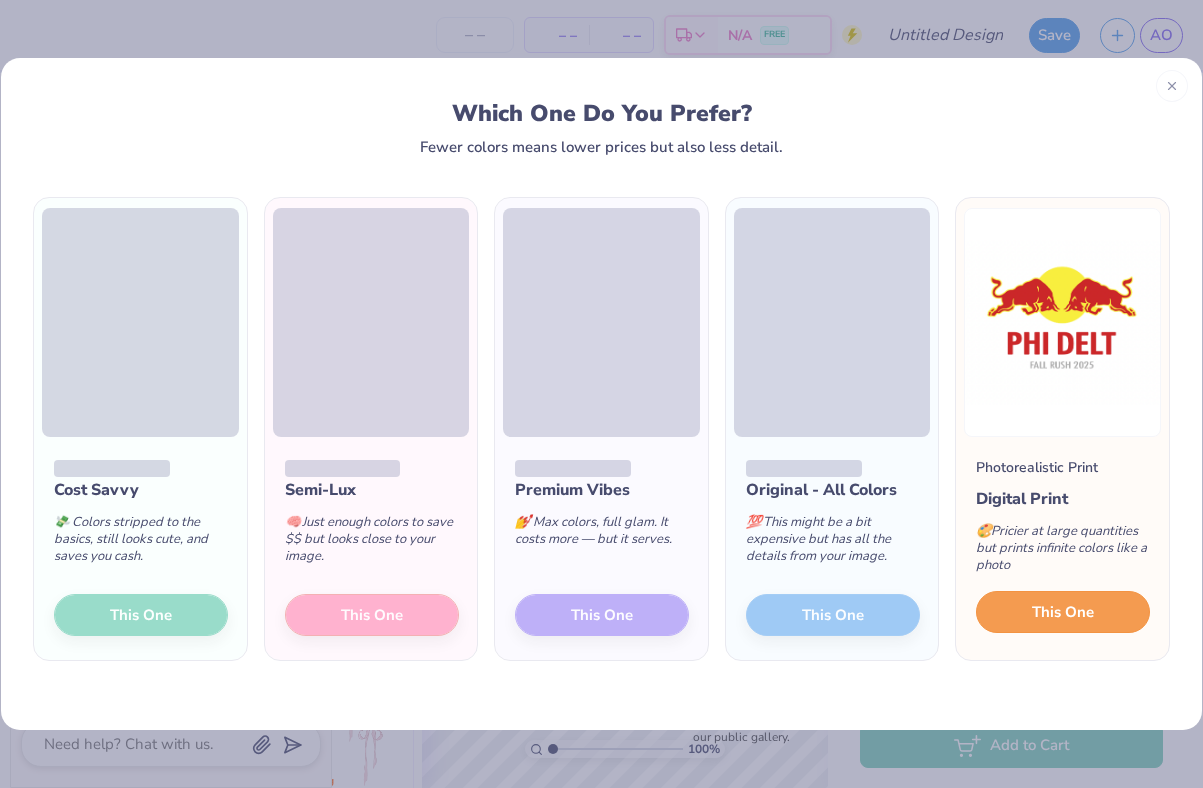 click on "This One" at bounding box center [1063, 612] 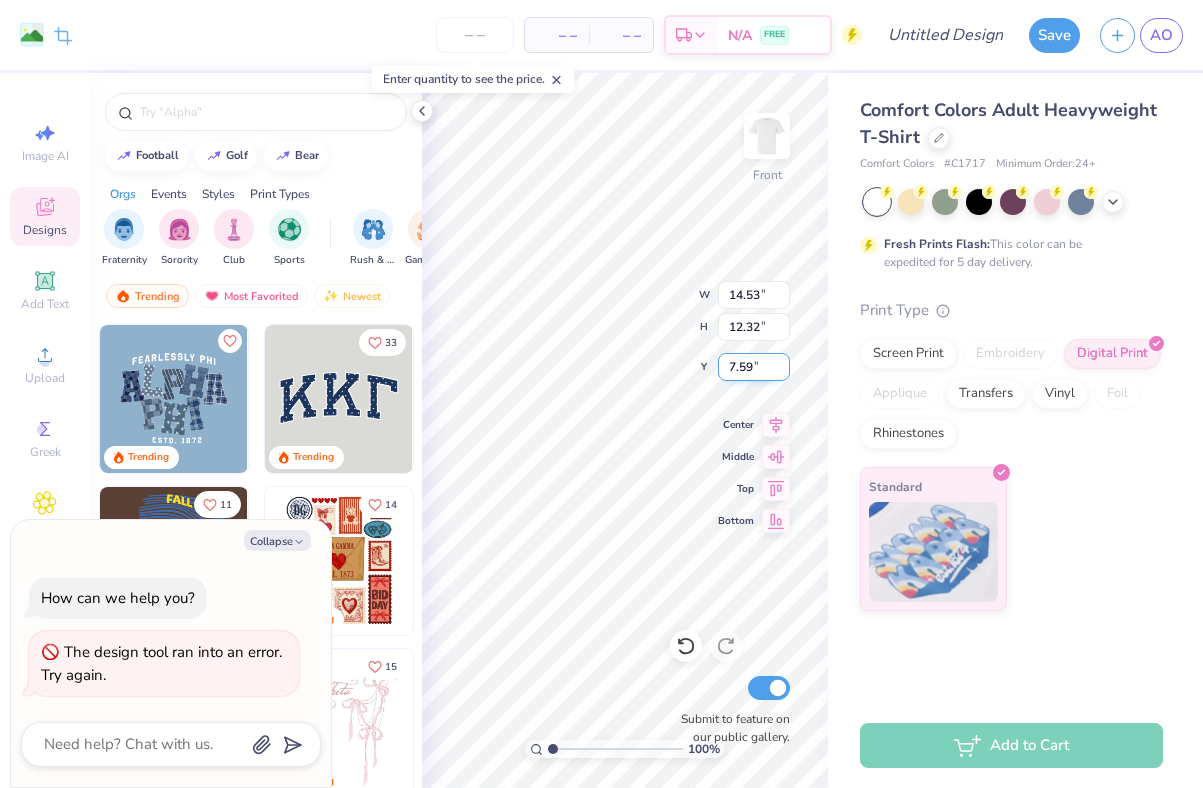 type on "x" 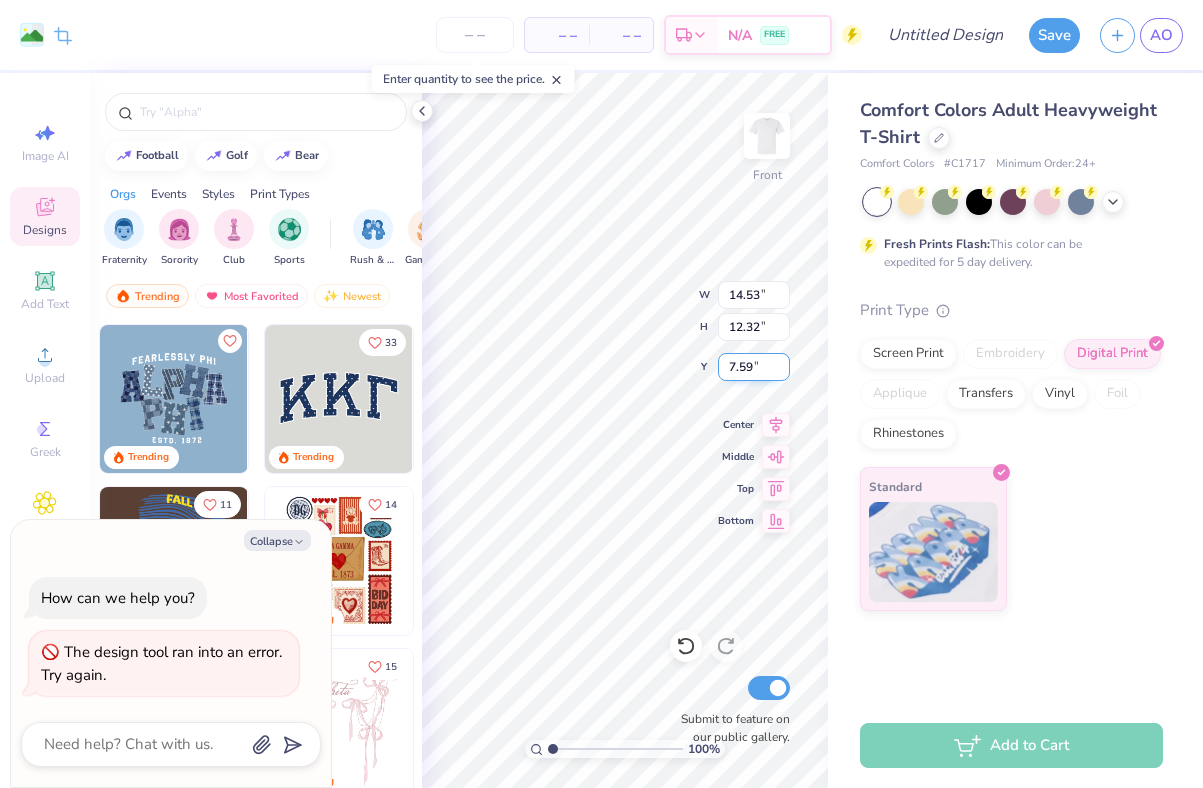 type on "2.12" 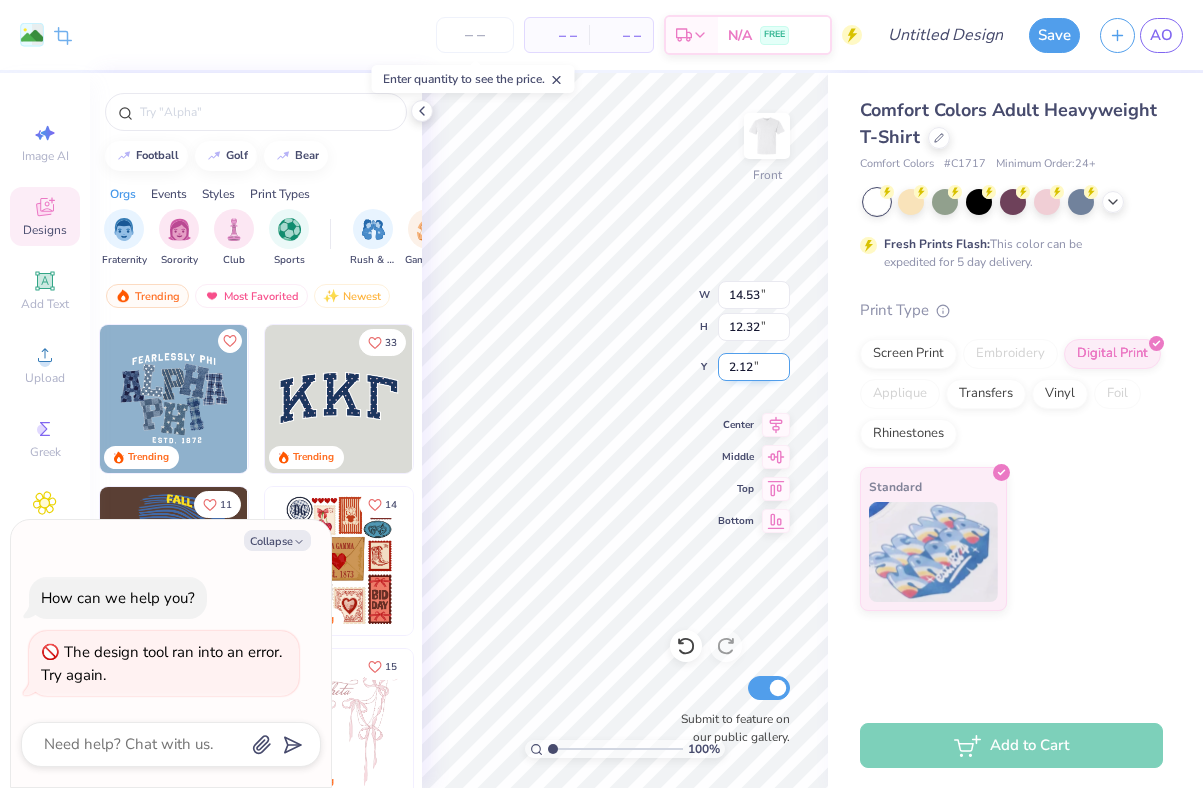 type on "x" 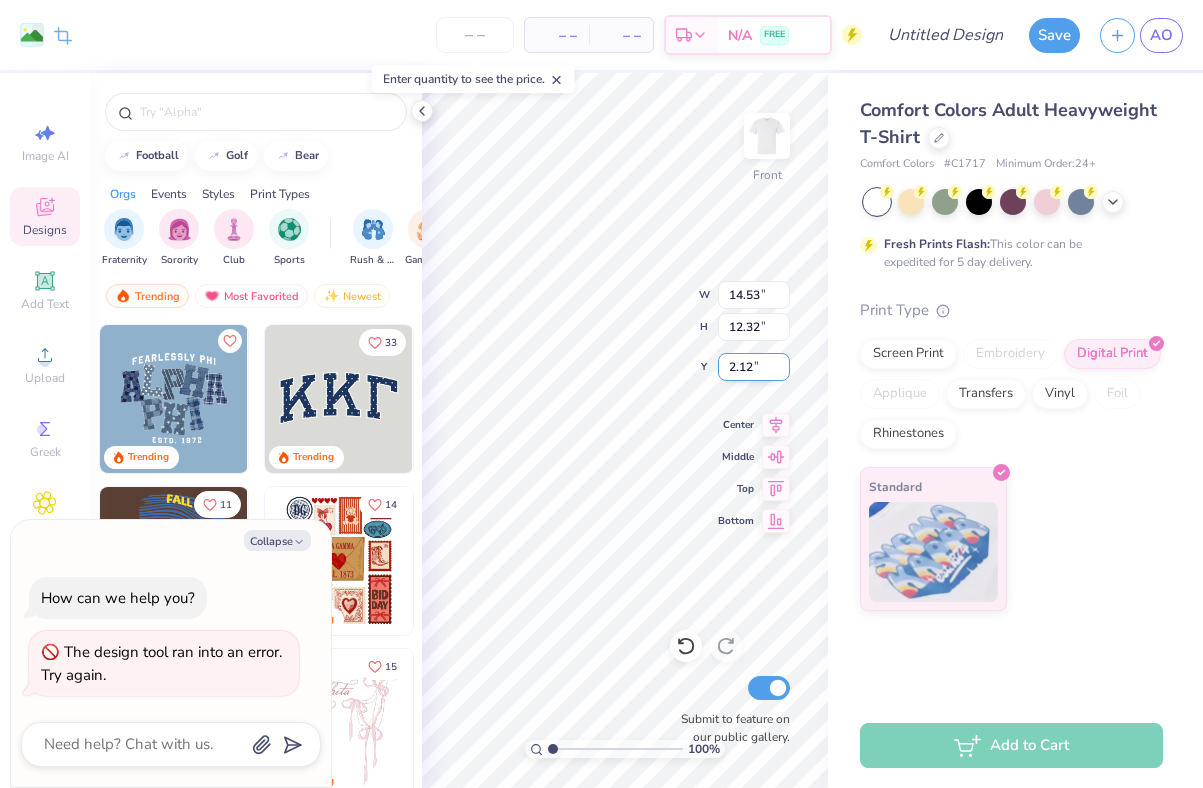 type on "13.30" 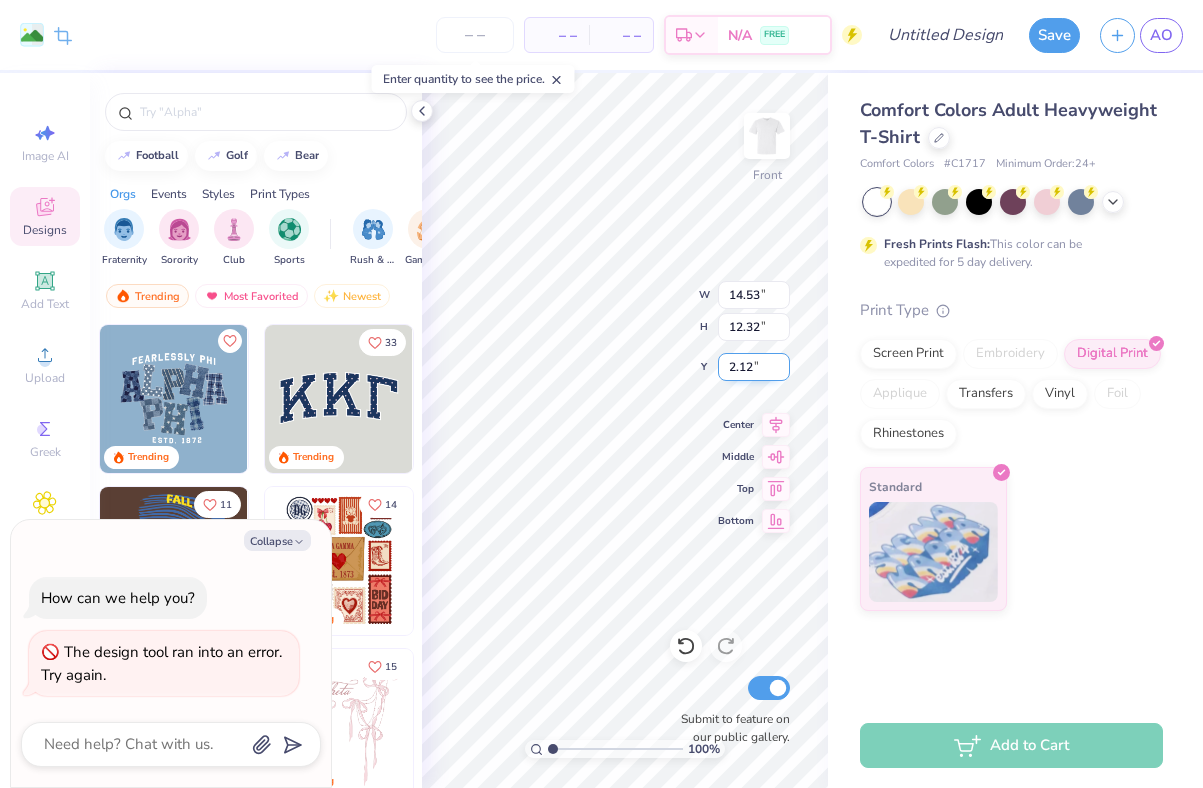type on "11.27" 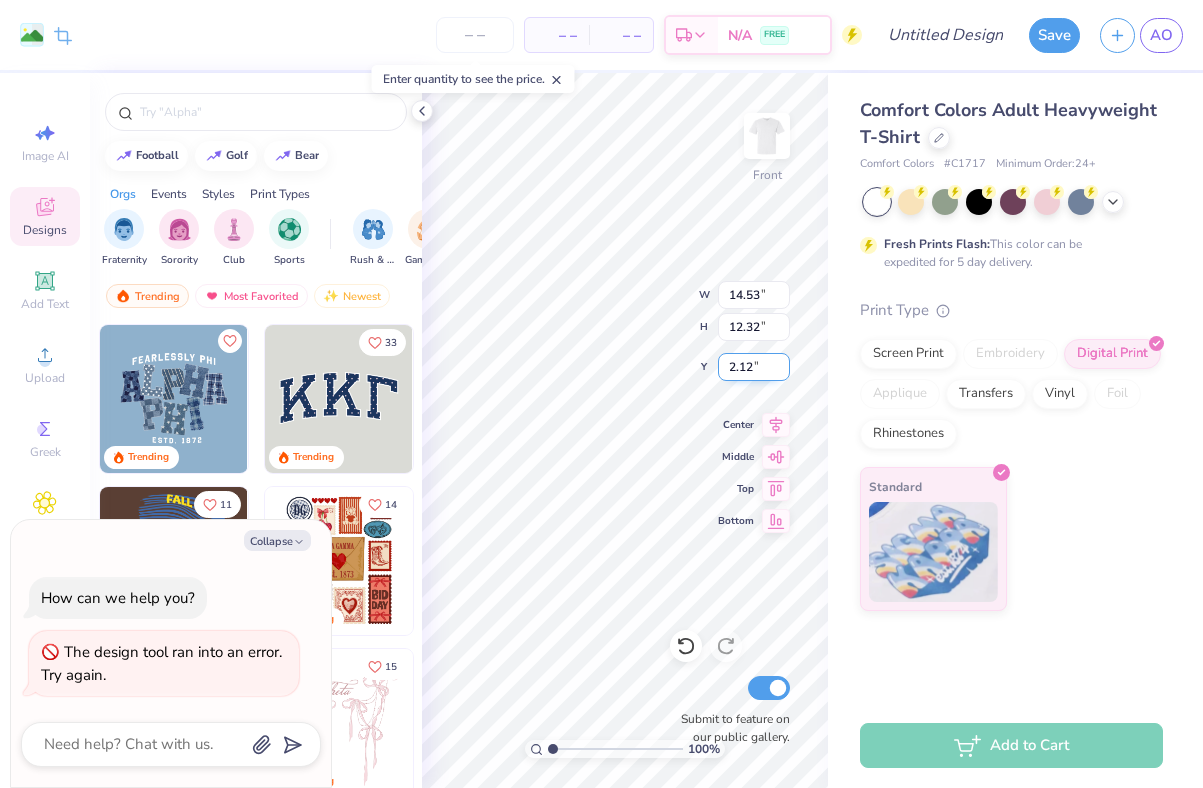 type on "3.17" 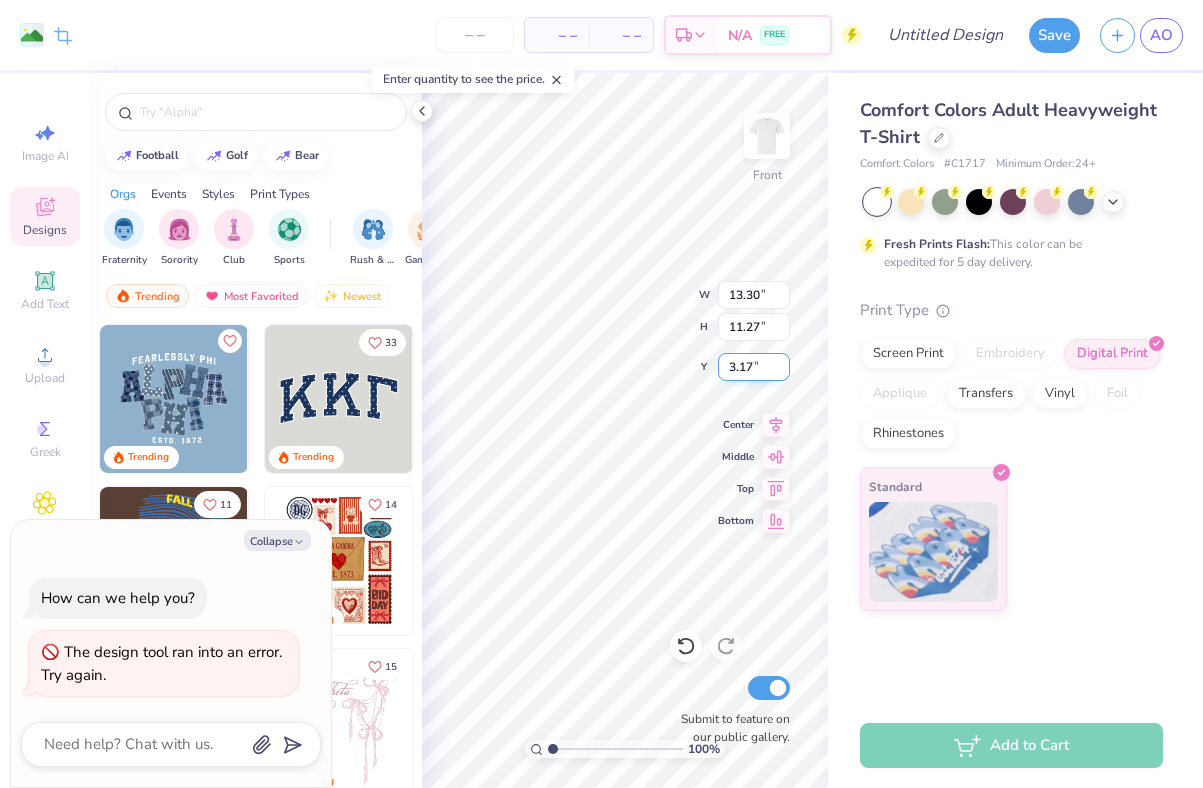 type on "x" 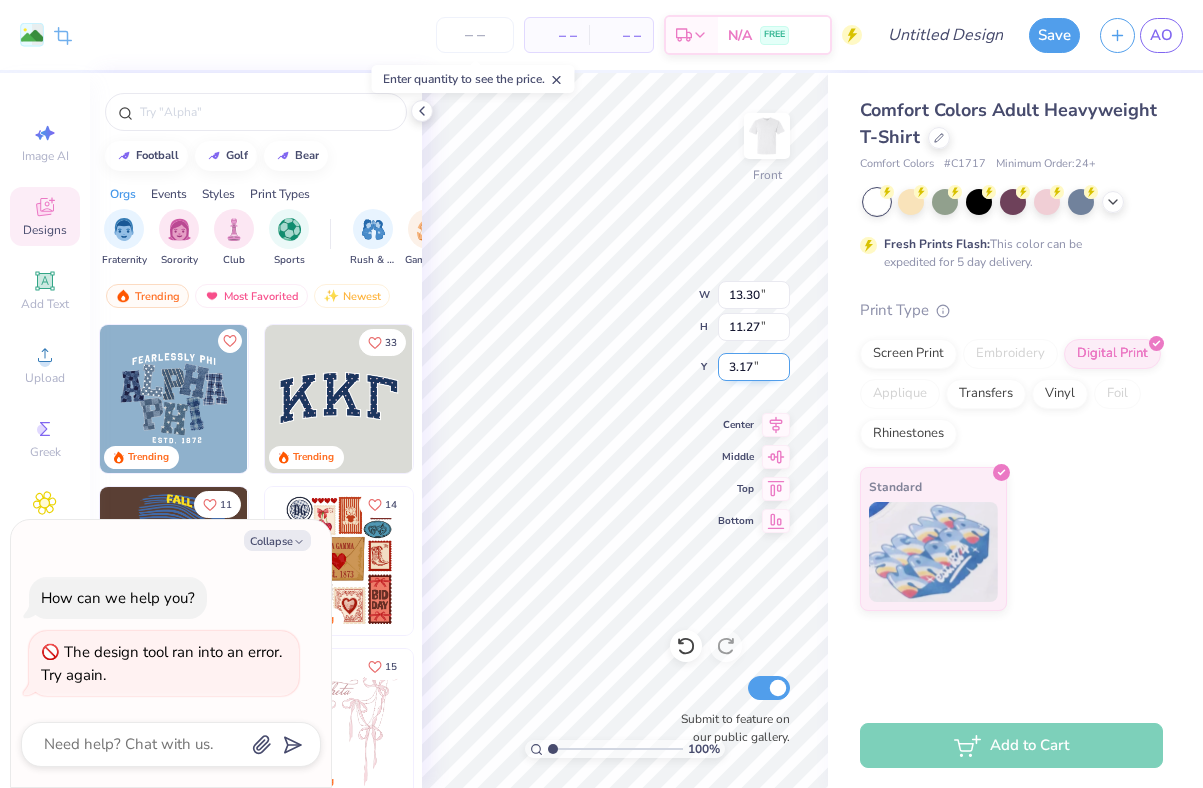 type on "0.50" 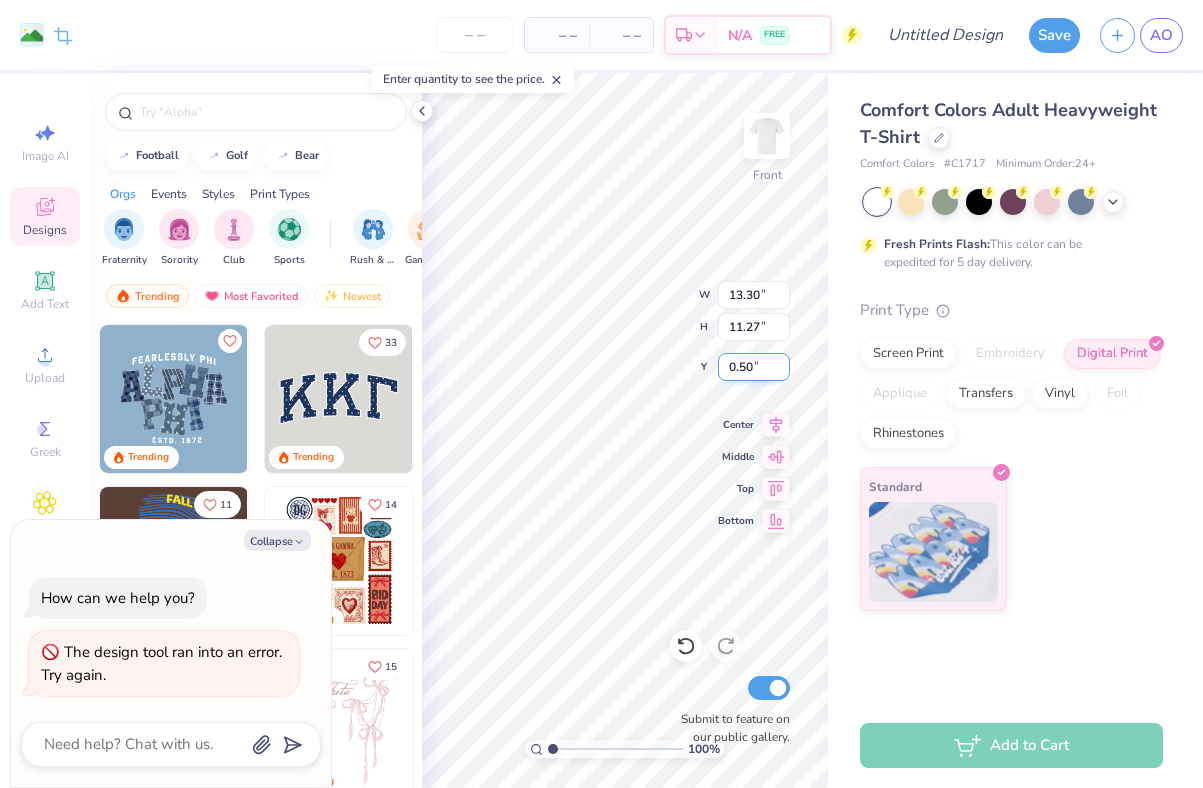 type on "x" 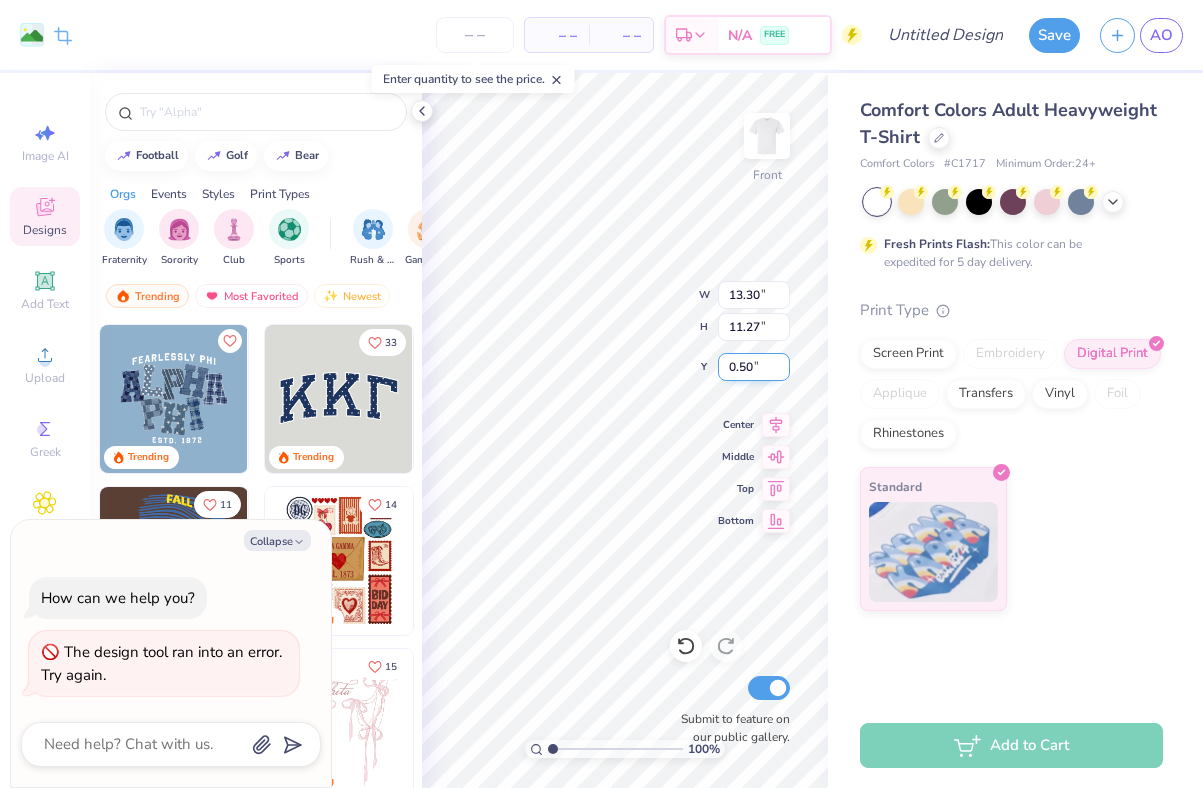 type on "1.02" 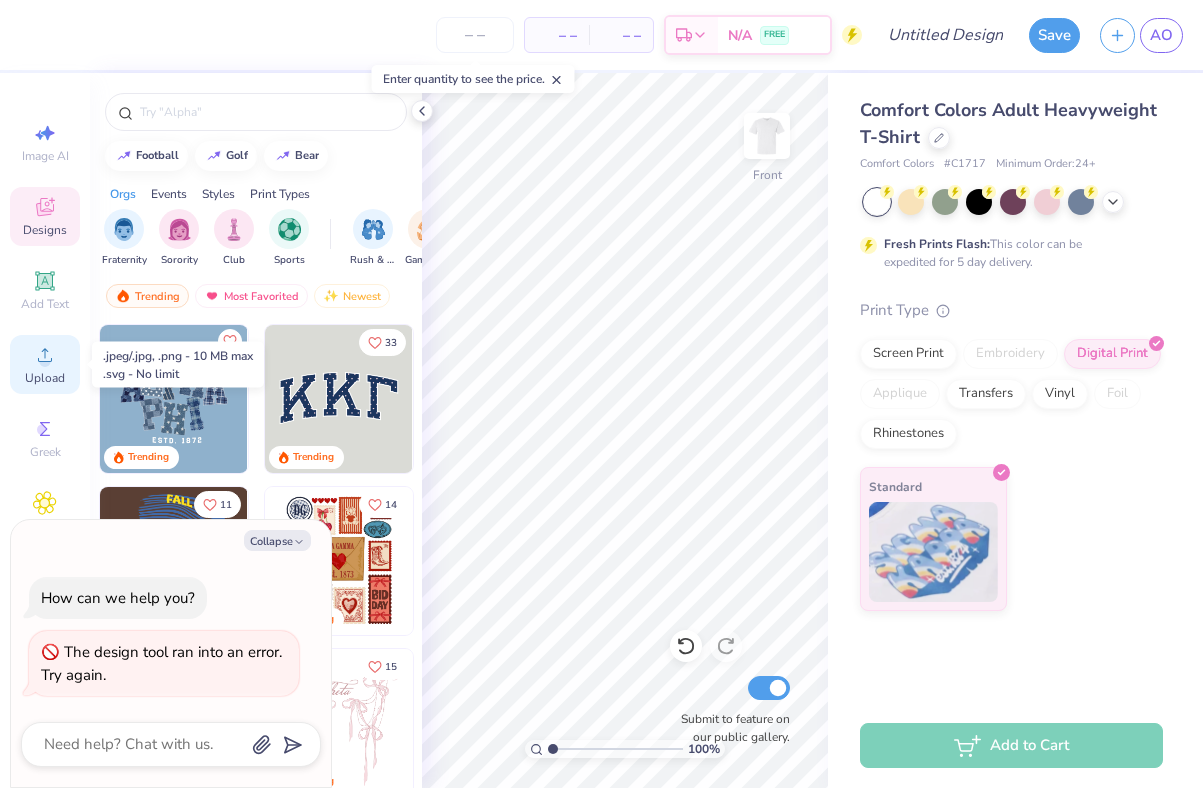 click on "Upload" at bounding box center (45, 364) 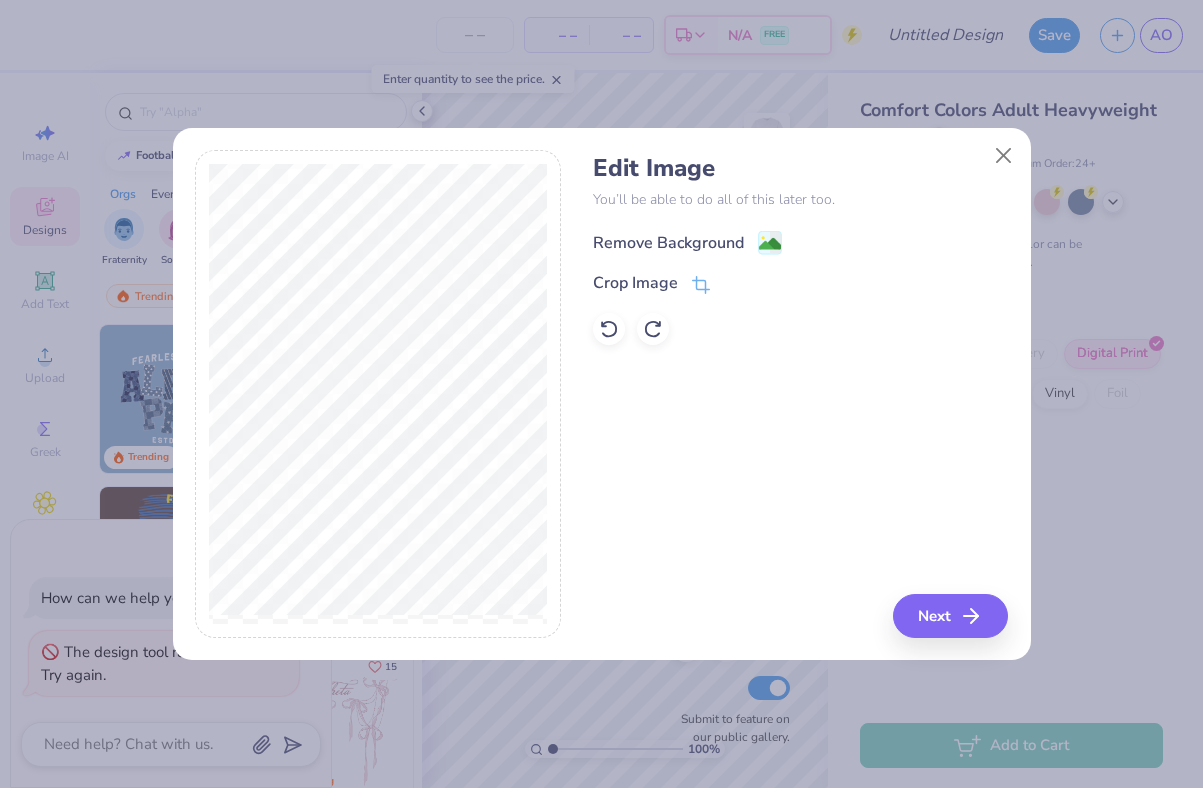 click 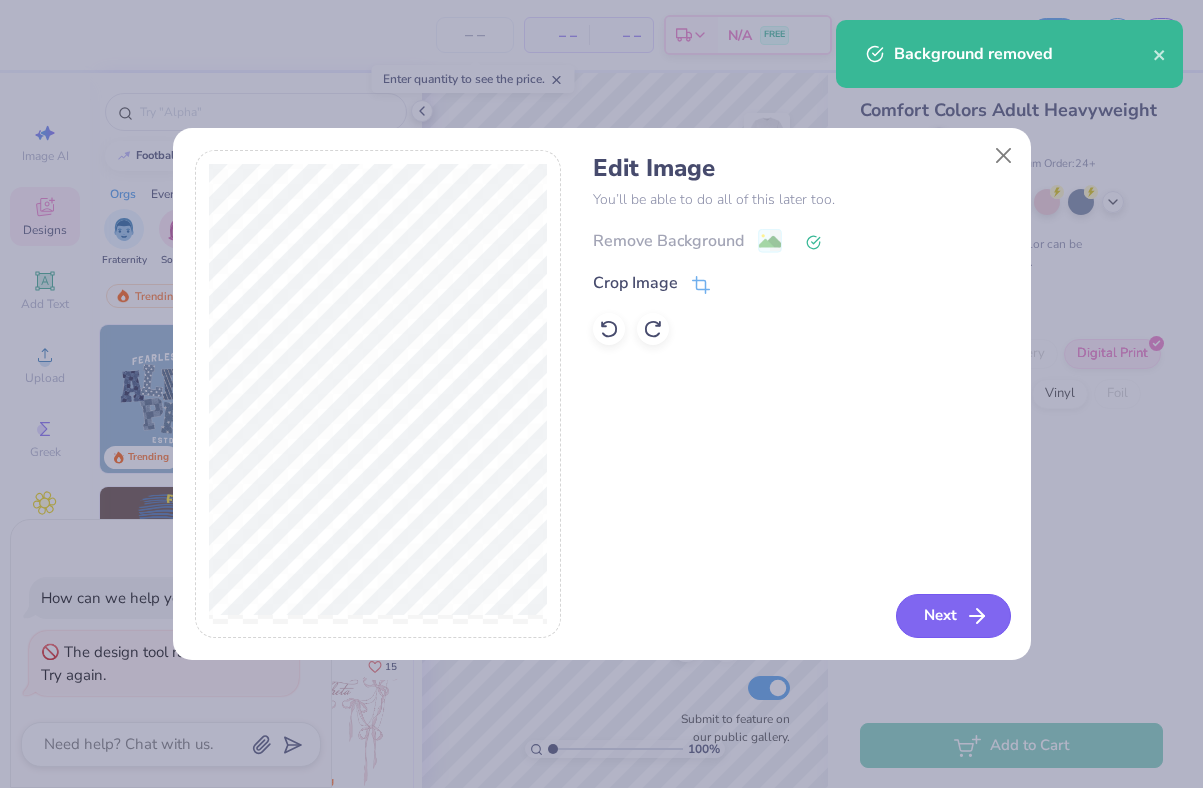 click on "Next" at bounding box center (953, 616) 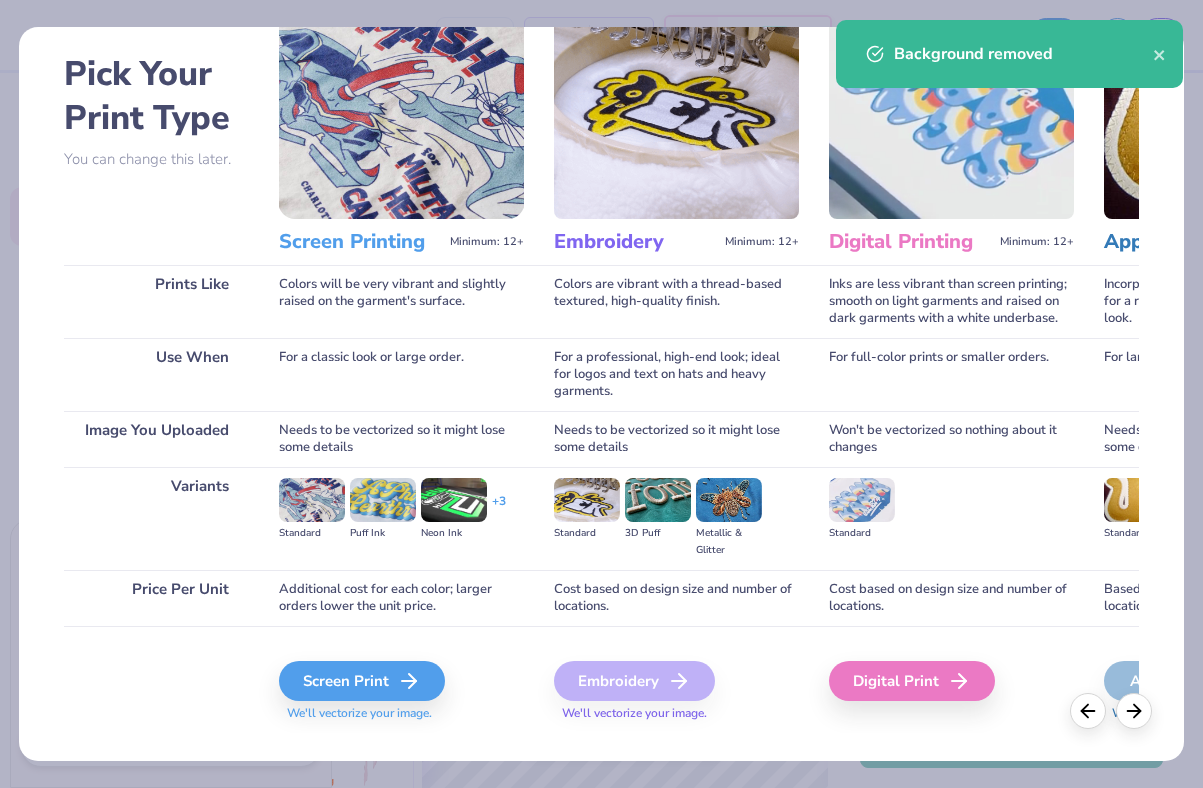 scroll, scrollTop: 109, scrollLeft: 0, axis: vertical 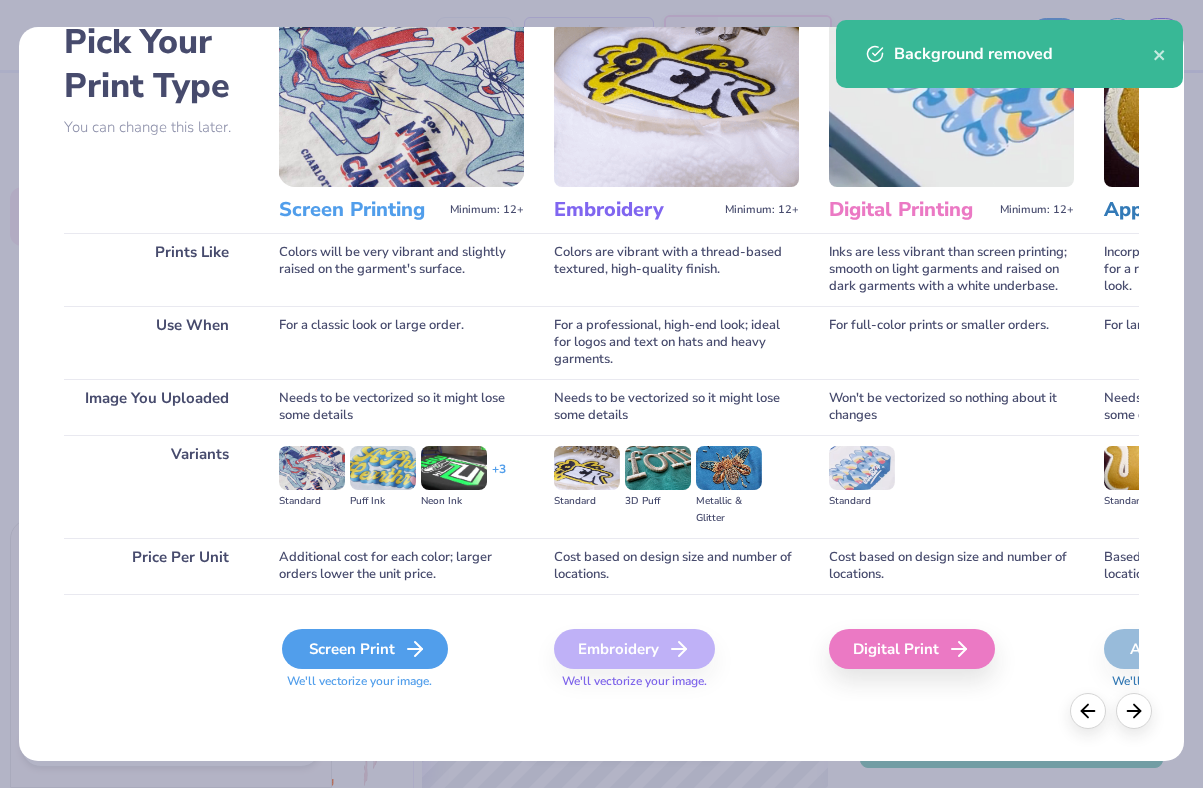 click on "Screen Print" at bounding box center (365, 649) 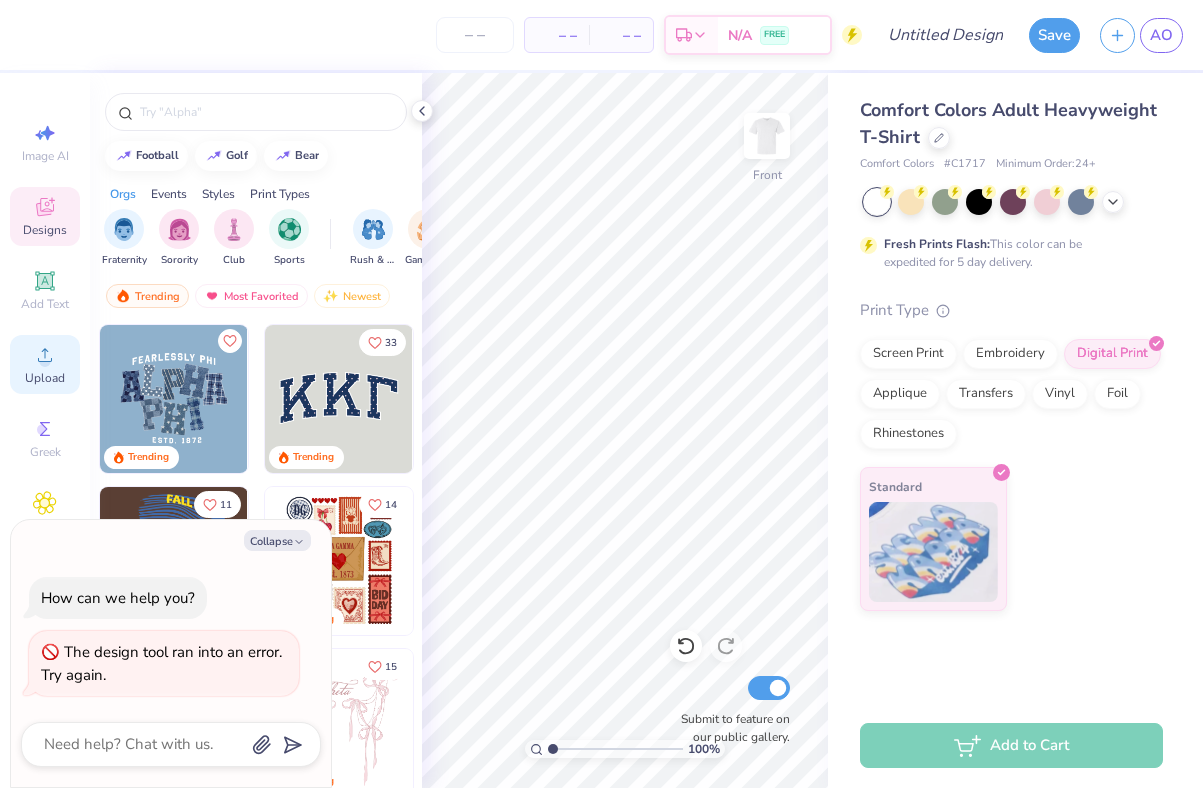 click on "Upload" at bounding box center (45, 364) 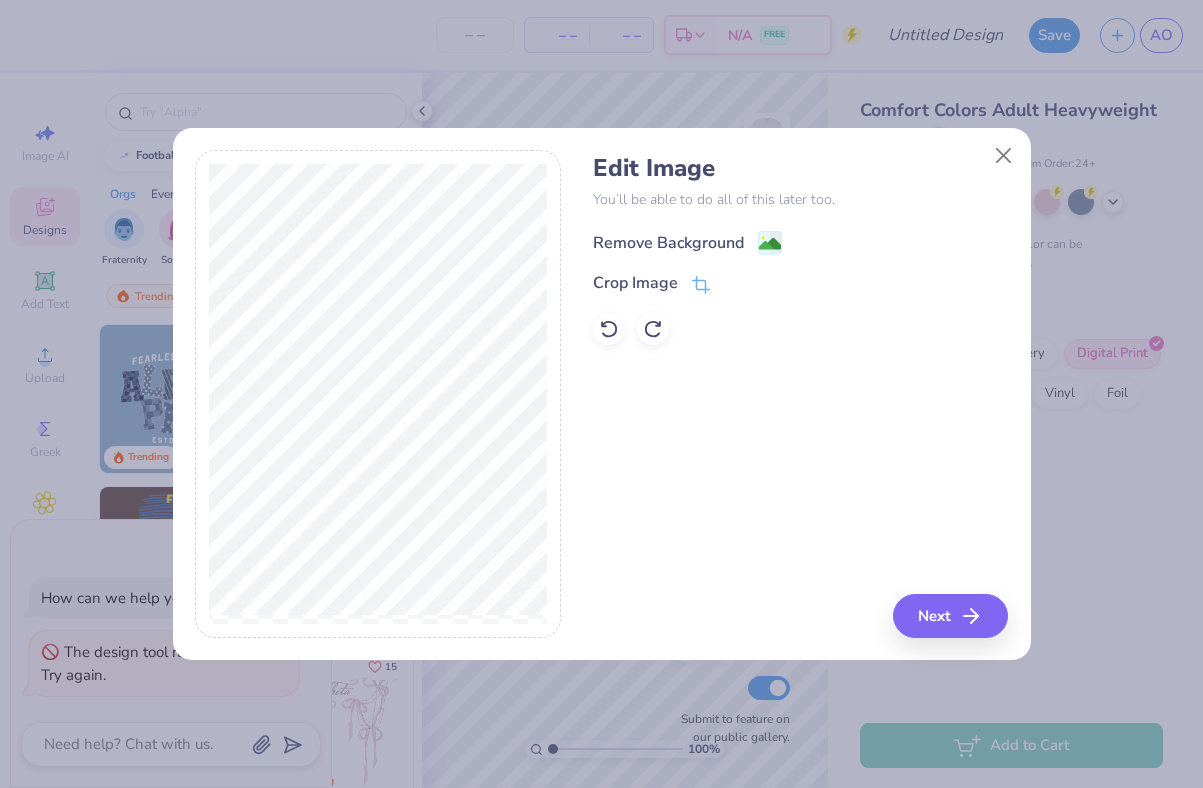 click on "Remove Background" at bounding box center (668, 243) 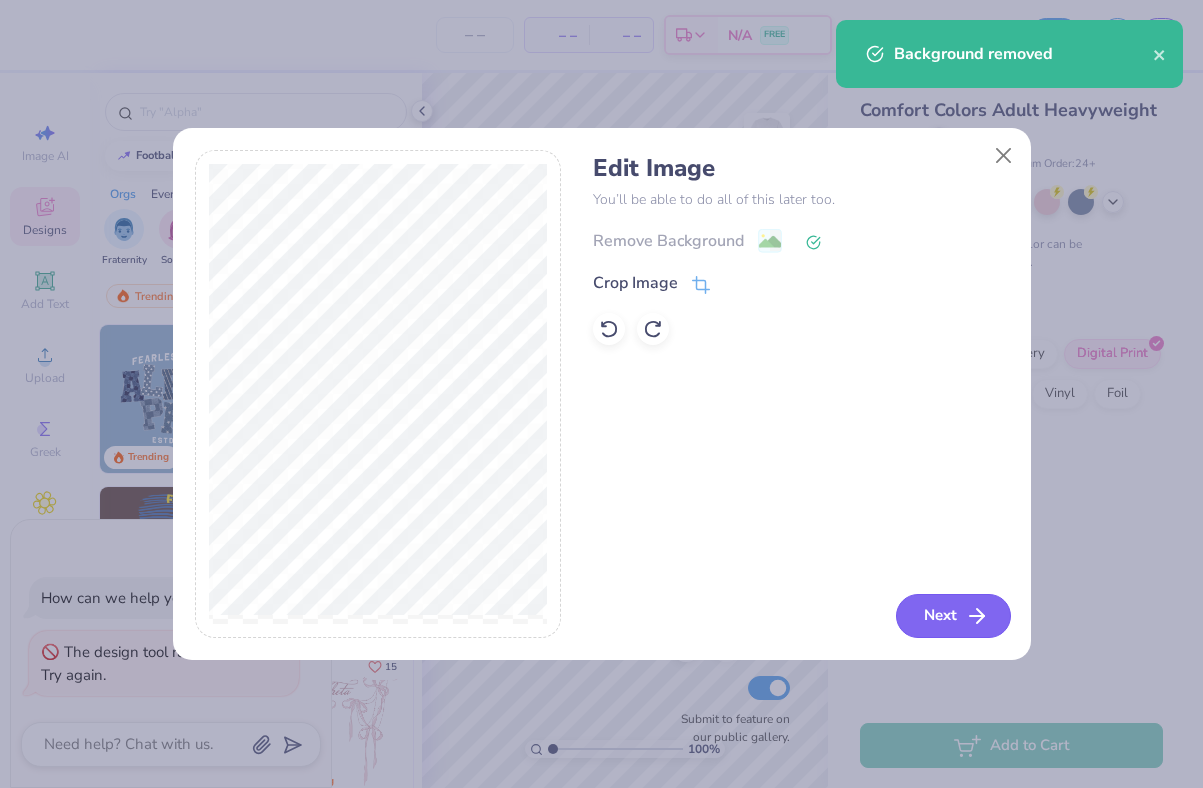 click on "Next" at bounding box center (953, 616) 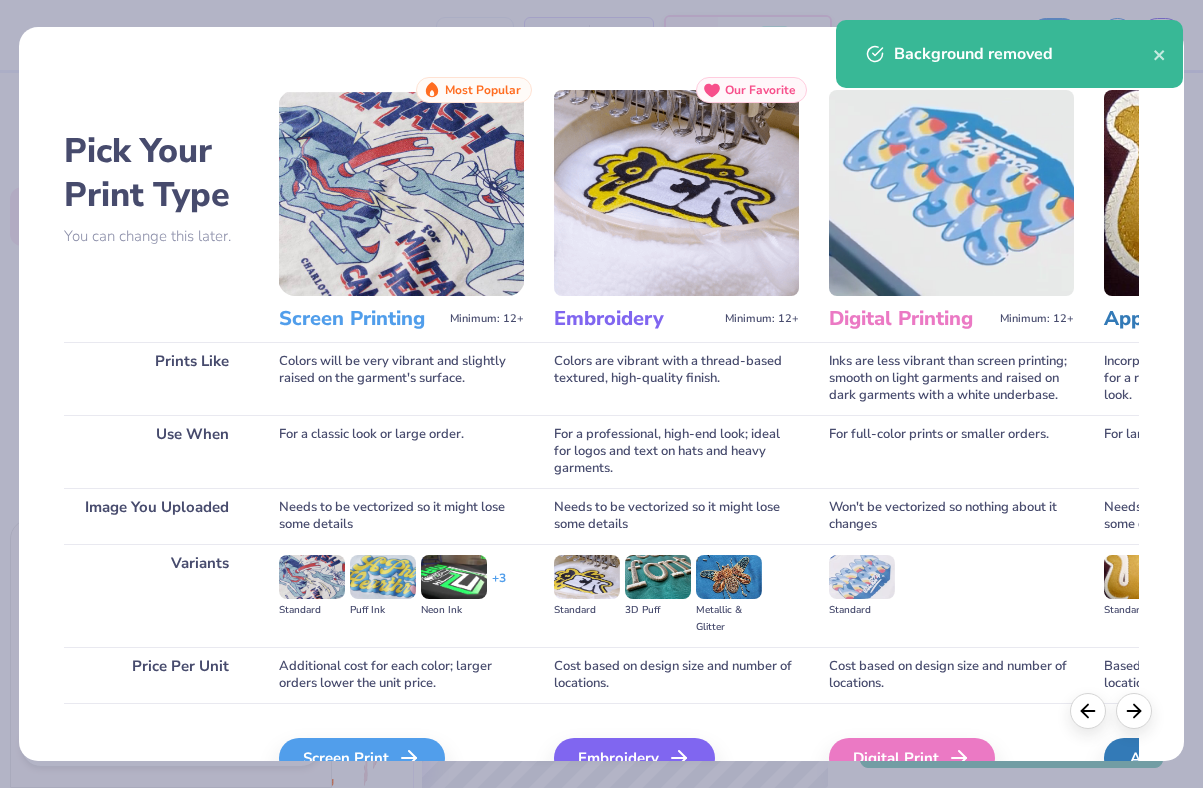 scroll, scrollTop: 107, scrollLeft: 0, axis: vertical 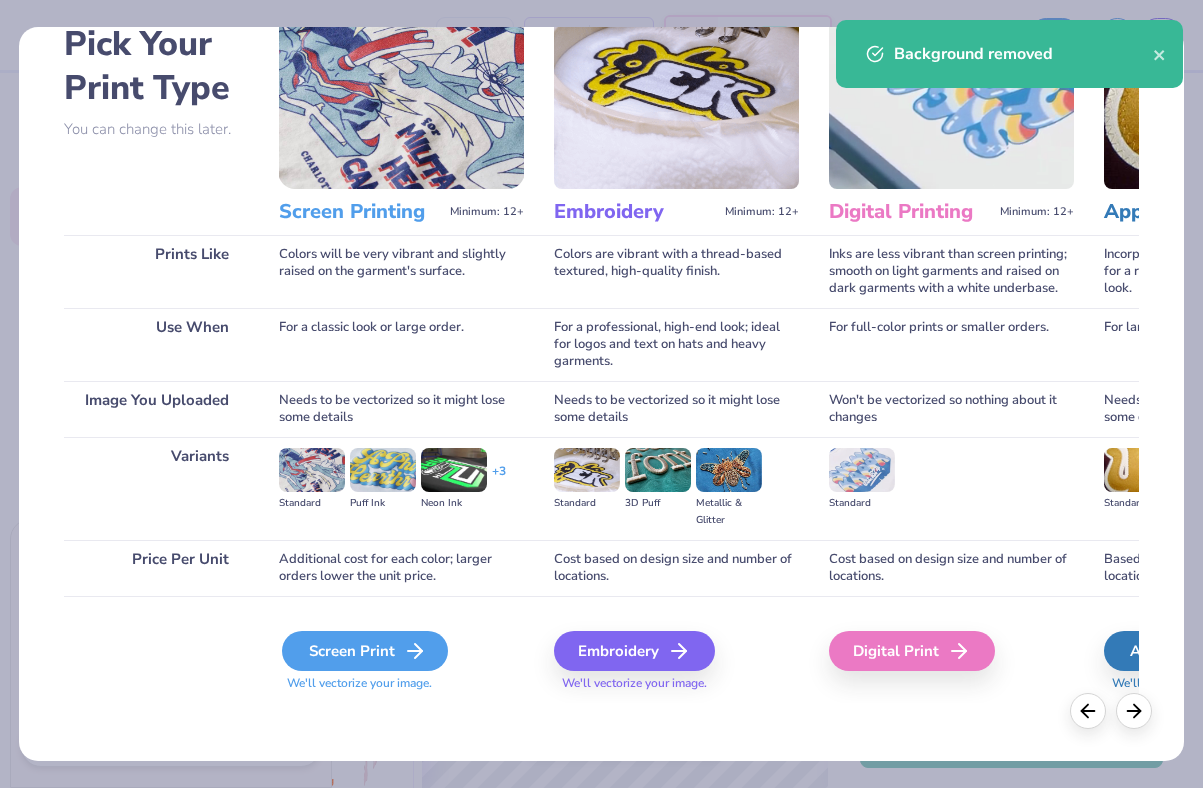 click 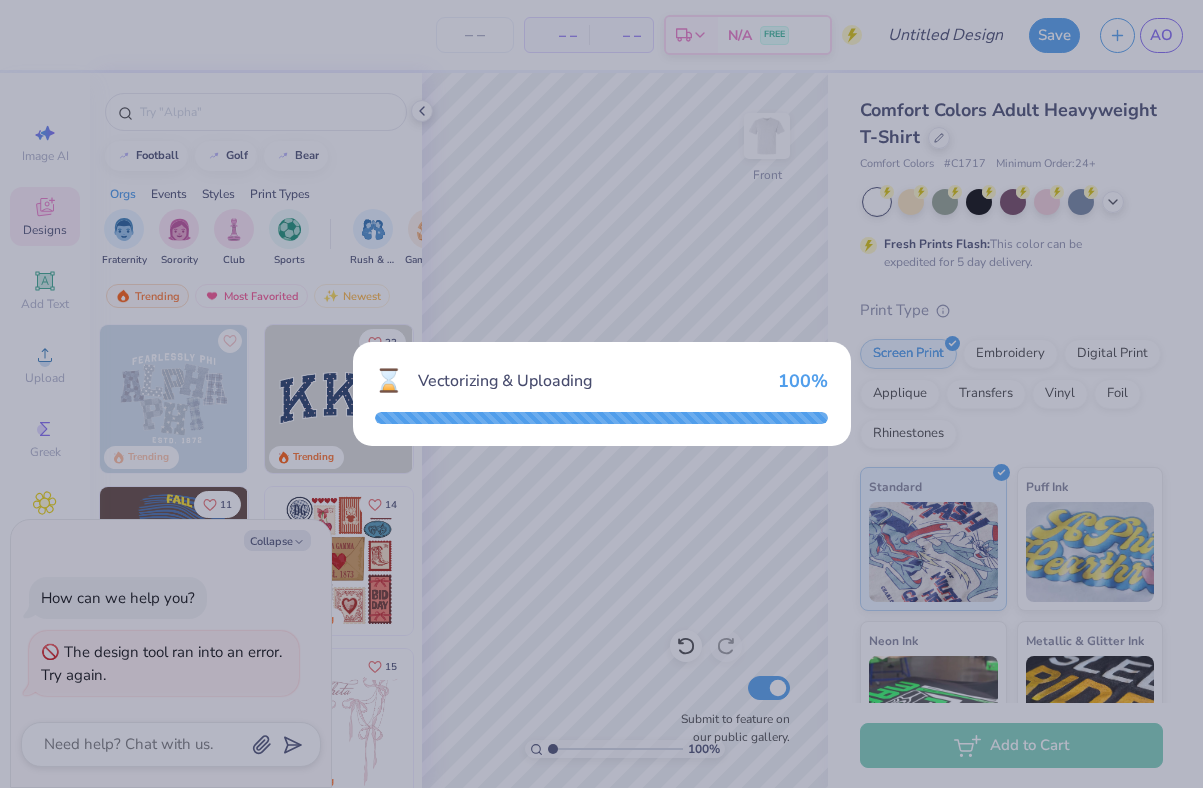 click on "100 %" at bounding box center [803, 381] 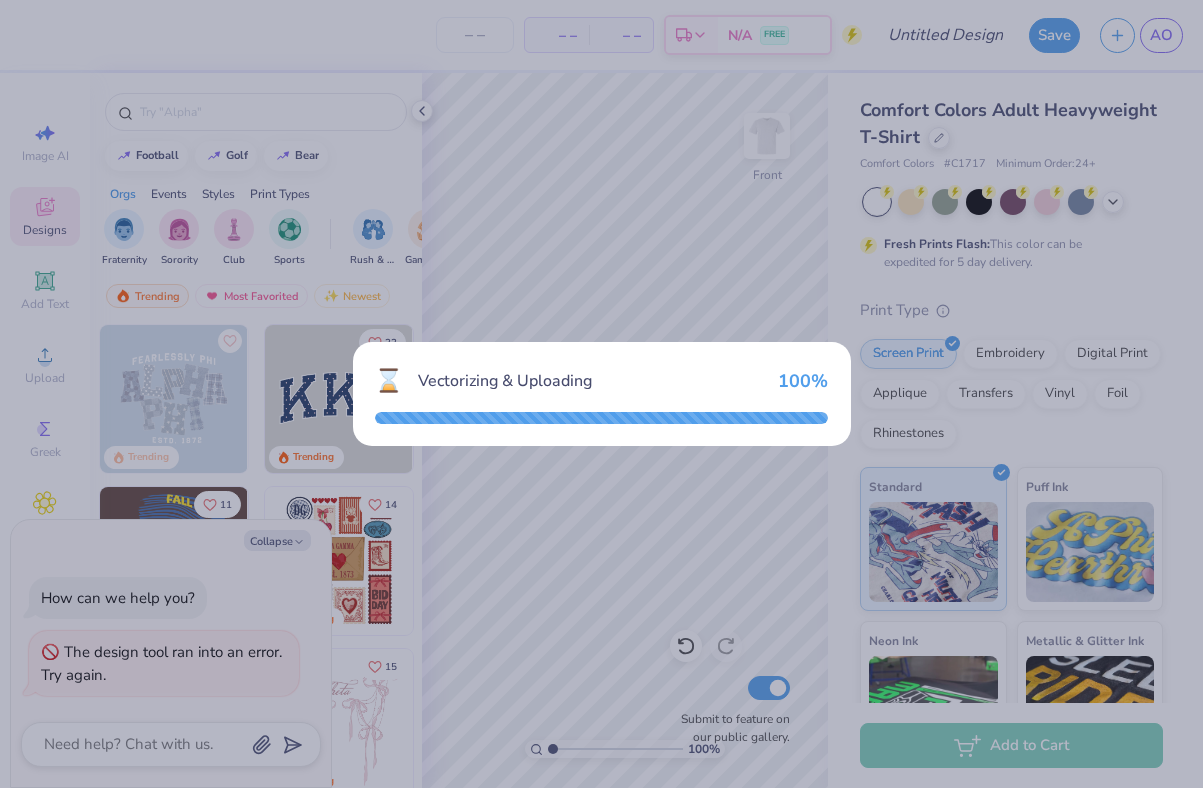 click on "⌛ Vectorizing & Uploading 100 %" at bounding box center [601, 394] 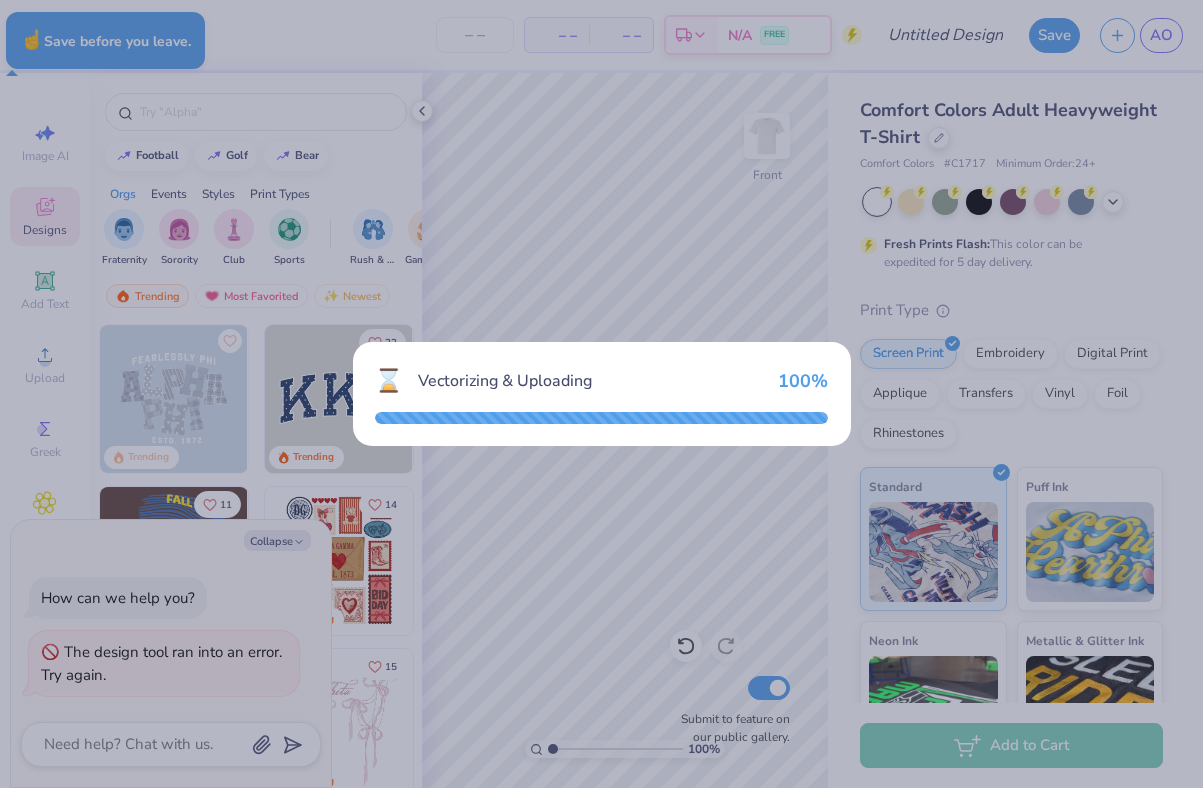 type on "x" 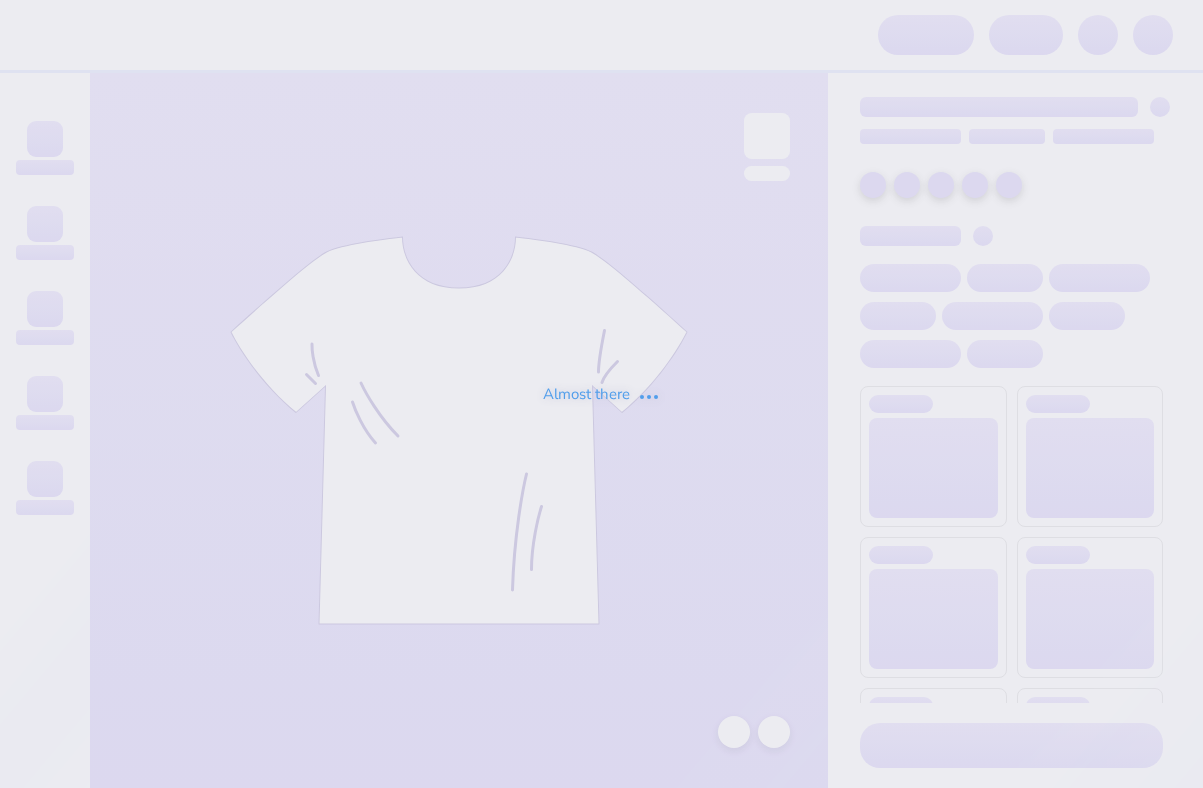 scroll, scrollTop: 0, scrollLeft: 0, axis: both 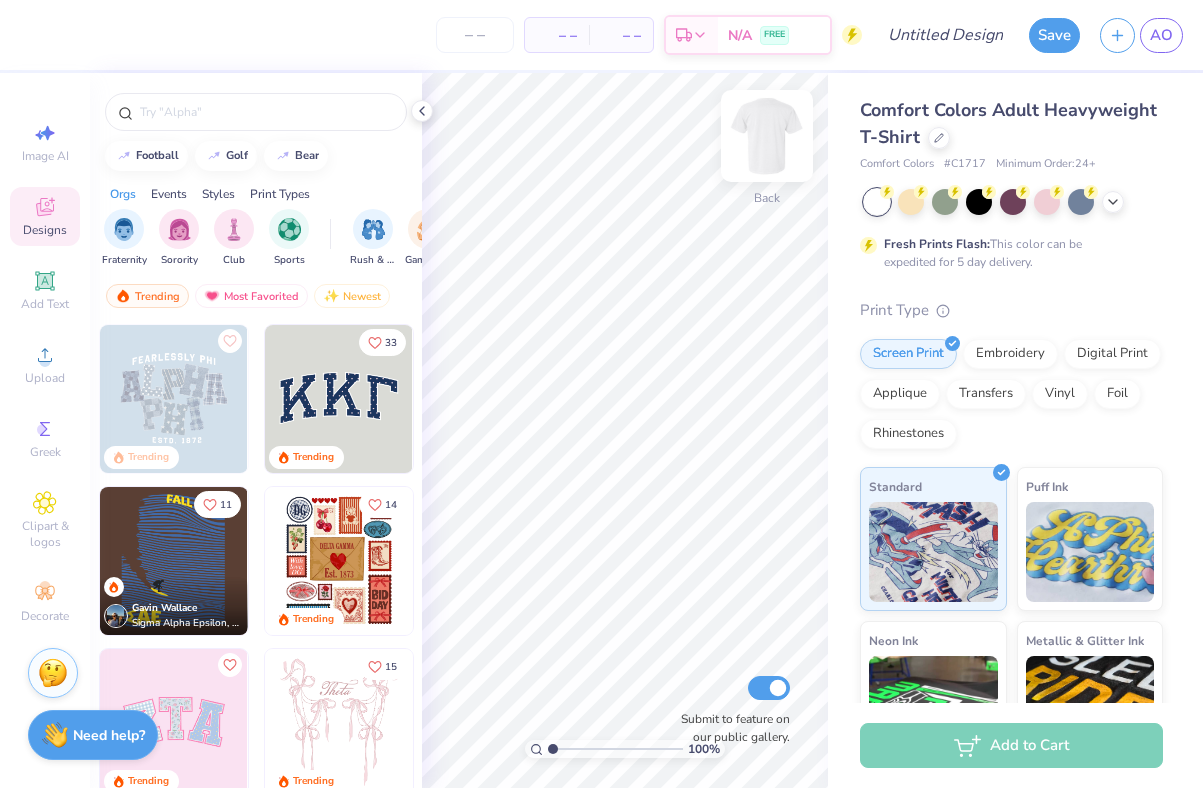 click at bounding box center [767, 136] 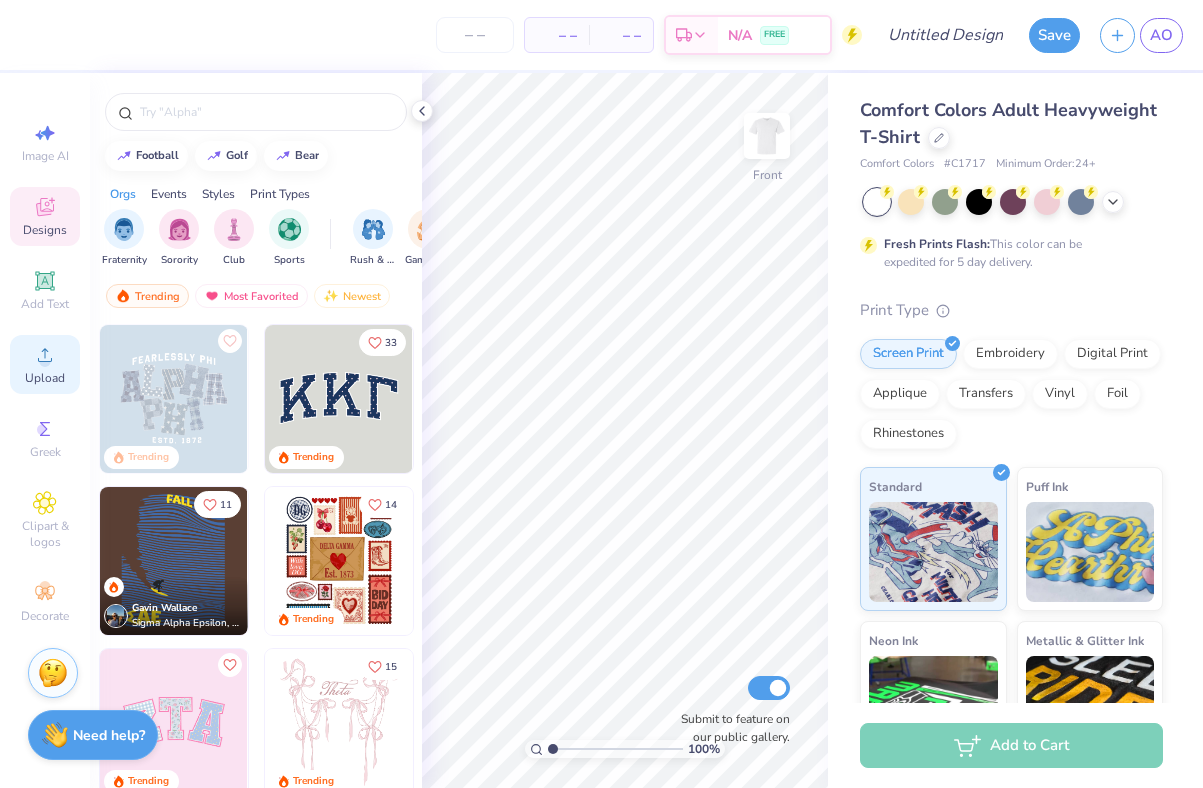 click on "Upload" at bounding box center [45, 364] 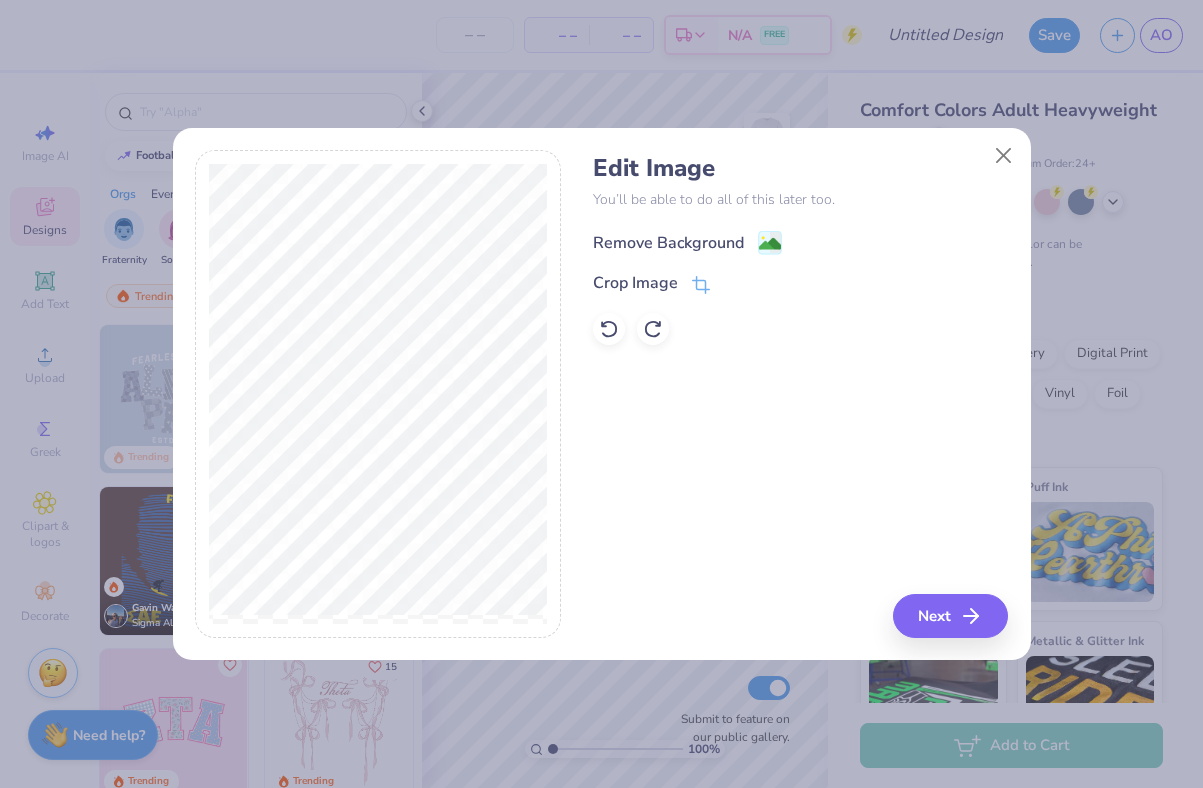 click on "Remove Background" at bounding box center (687, 242) 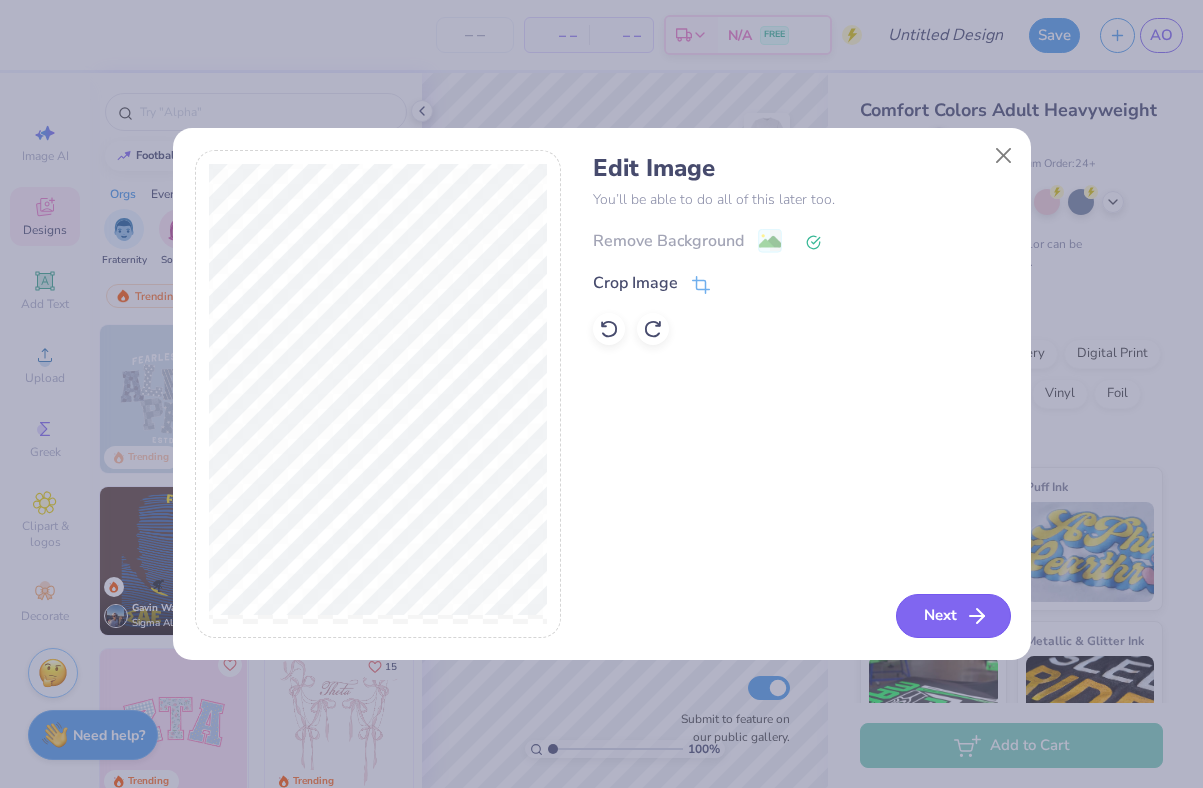 click on "Next" at bounding box center [953, 616] 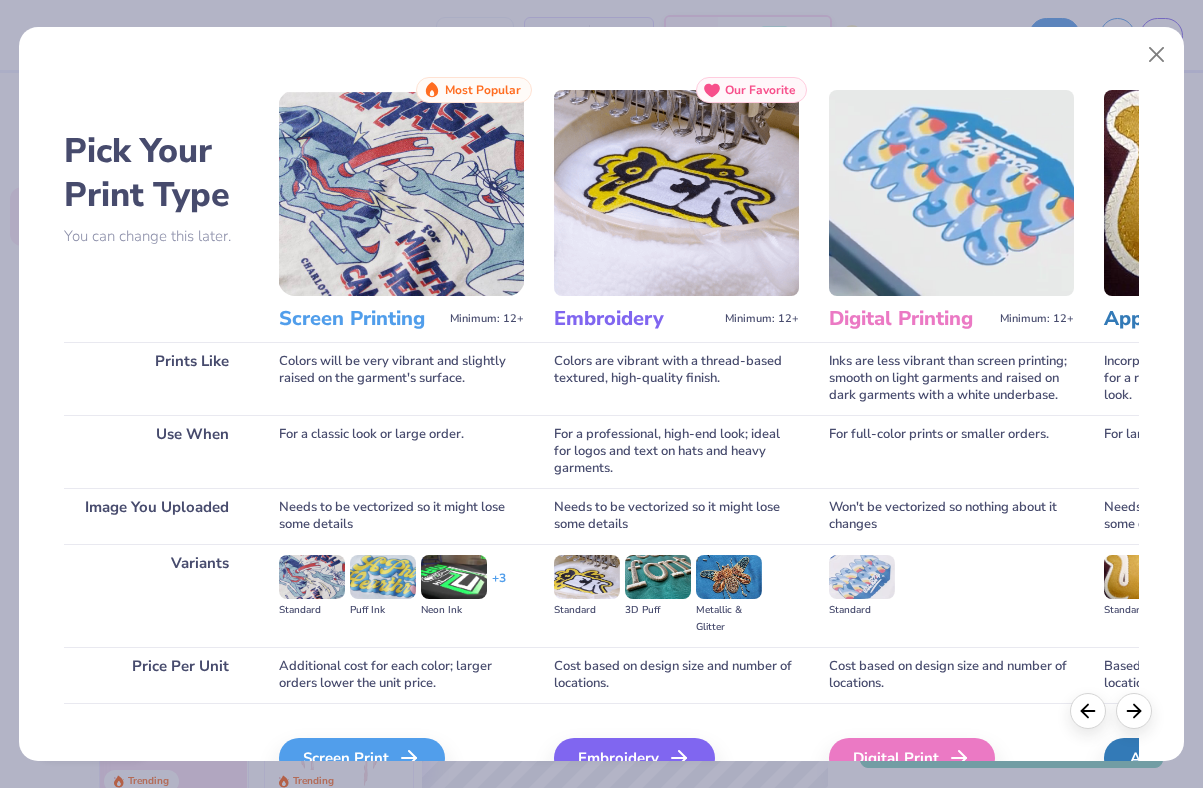 scroll, scrollTop: 109, scrollLeft: 0, axis: vertical 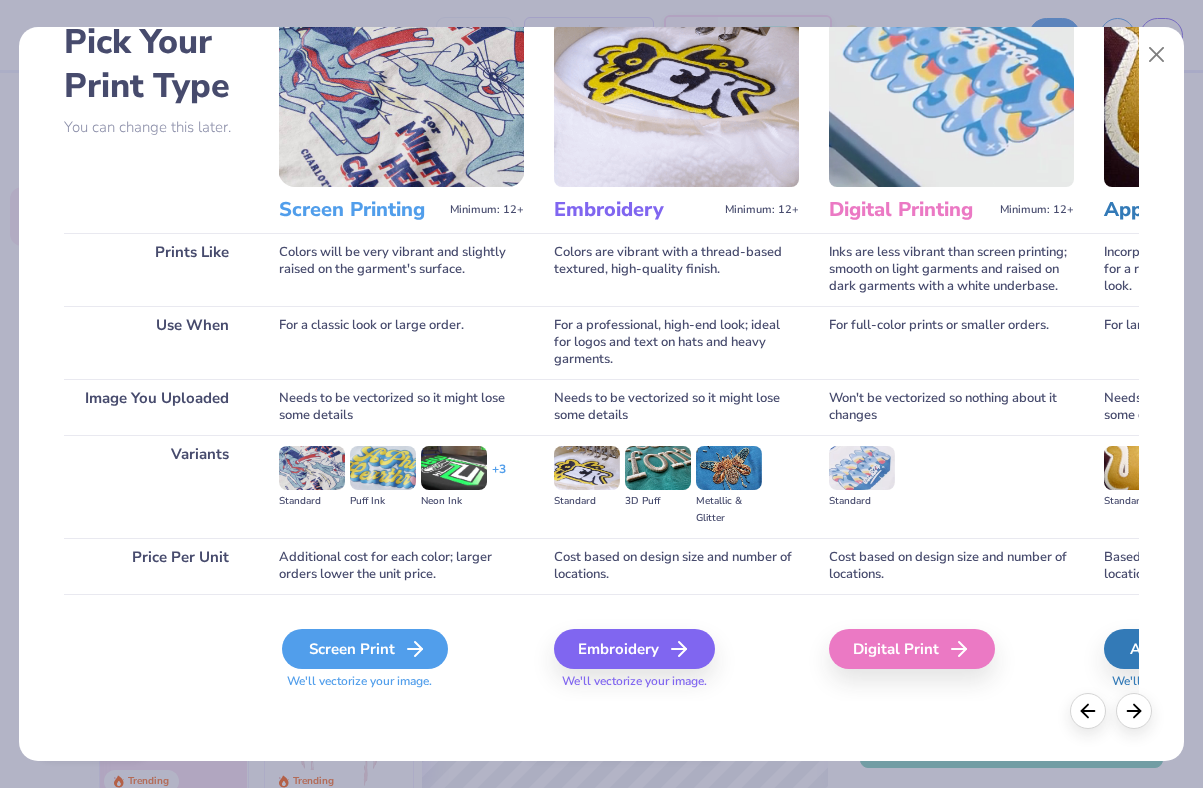 click on "Screen Print" at bounding box center [365, 649] 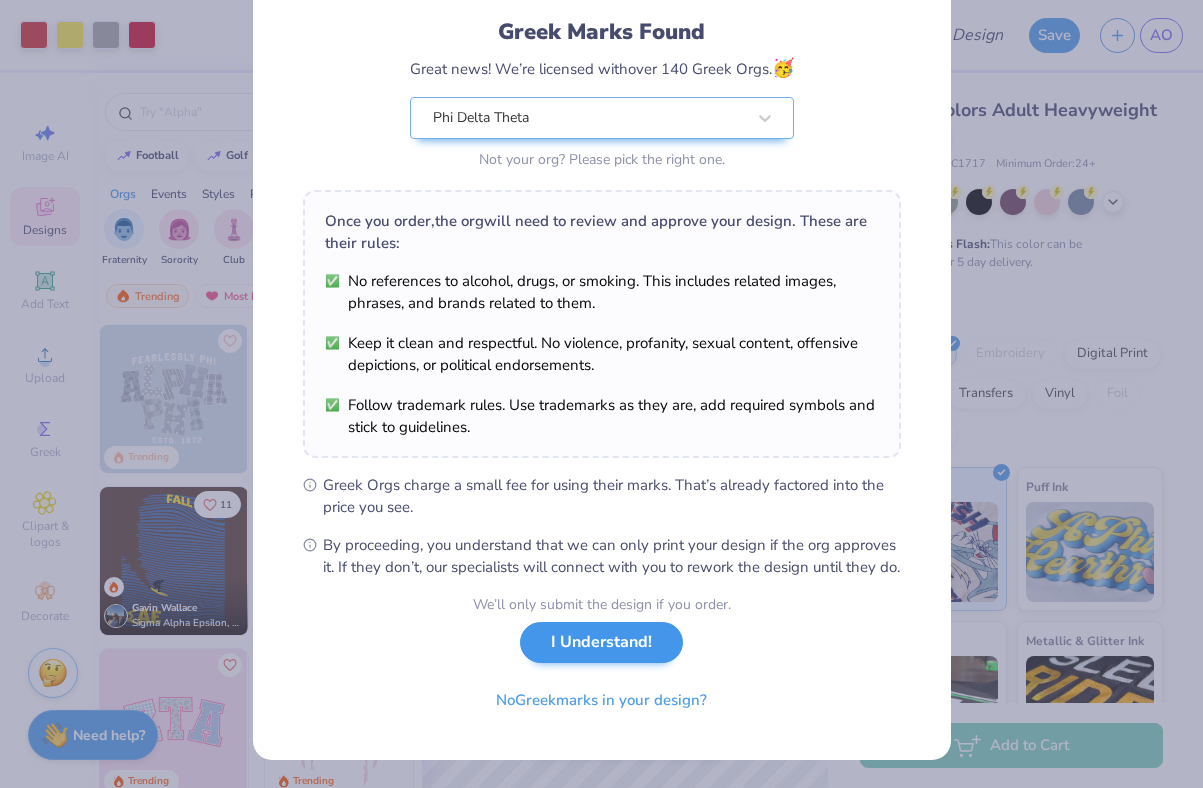 scroll, scrollTop: 138, scrollLeft: 0, axis: vertical 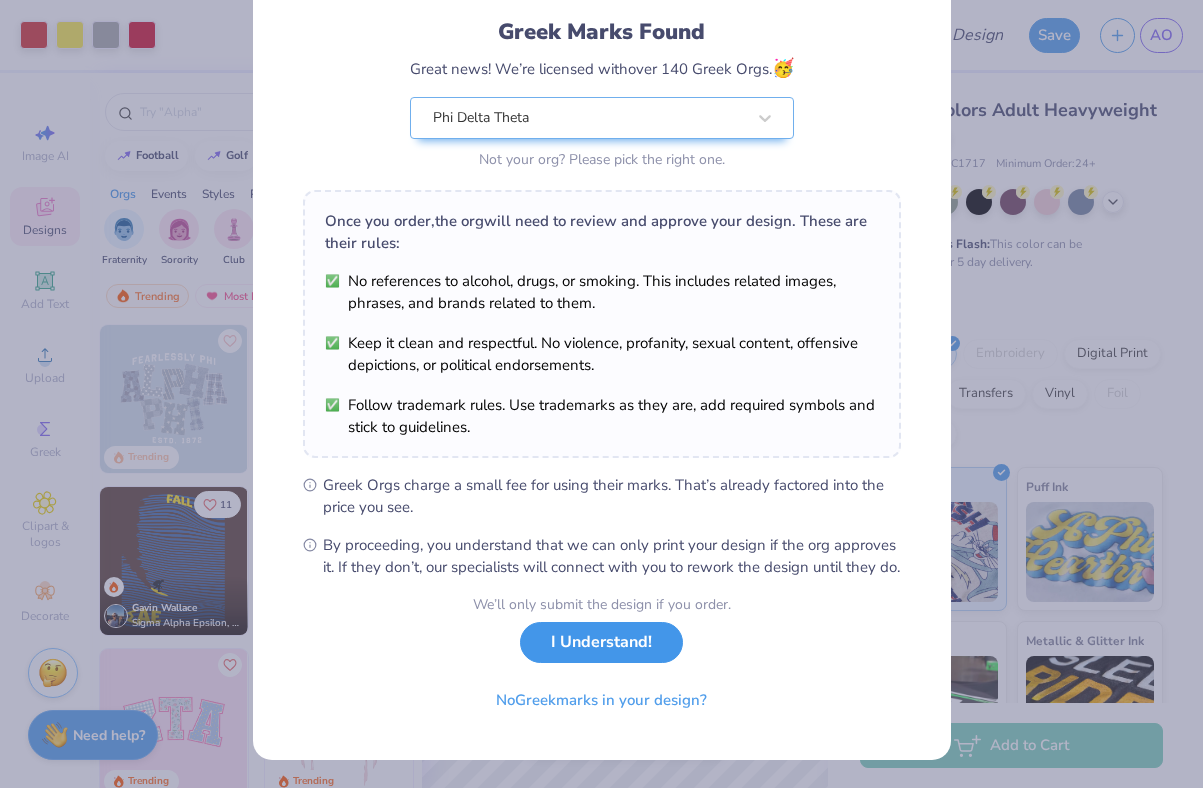 click on "I Understand!" at bounding box center (601, 642) 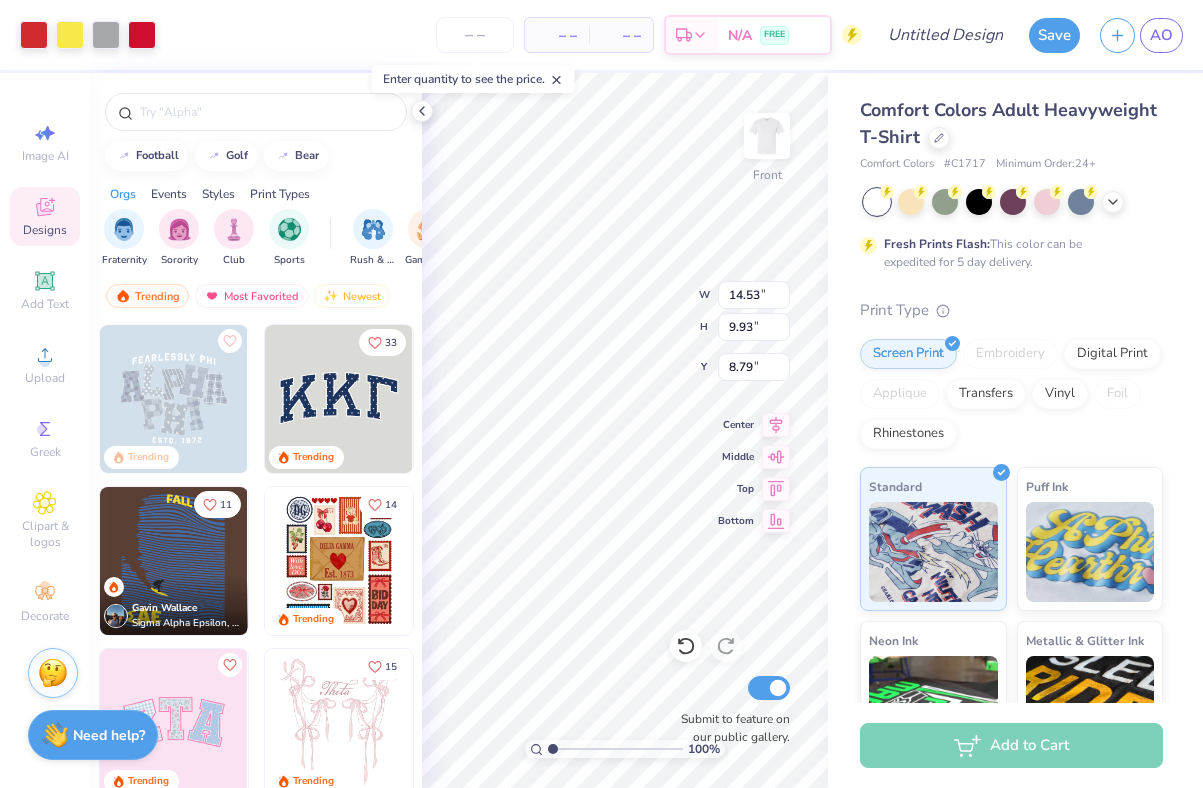 scroll, scrollTop: 0, scrollLeft: 0, axis: both 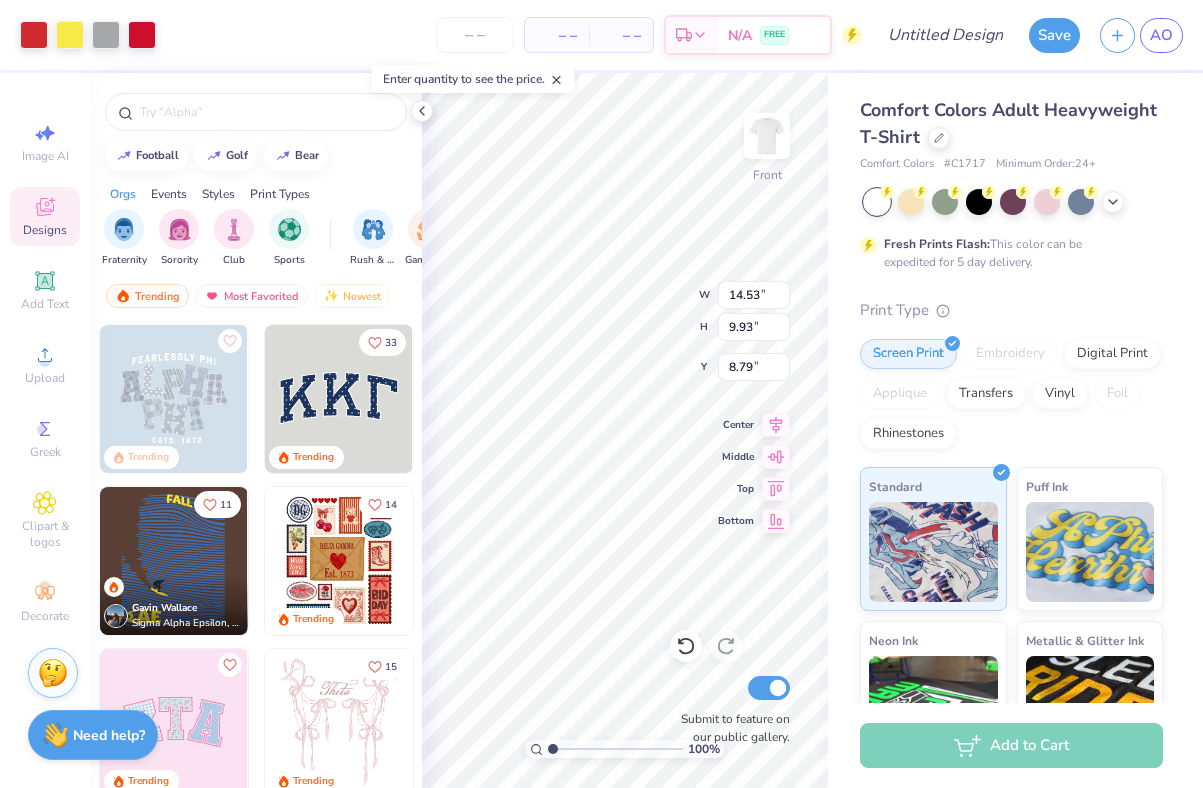 type on "12.62" 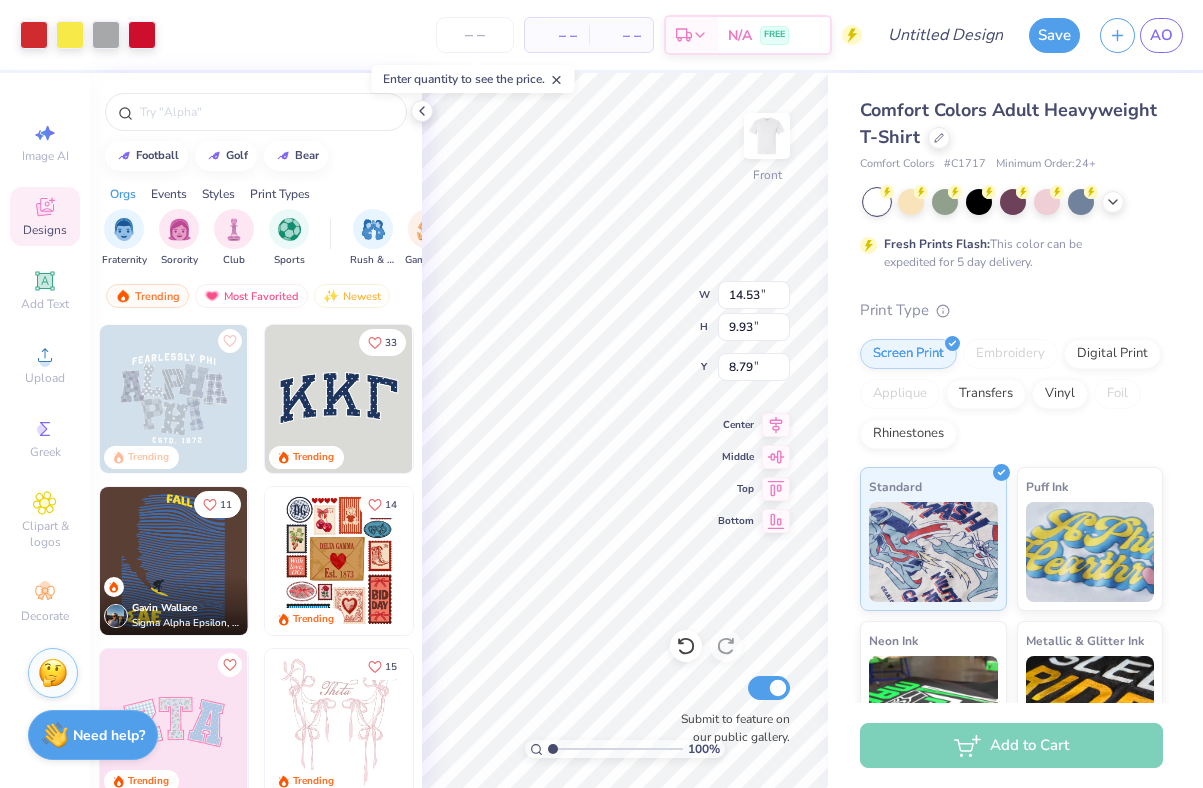 type on "8.62" 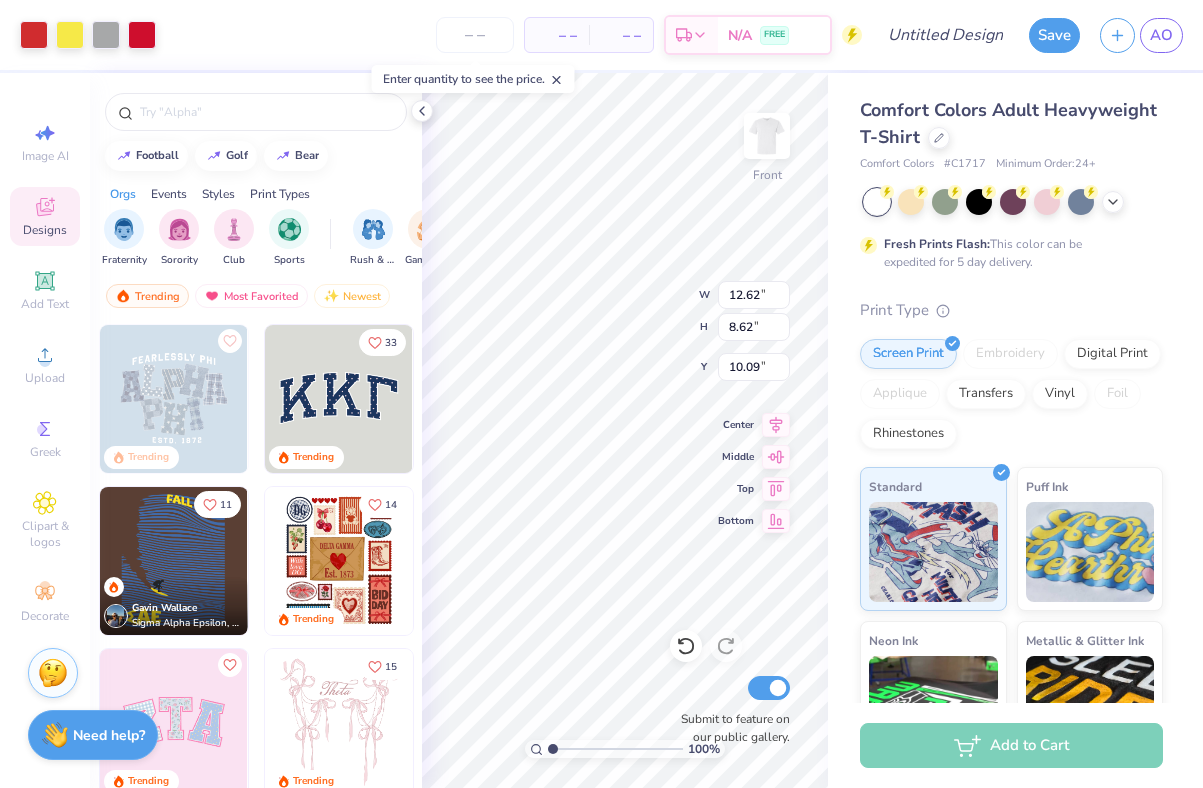 type on "3.28" 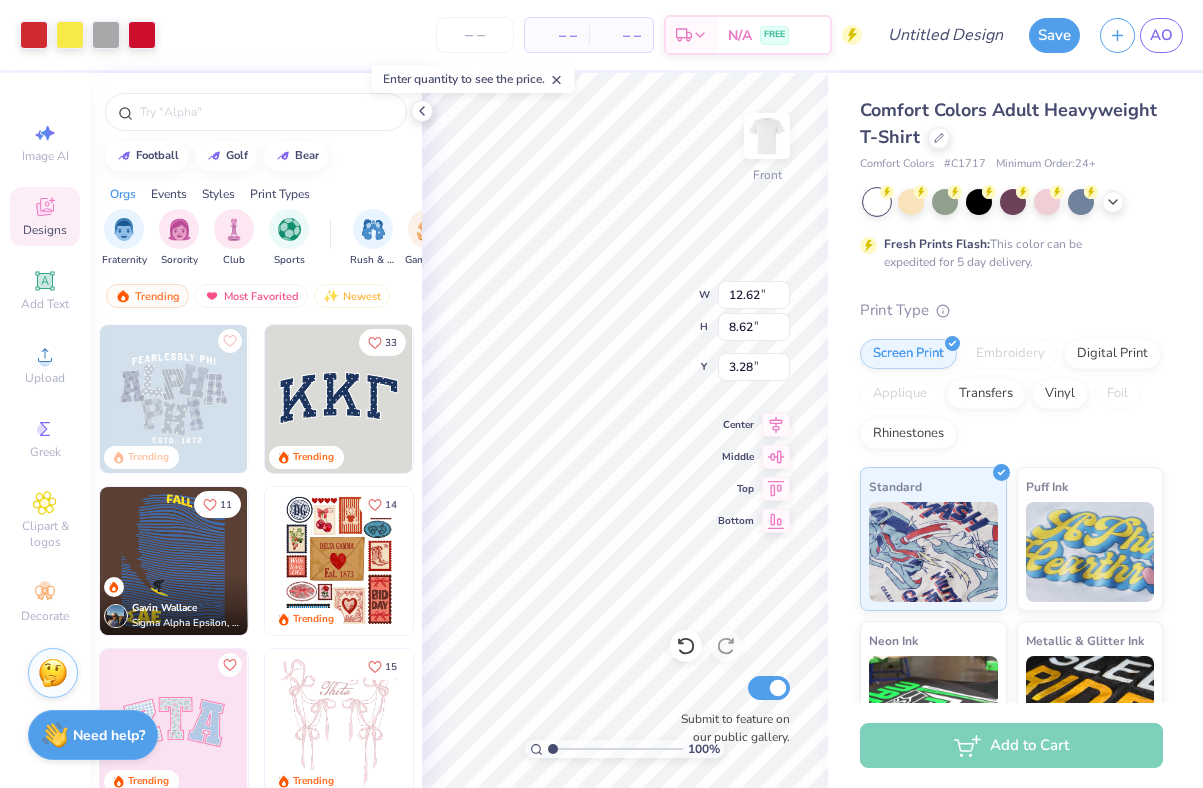 type on "11.43" 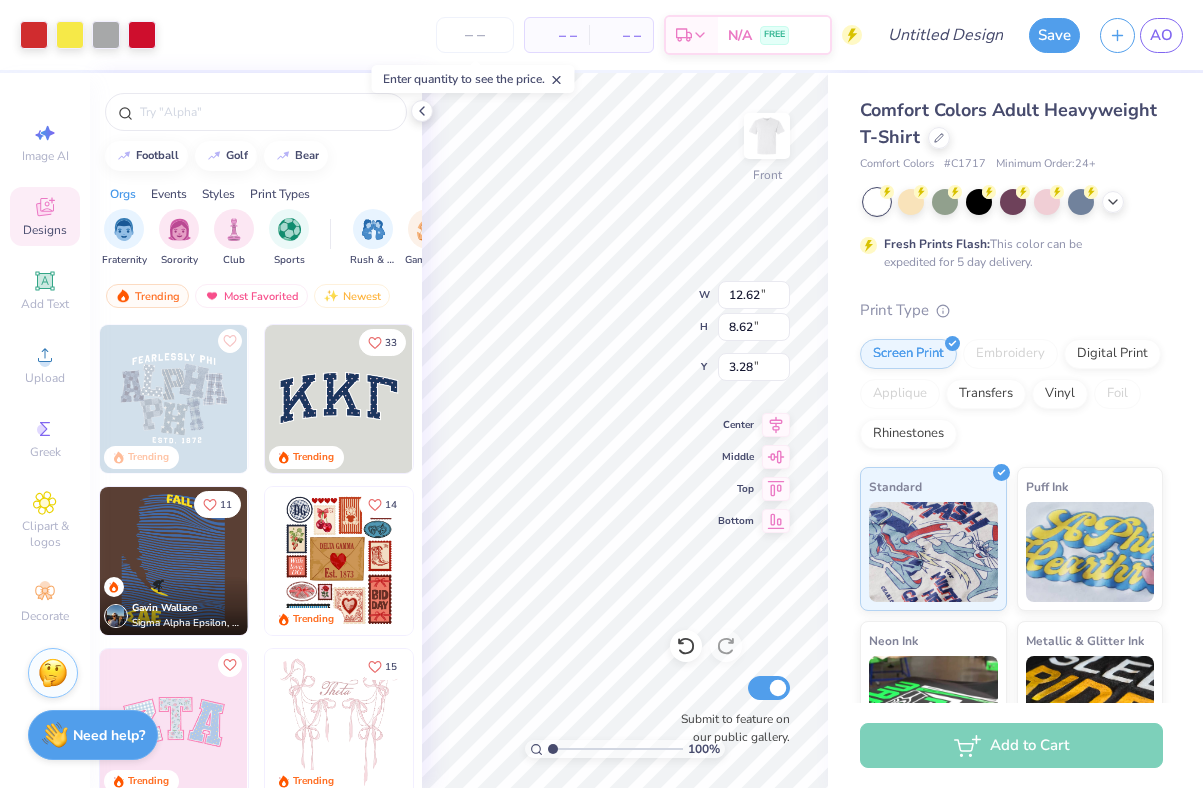 type on "7.81" 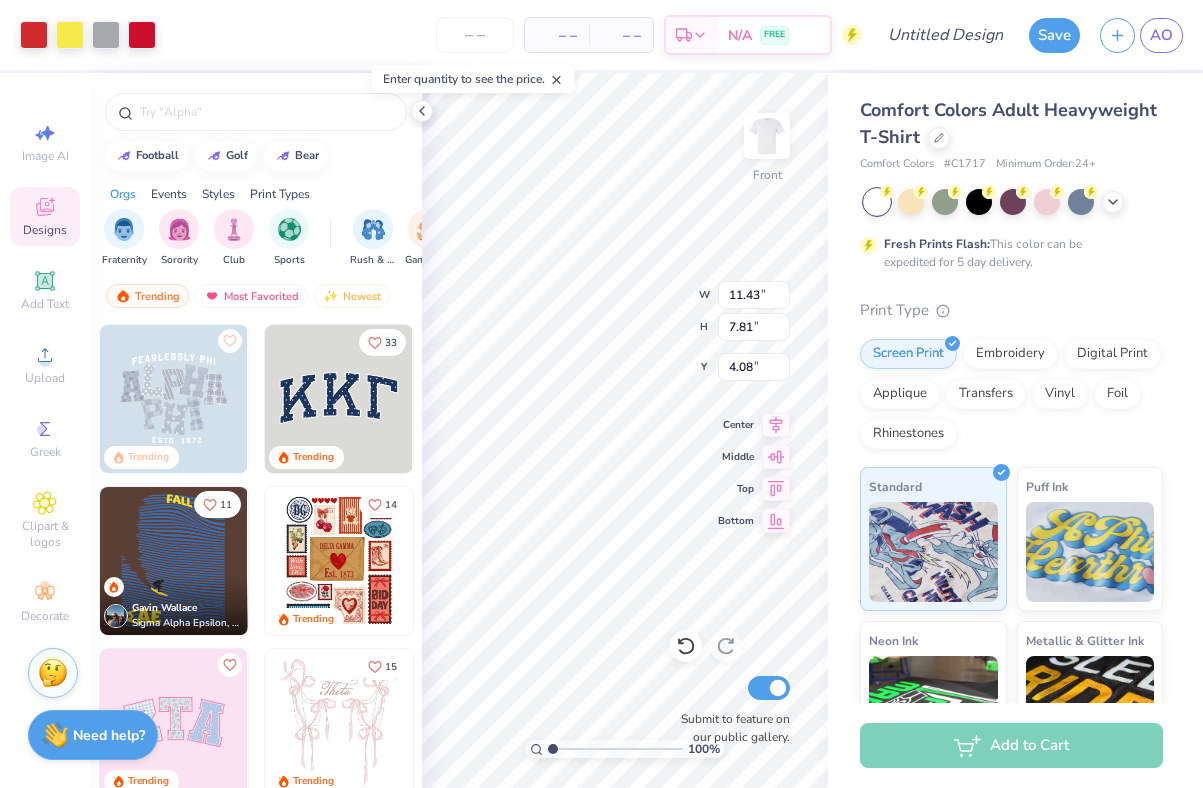 type on "3.00" 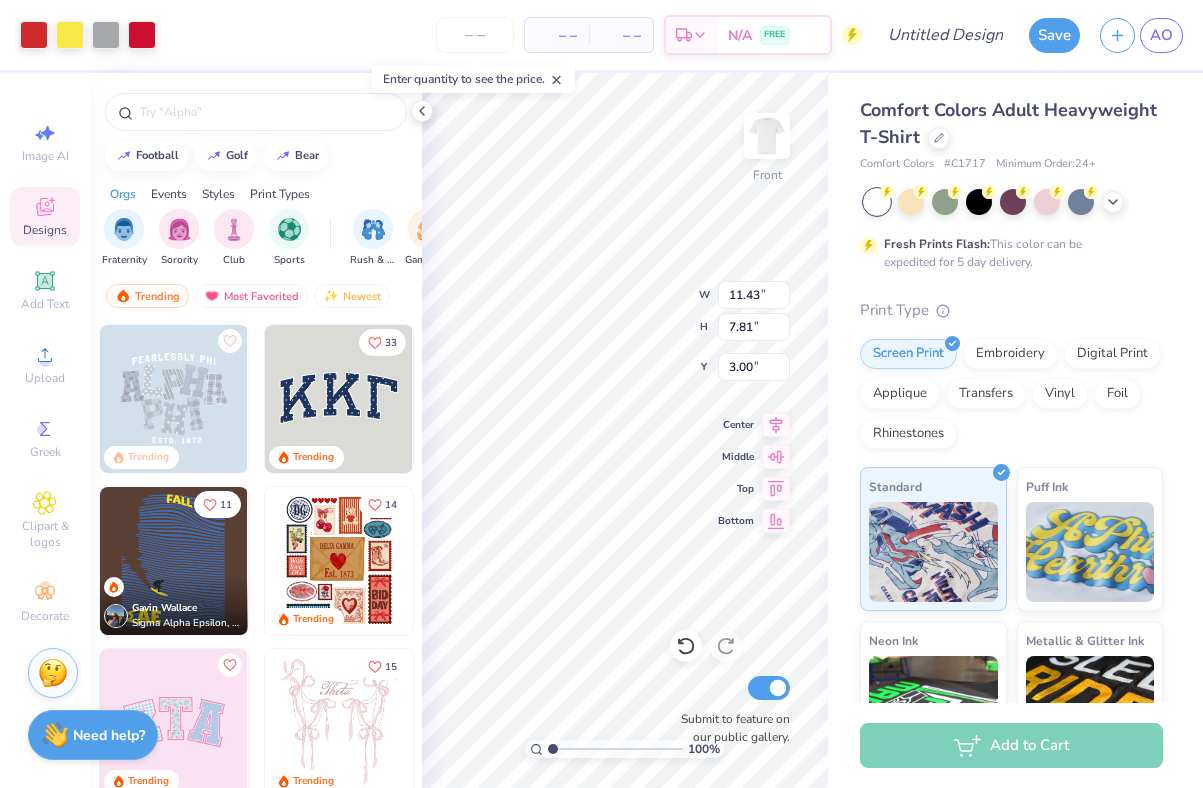 type on "10.22" 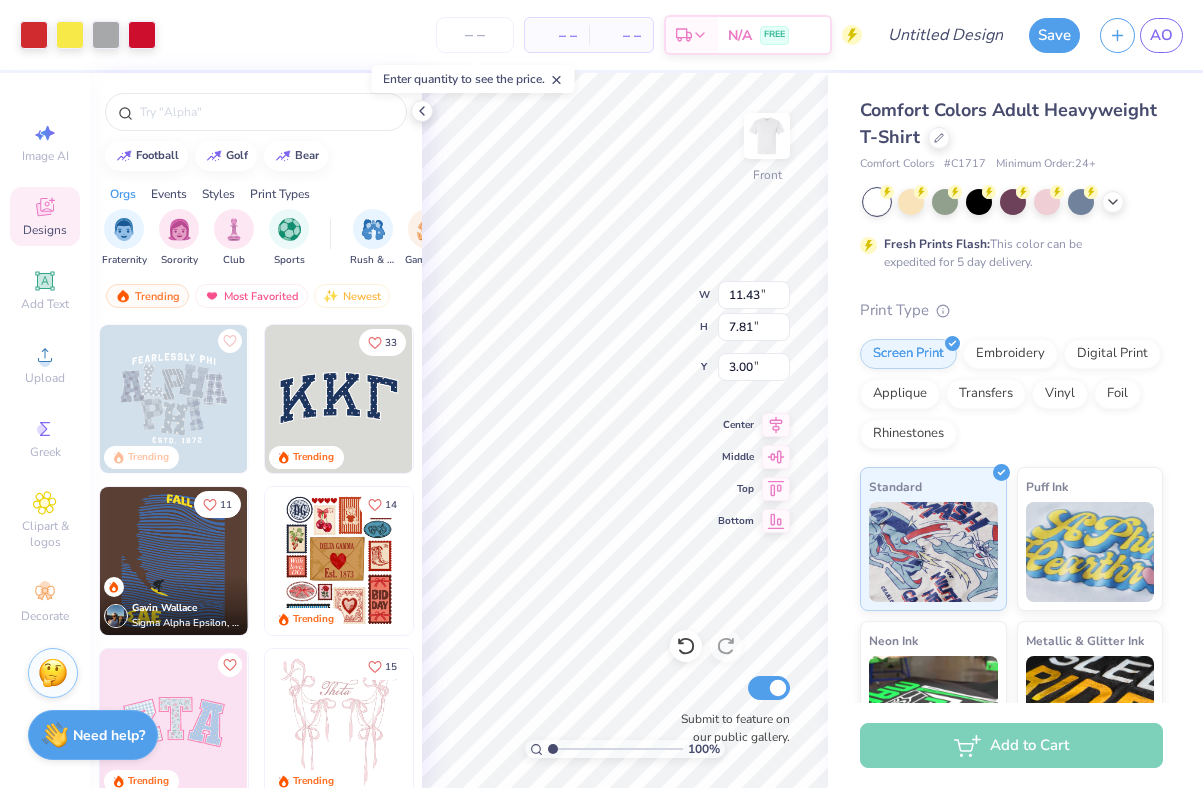 type on "6.98" 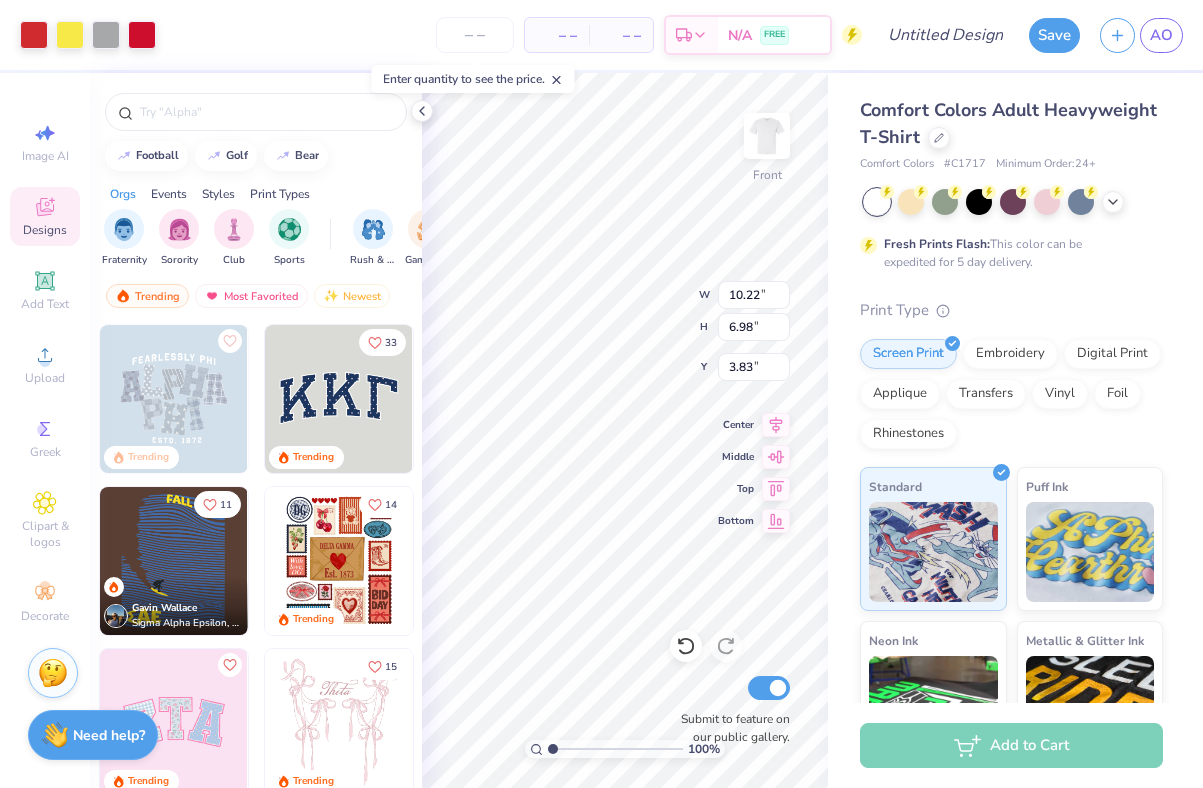 type on "3.00" 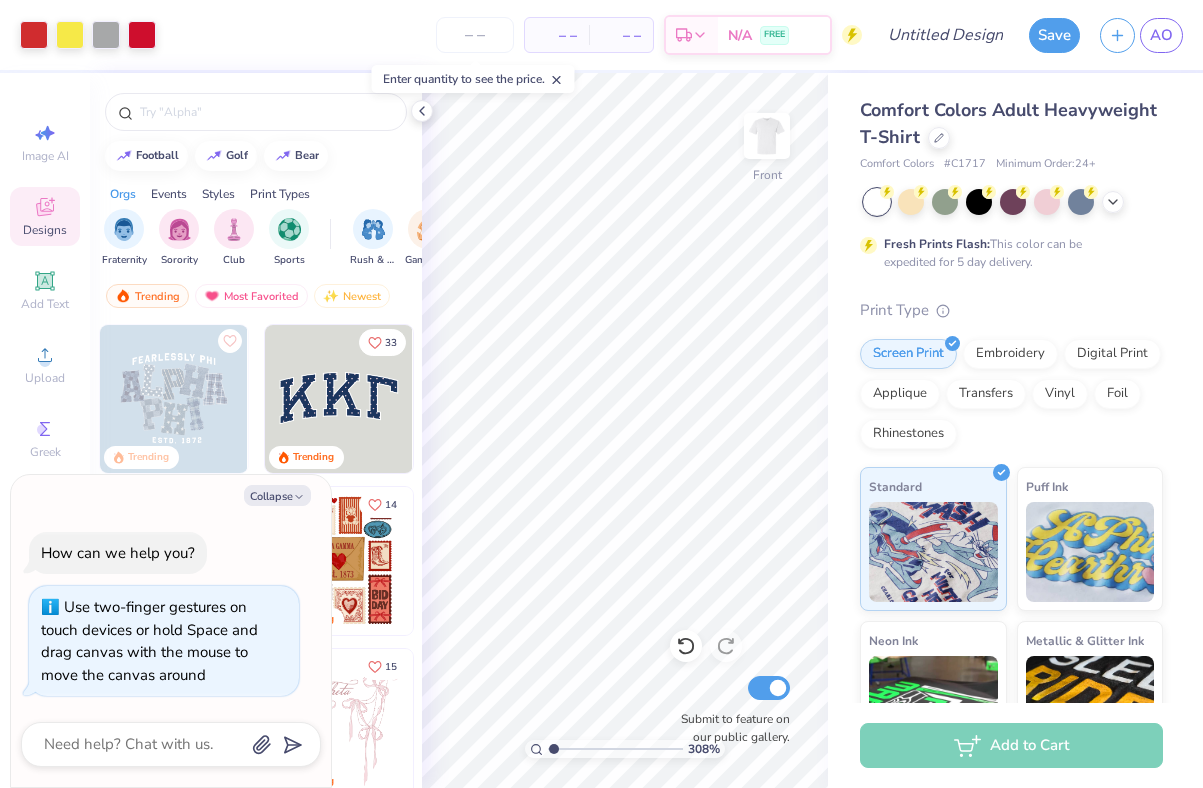 type on "1" 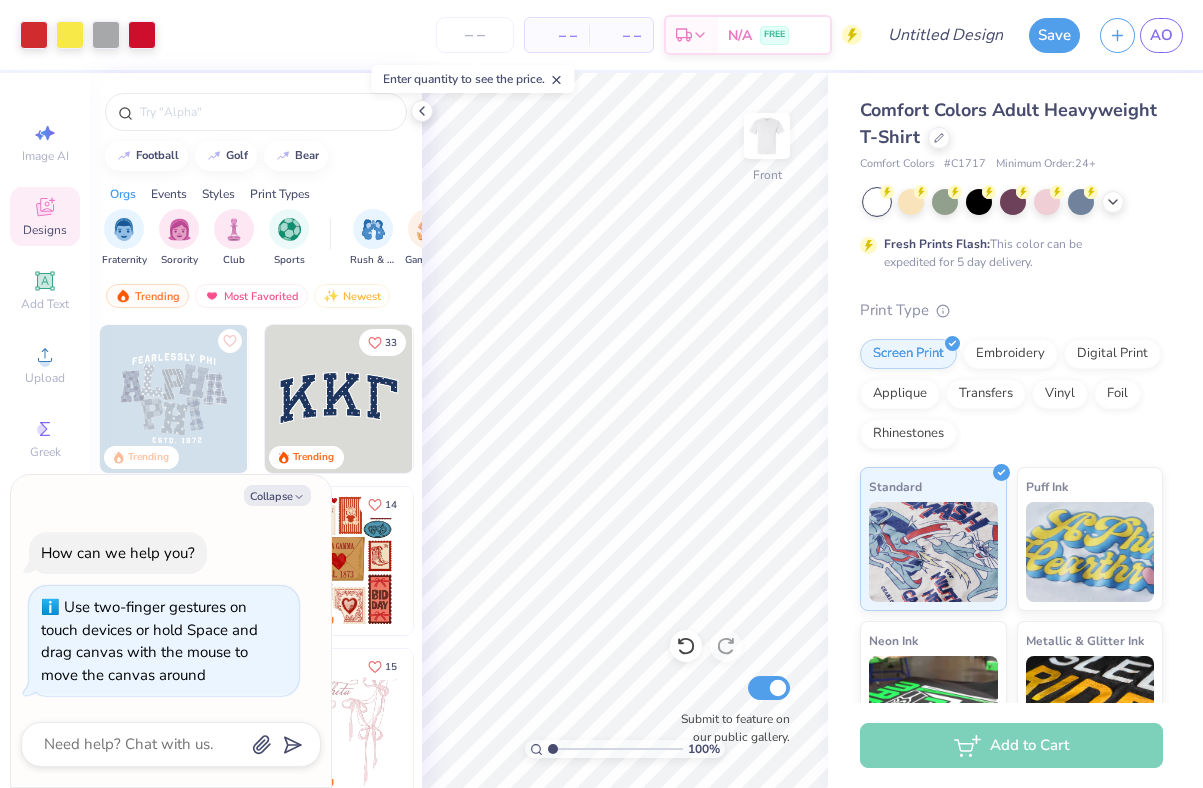 drag, startPoint x: 553, startPoint y: 745, endPoint x: 506, endPoint y: 743, distance: 47.042534 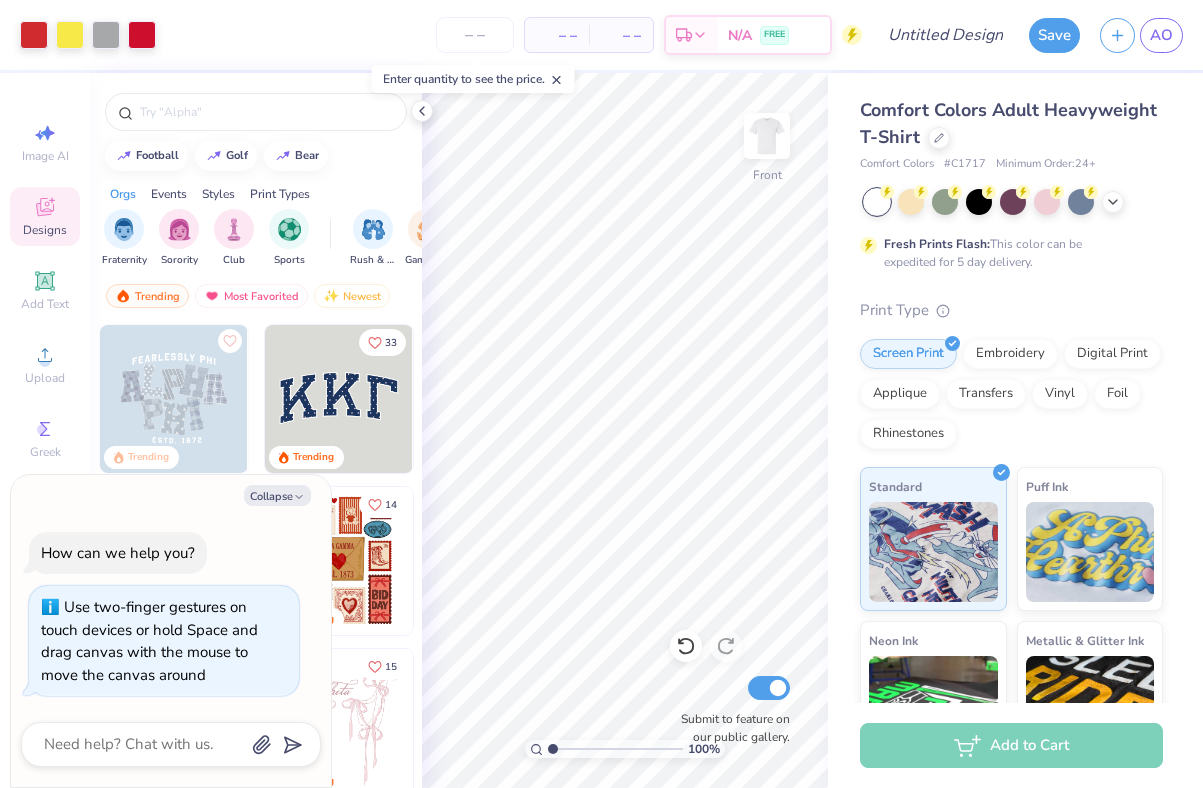 click at bounding box center [615, 749] 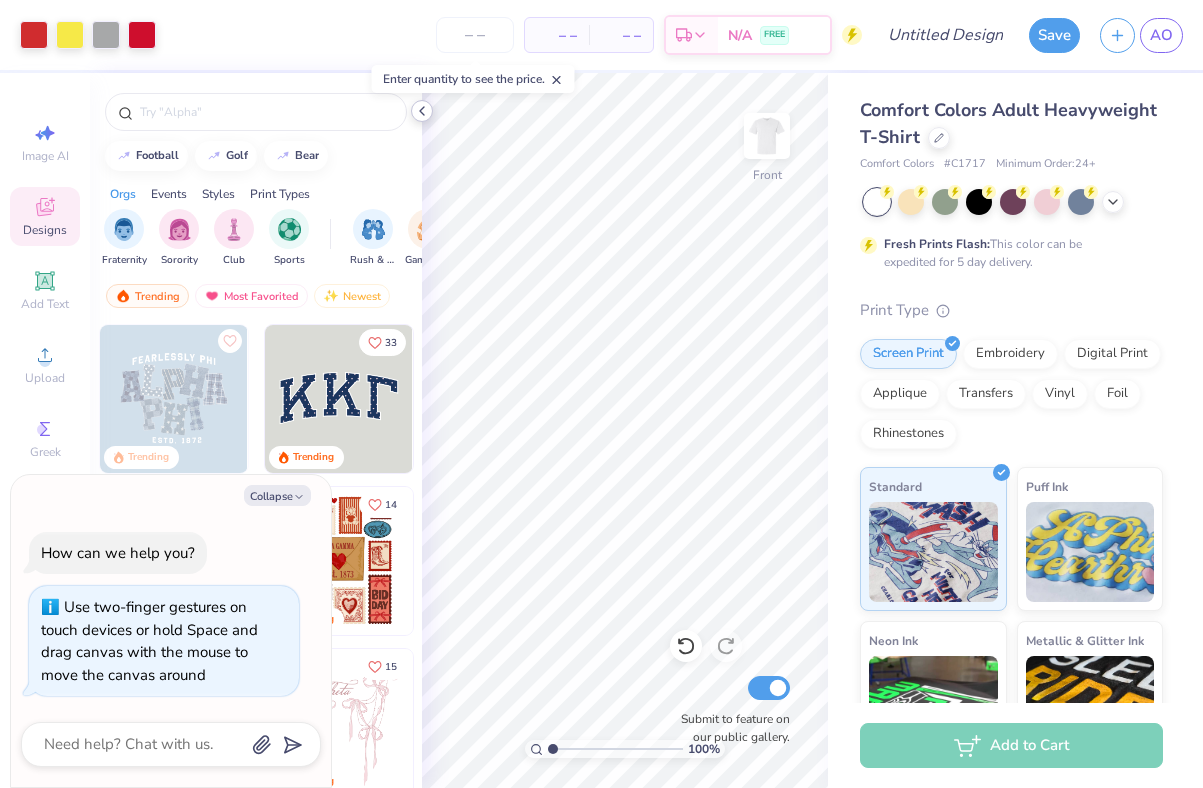 click 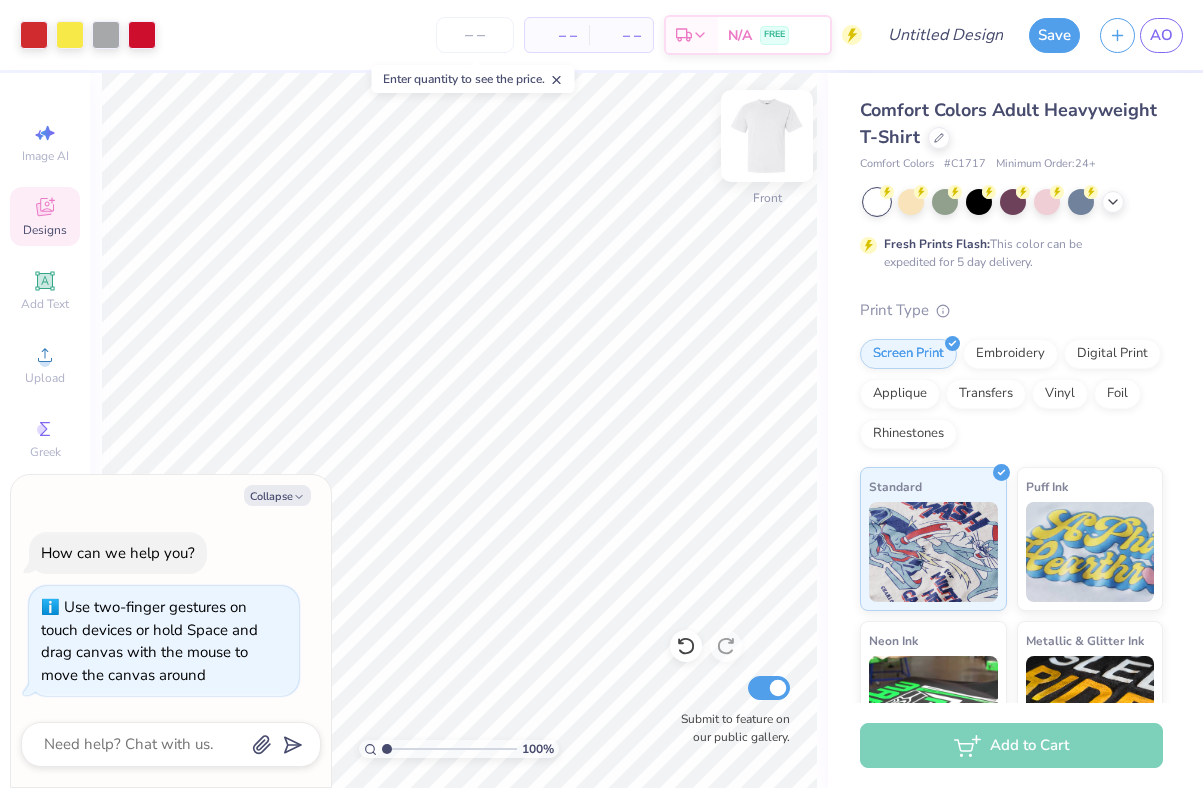 click at bounding box center [767, 136] 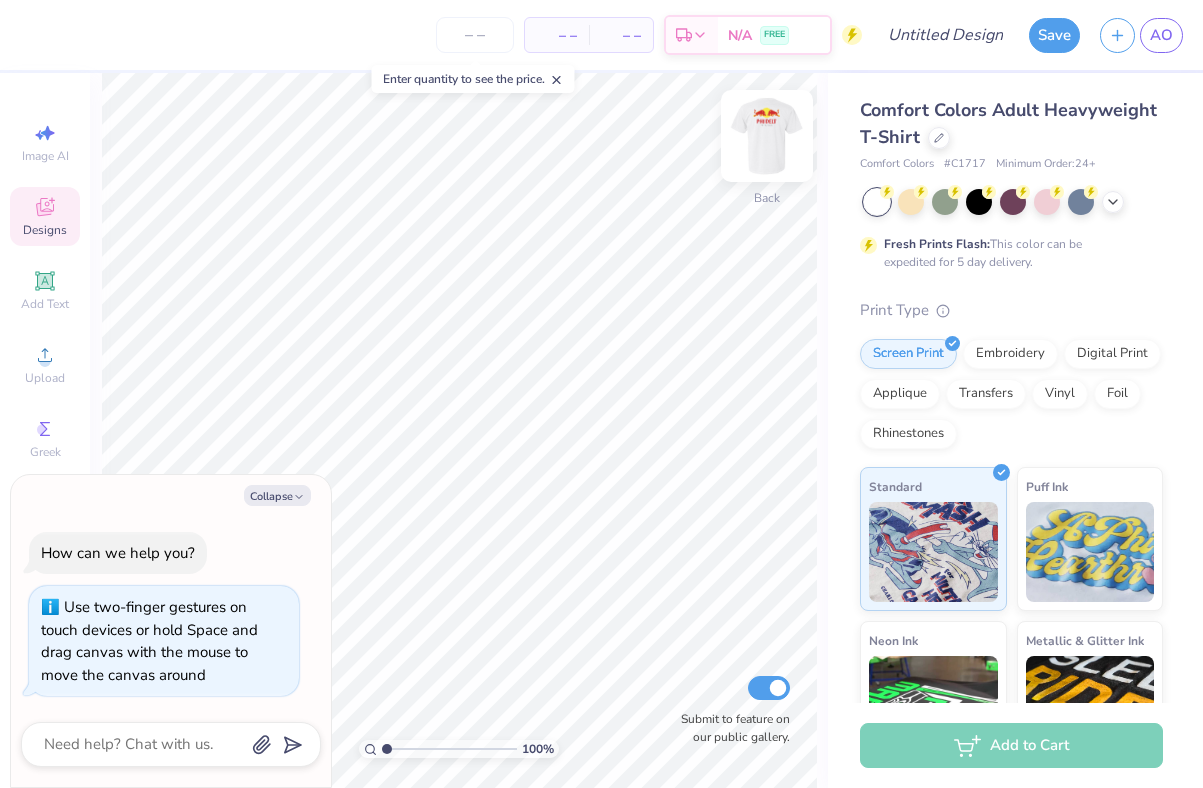 click at bounding box center [767, 136] 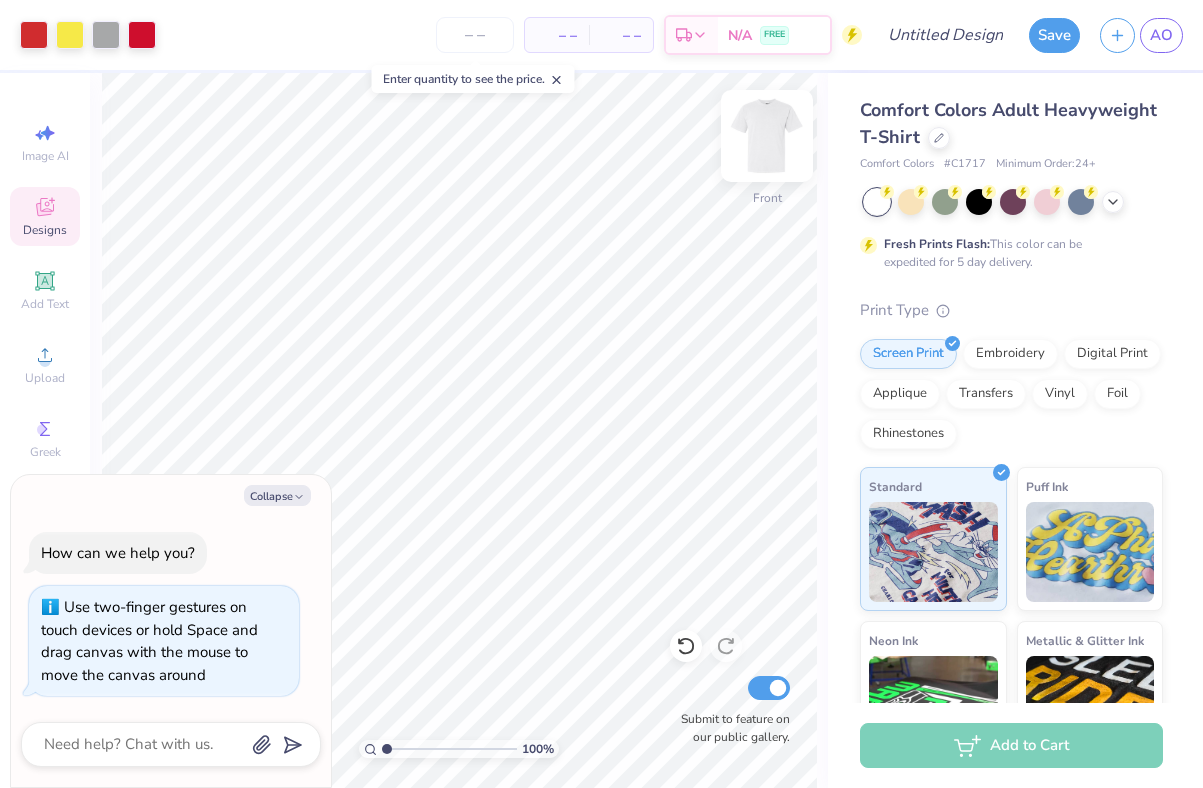 click at bounding box center (767, 136) 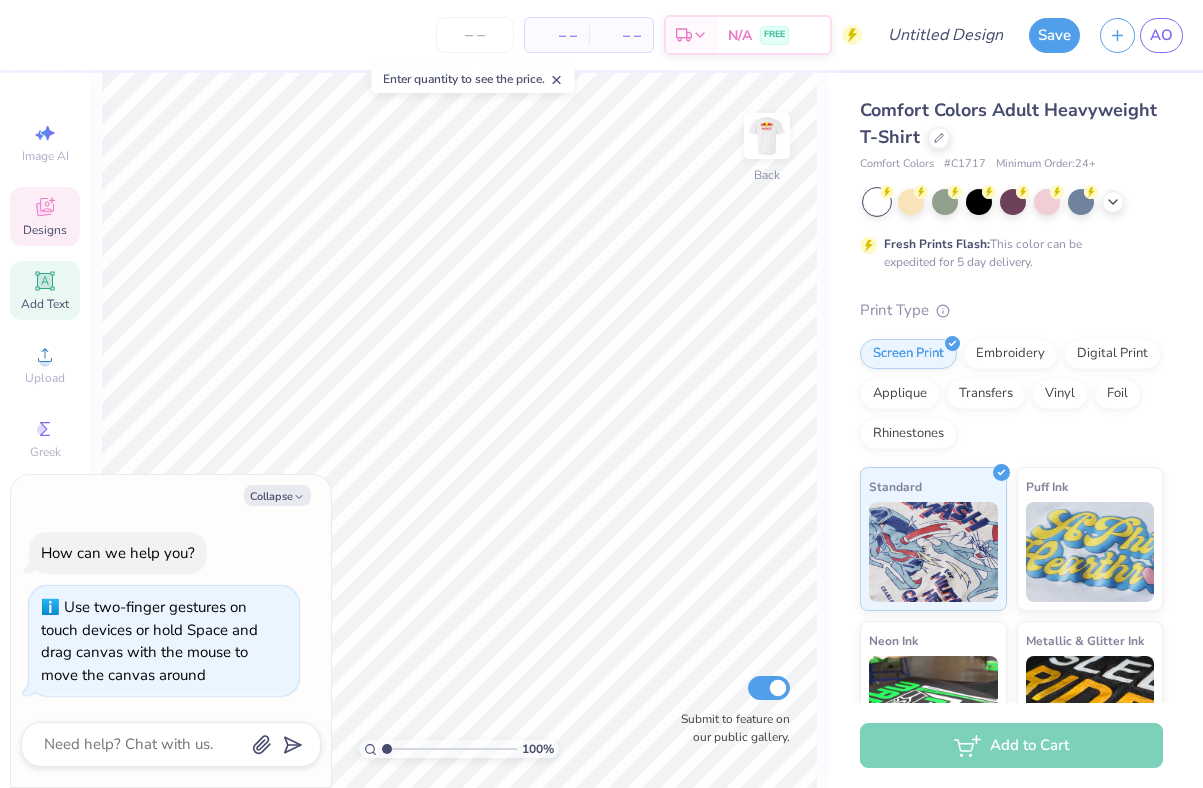 click 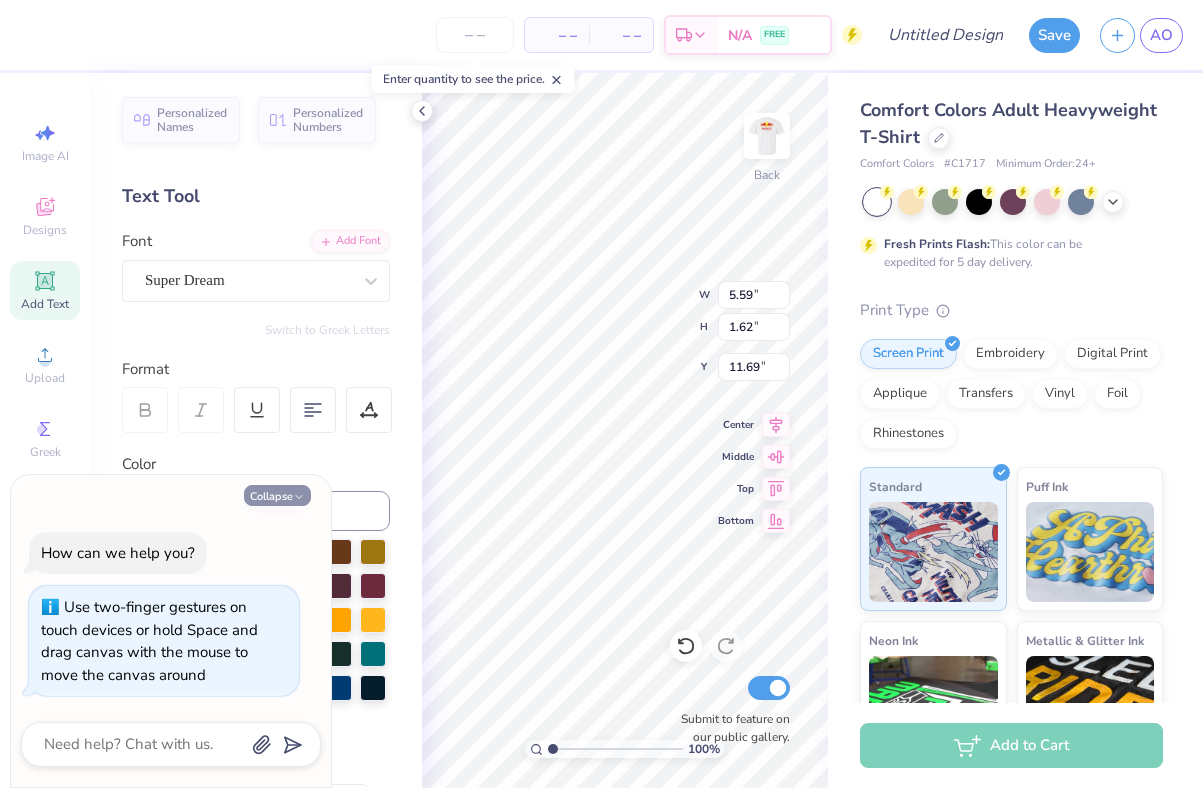 click on "Collapse" at bounding box center (277, 495) 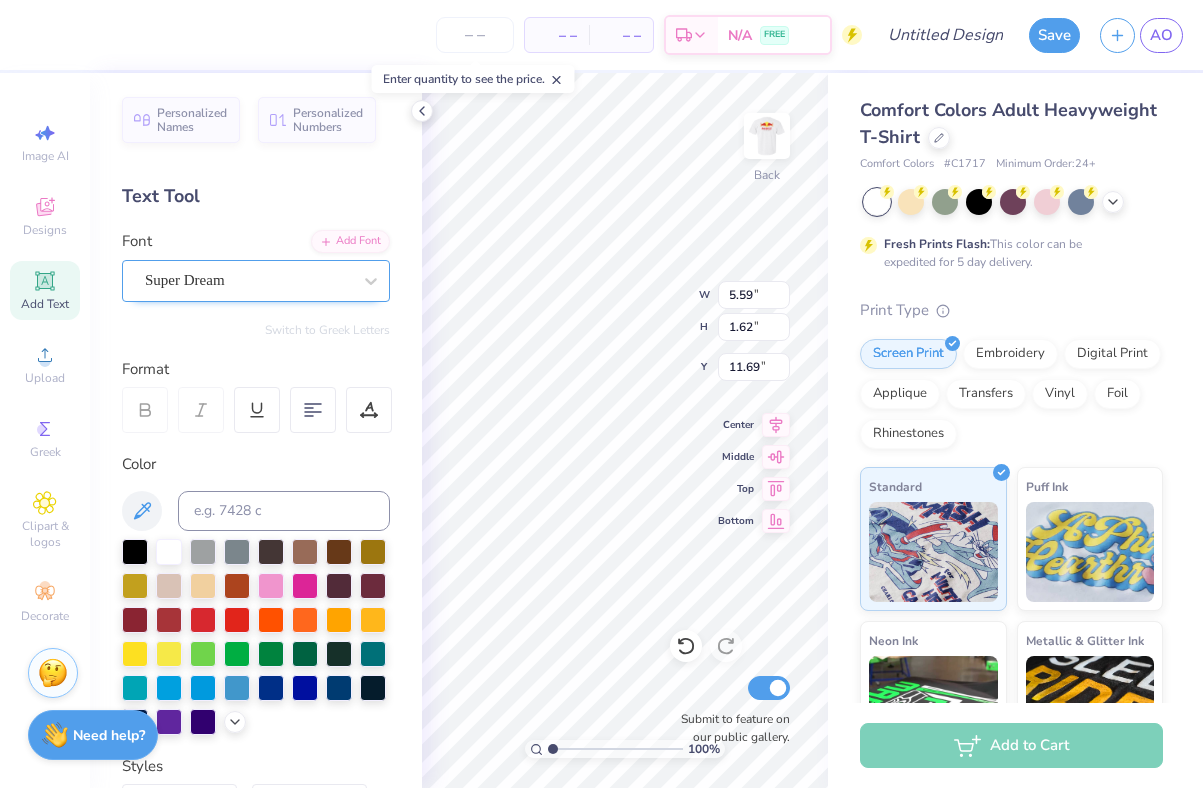 click on "Super Dream" at bounding box center (248, 280) 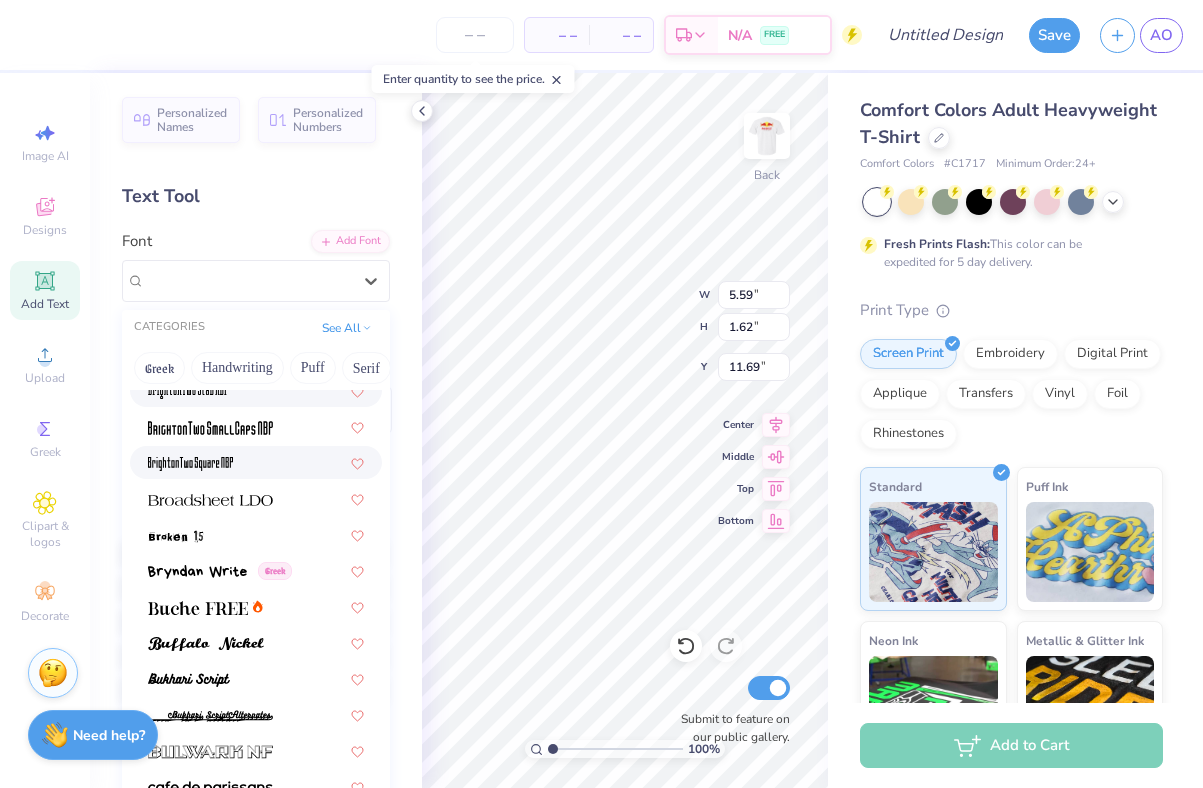 scroll, scrollTop: 1634, scrollLeft: 0, axis: vertical 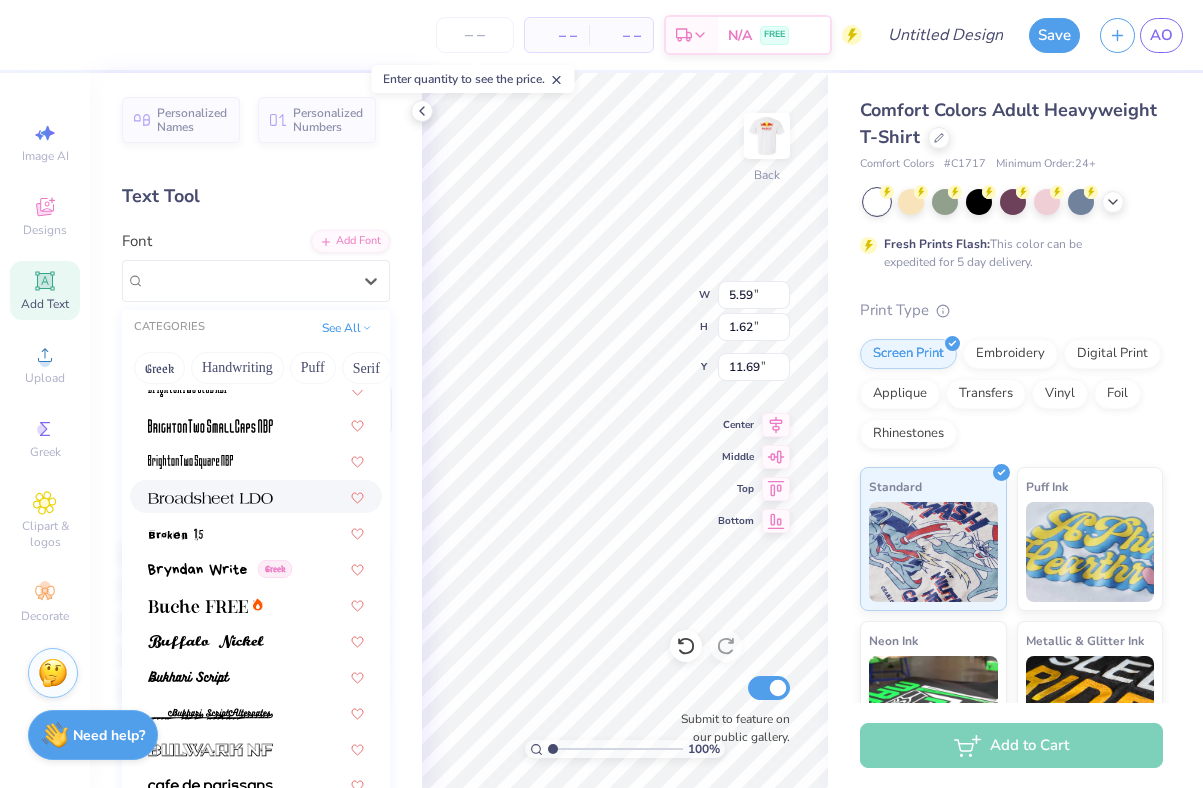click at bounding box center (210, 498) 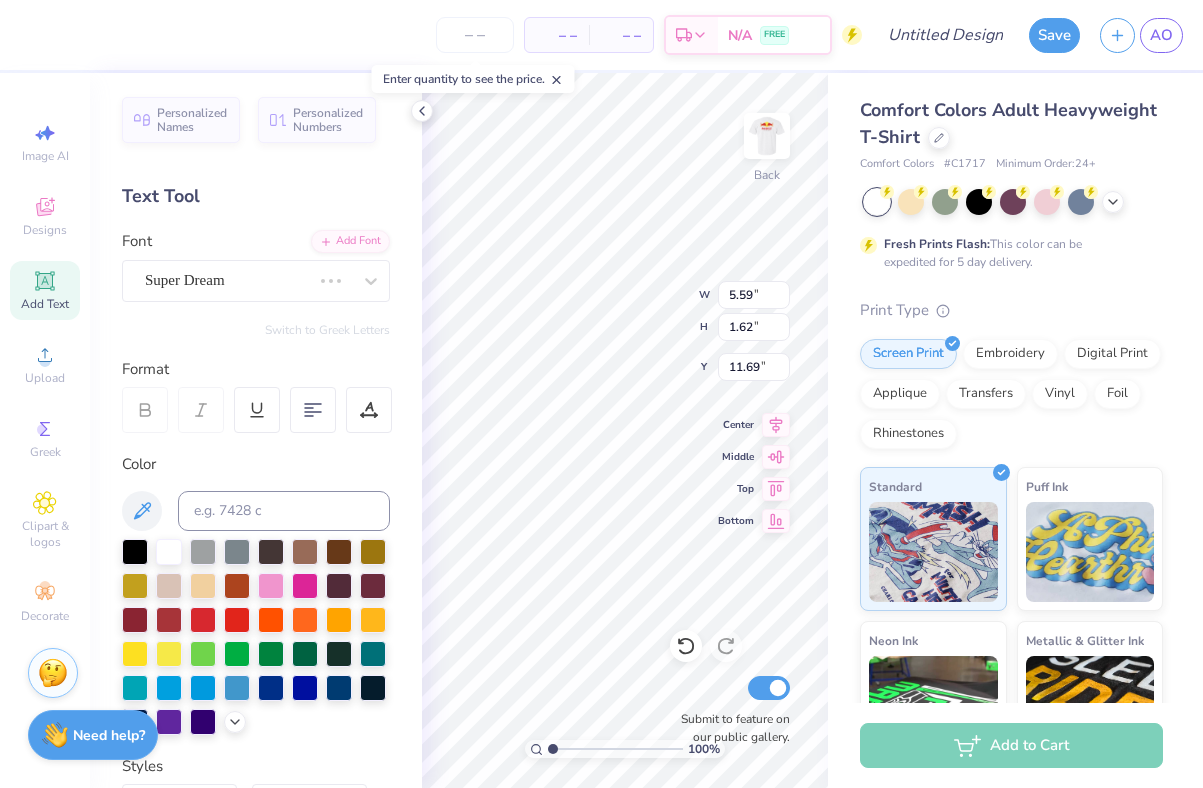 type on "6.22" 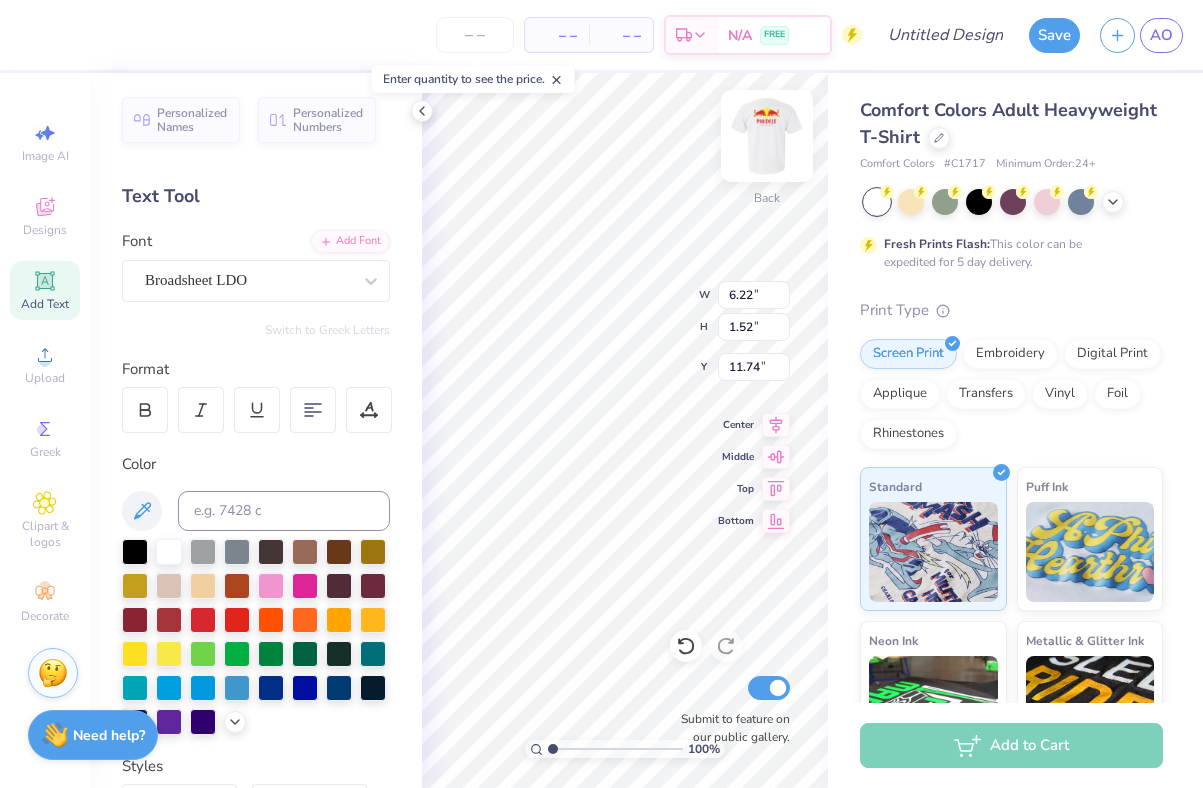 click at bounding box center [767, 136] 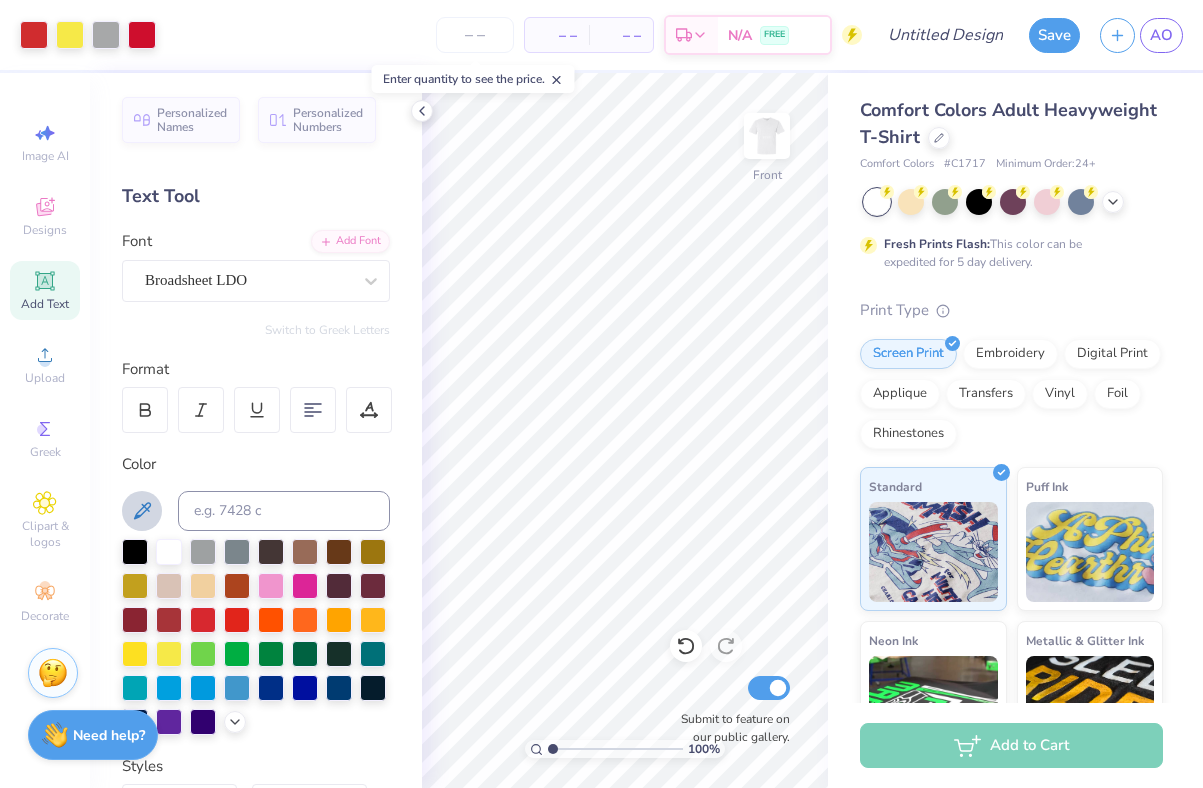 click 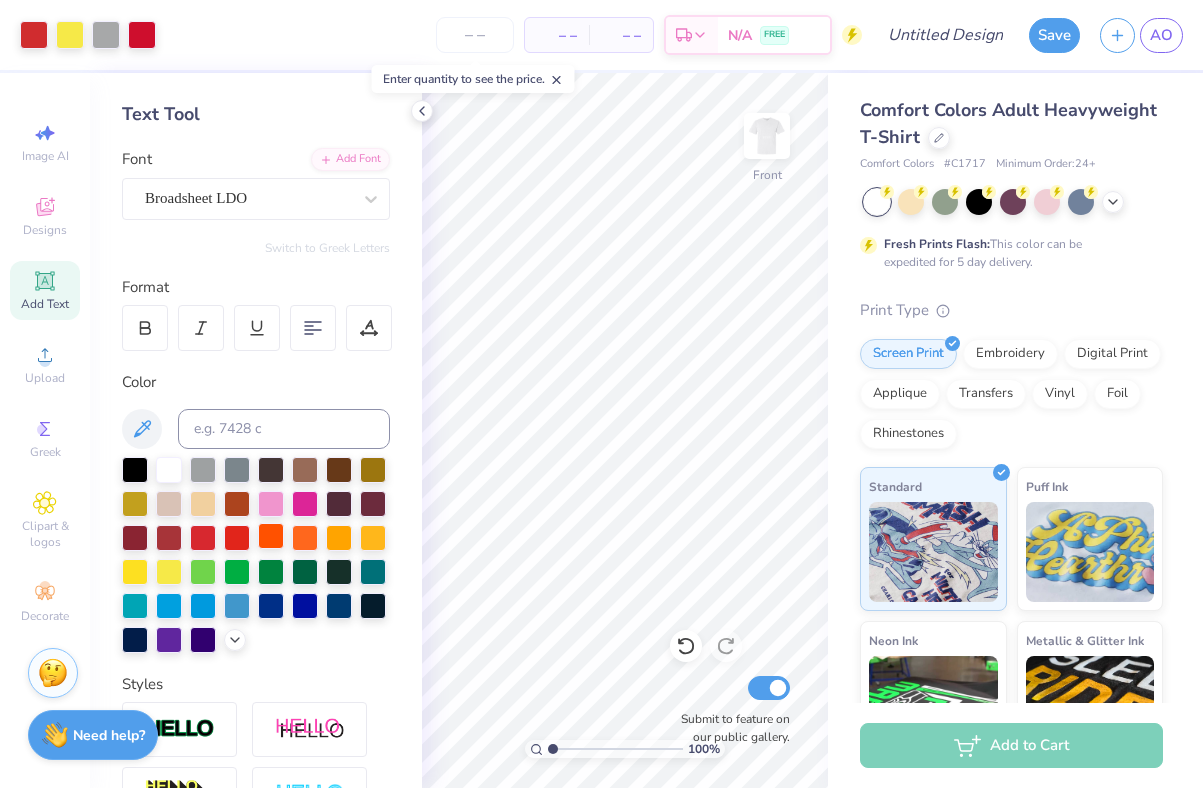 scroll, scrollTop: 62, scrollLeft: 0, axis: vertical 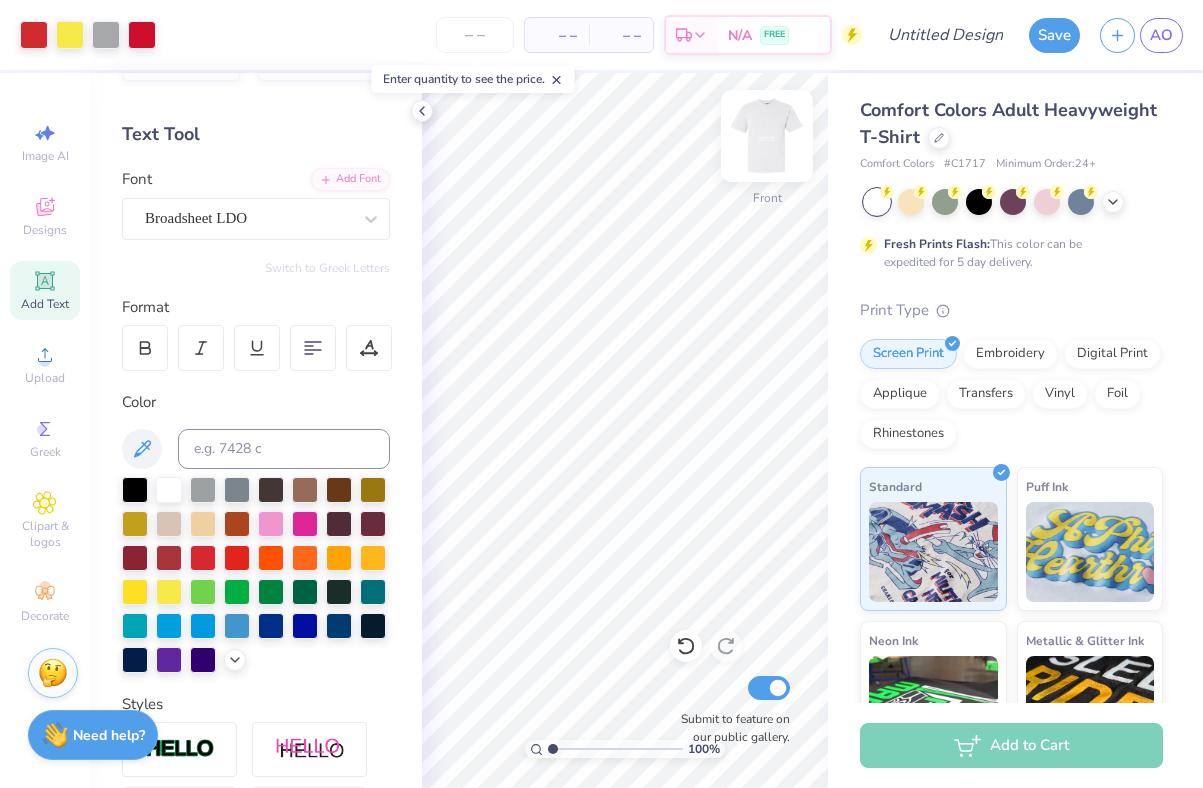click at bounding box center [767, 136] 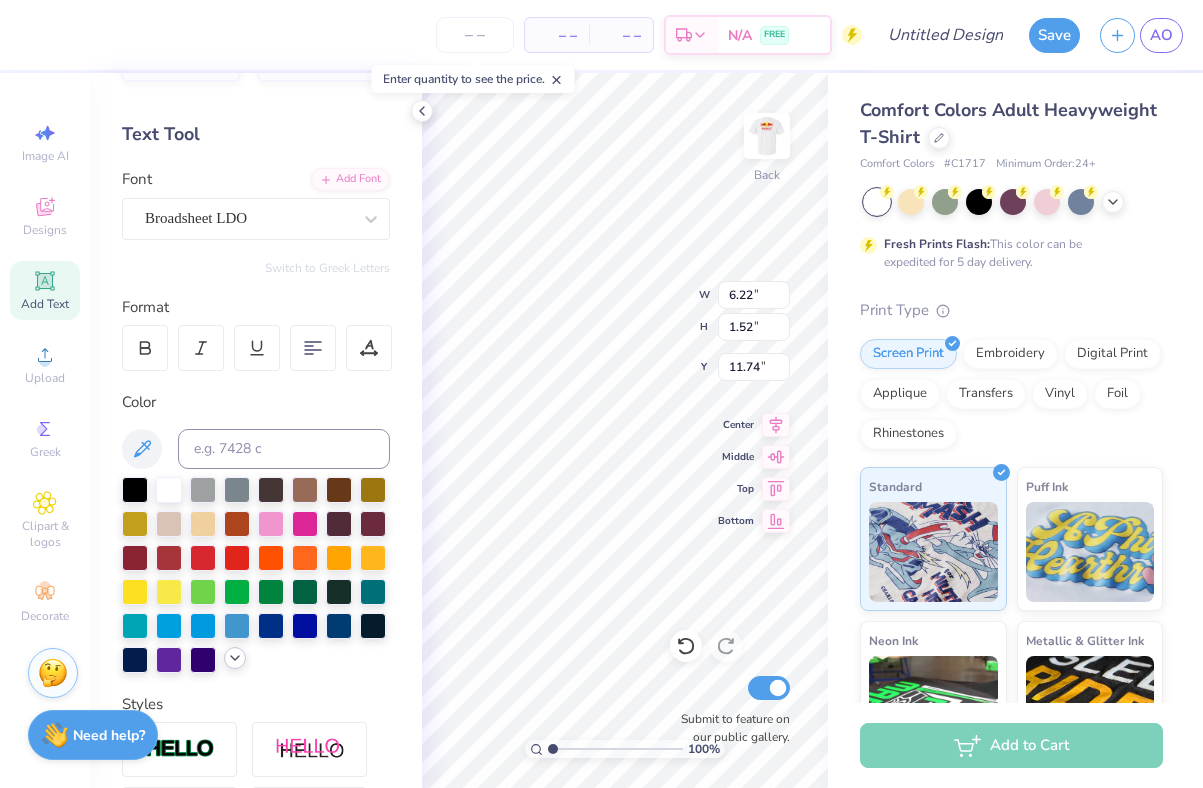 click 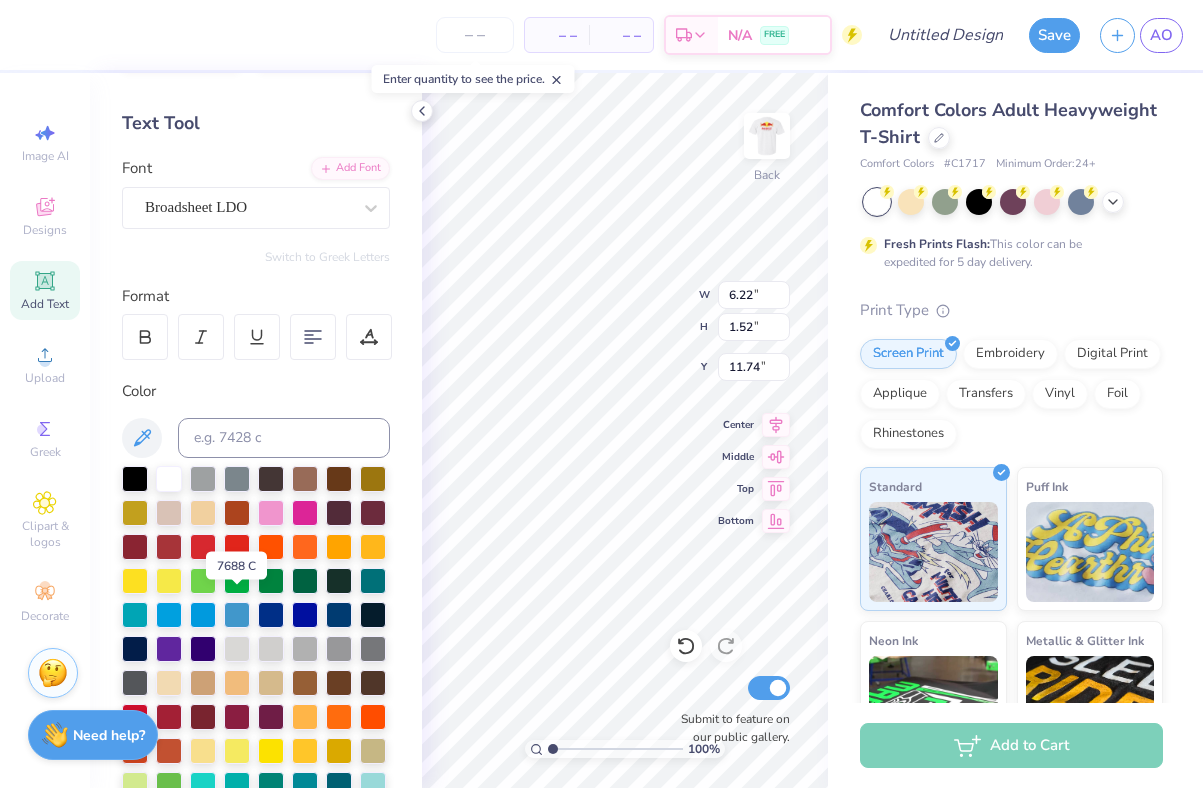 scroll, scrollTop: 81, scrollLeft: 0, axis: vertical 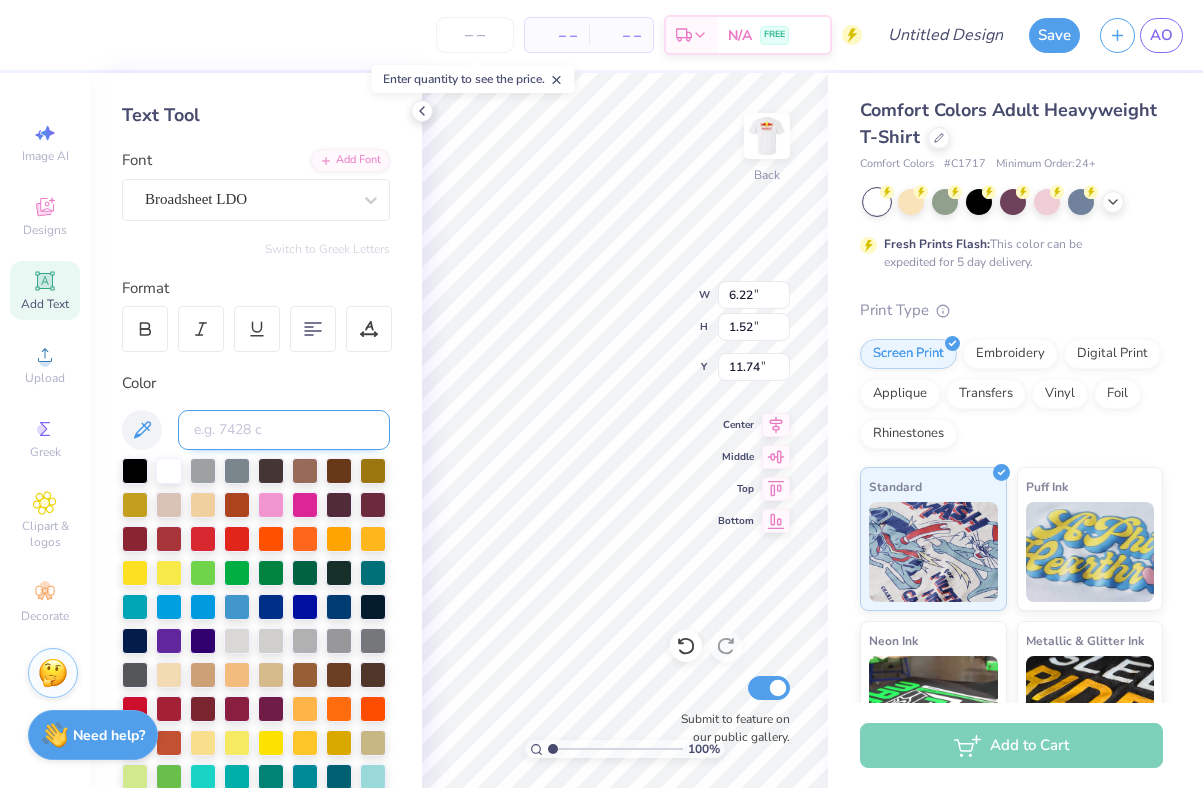 click at bounding box center [284, 430] 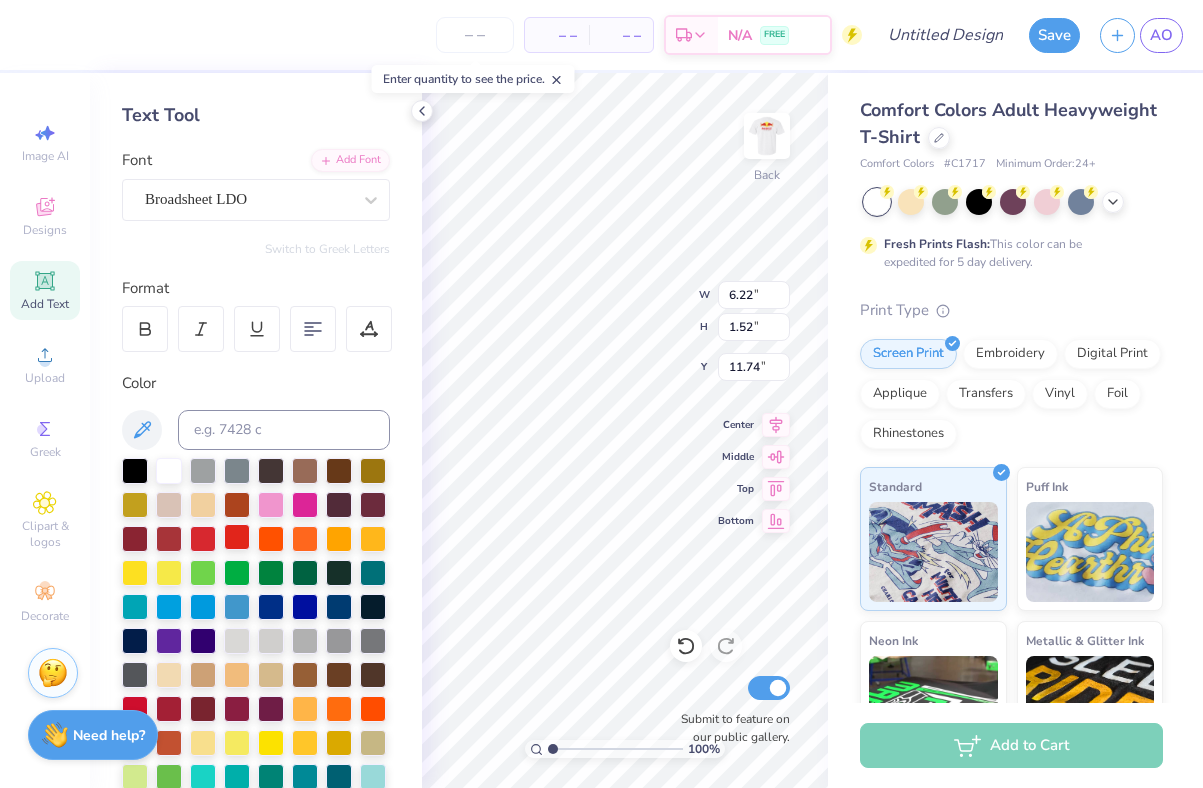 click at bounding box center (237, 537) 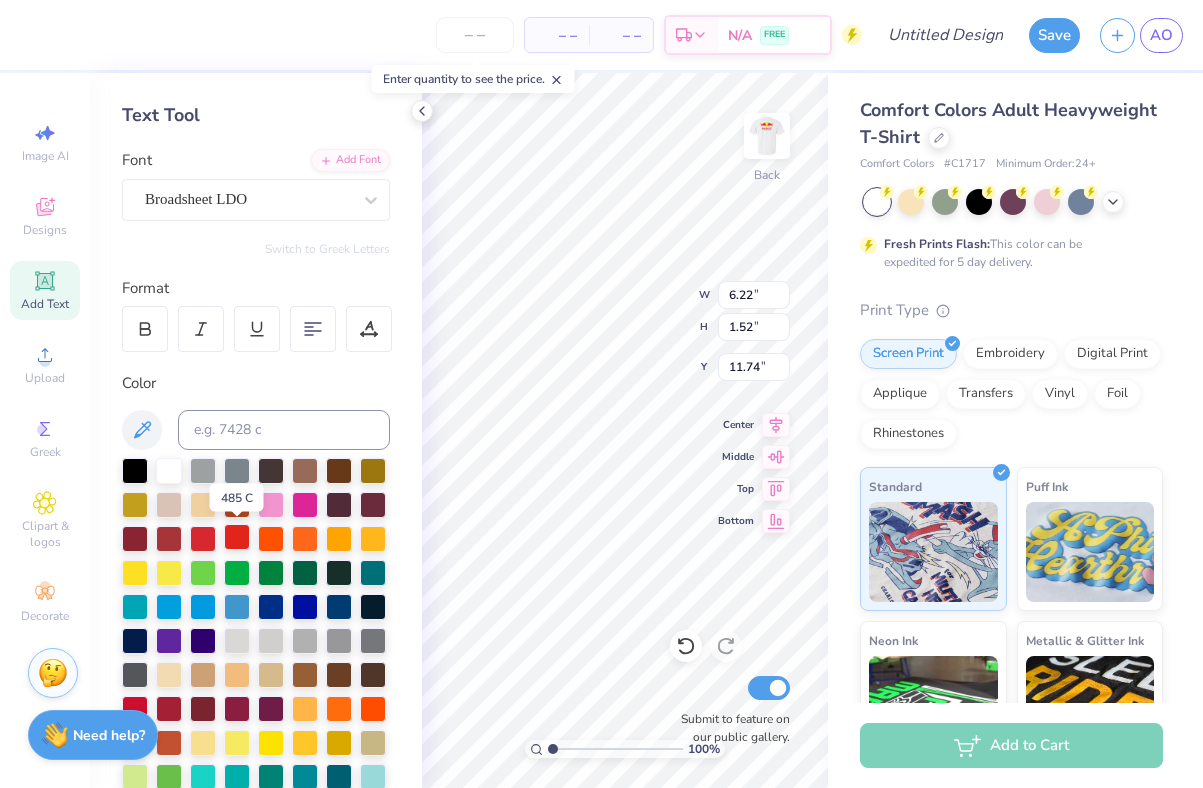 scroll, scrollTop: 0, scrollLeft: 6, axis: horizontal 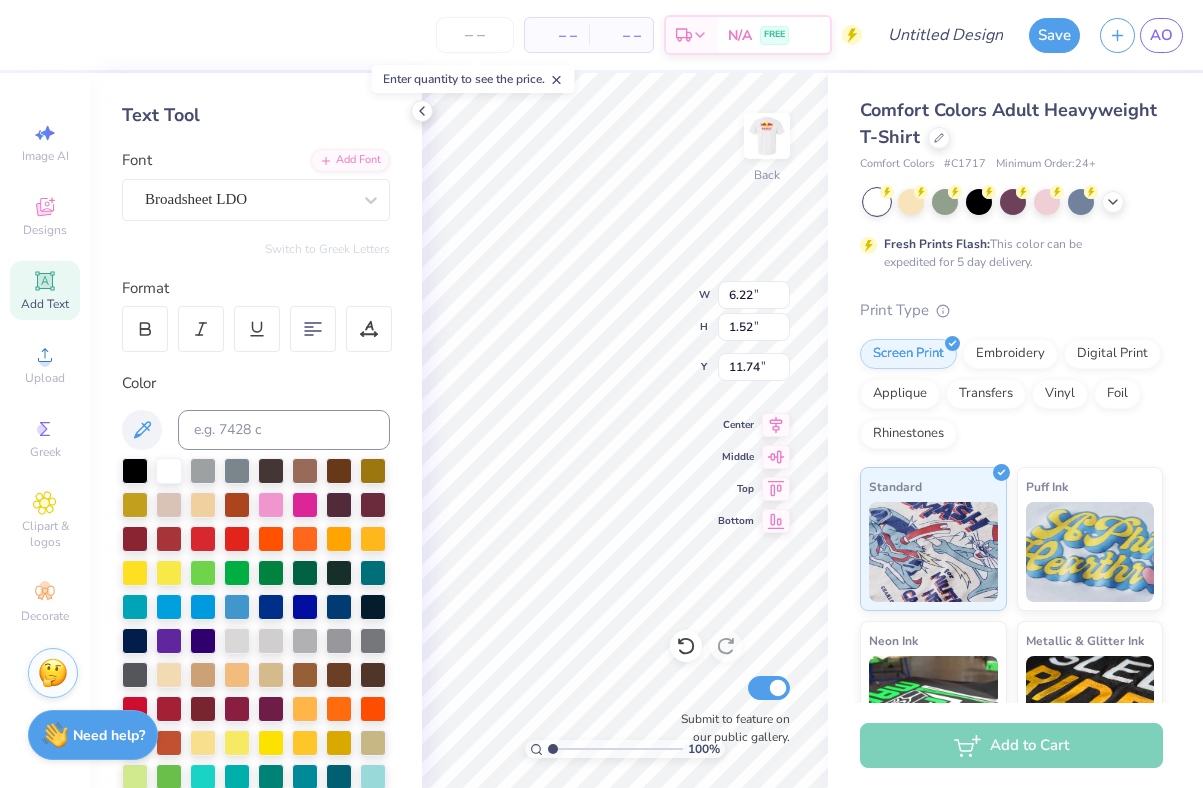 type on "NORTHEASTERN" 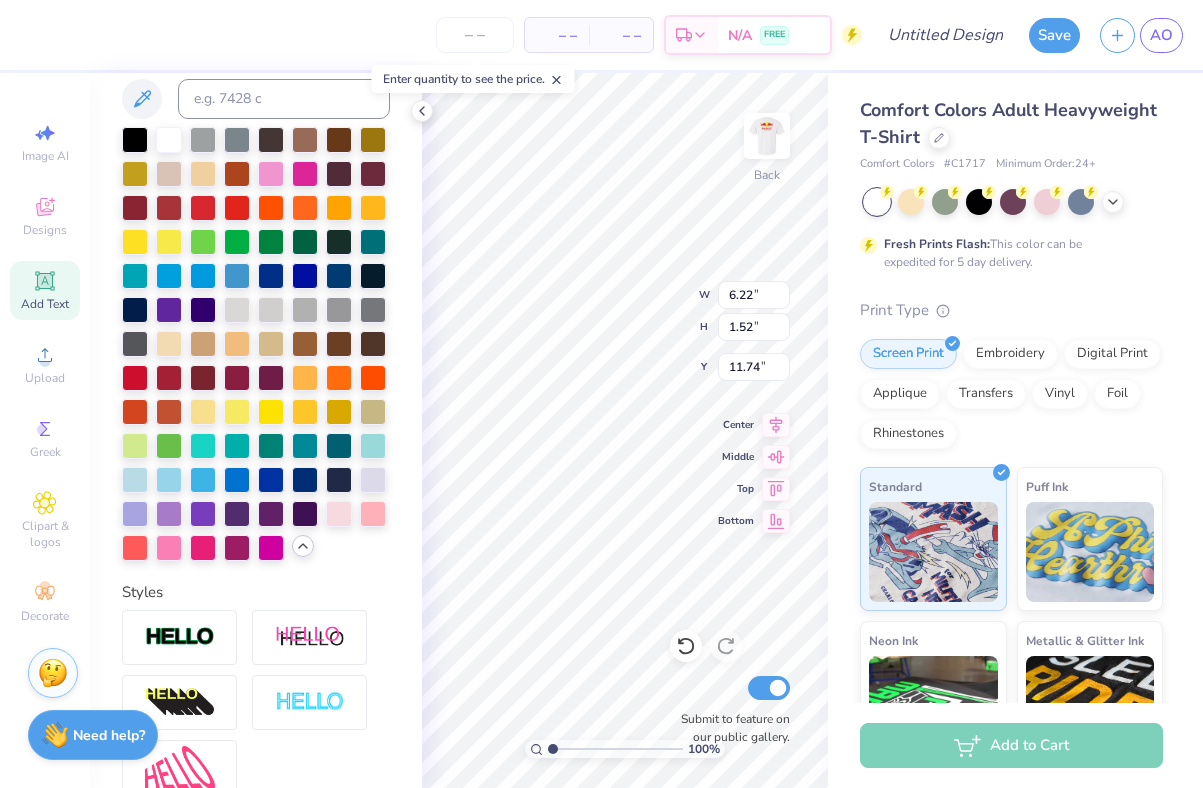 scroll, scrollTop: 0, scrollLeft: 0, axis: both 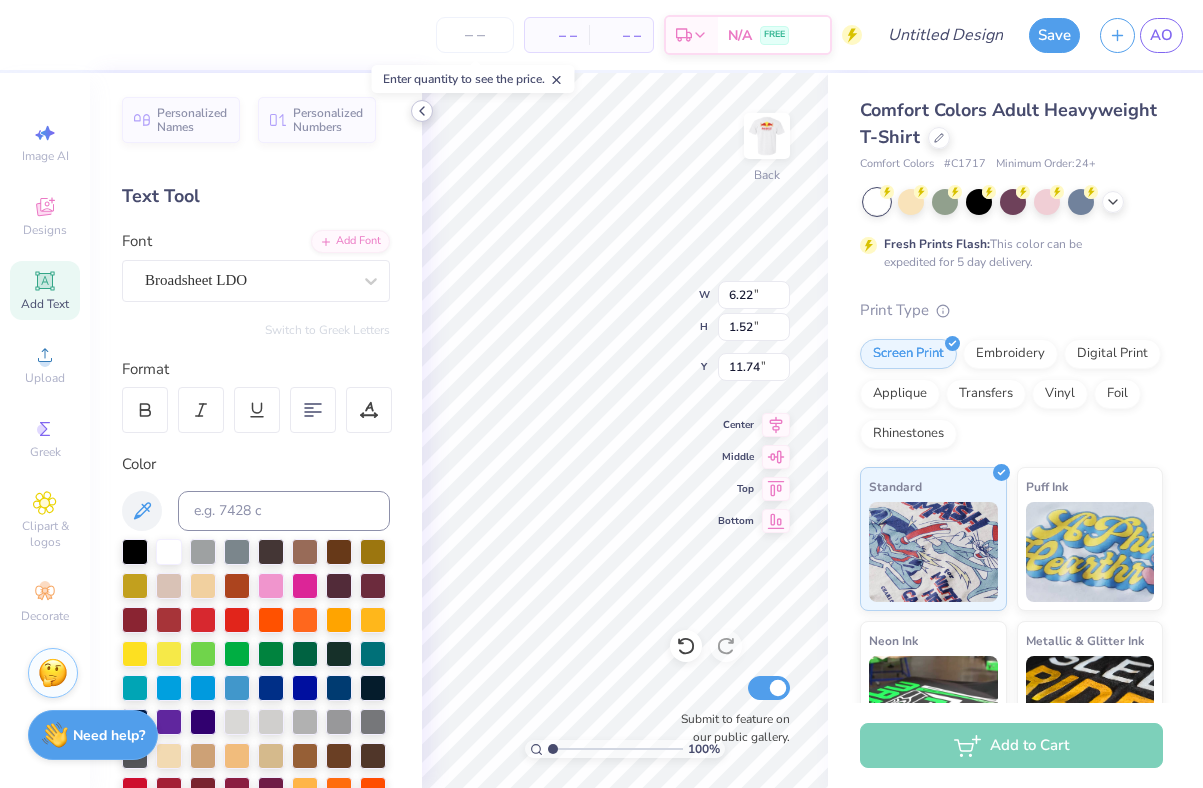click 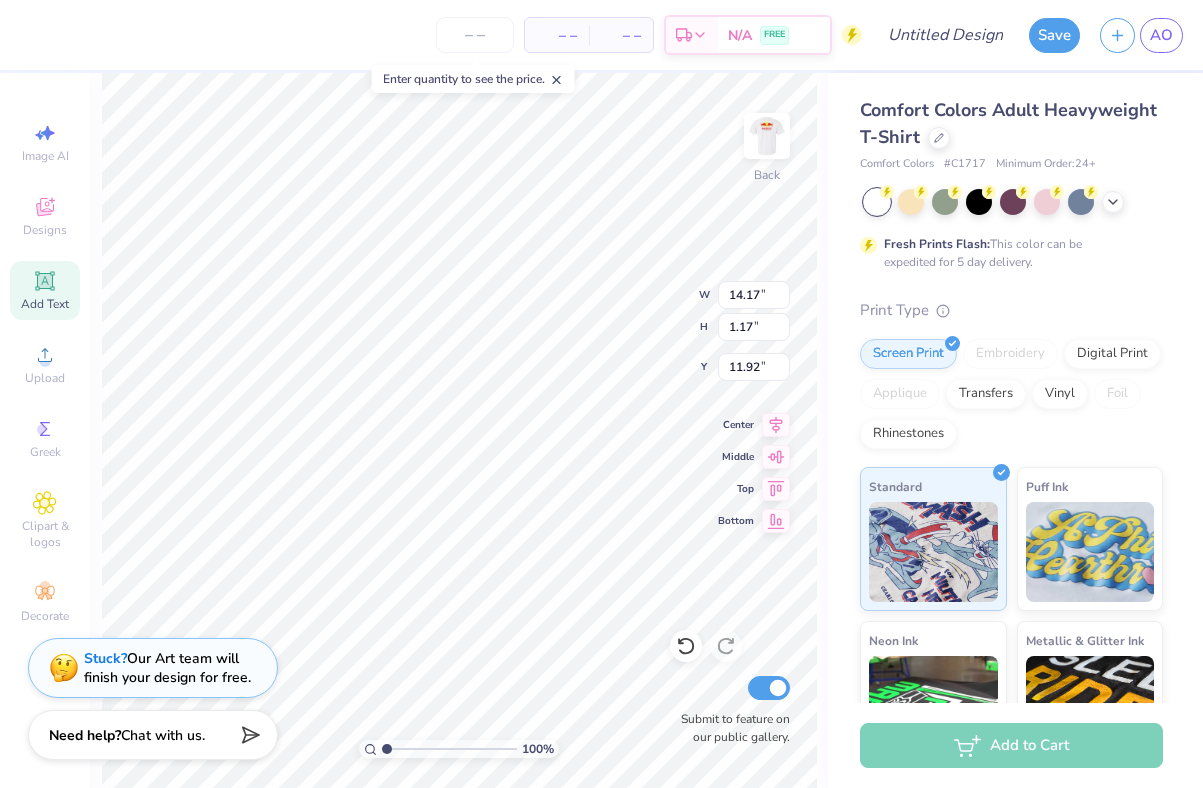 type on "14.17" 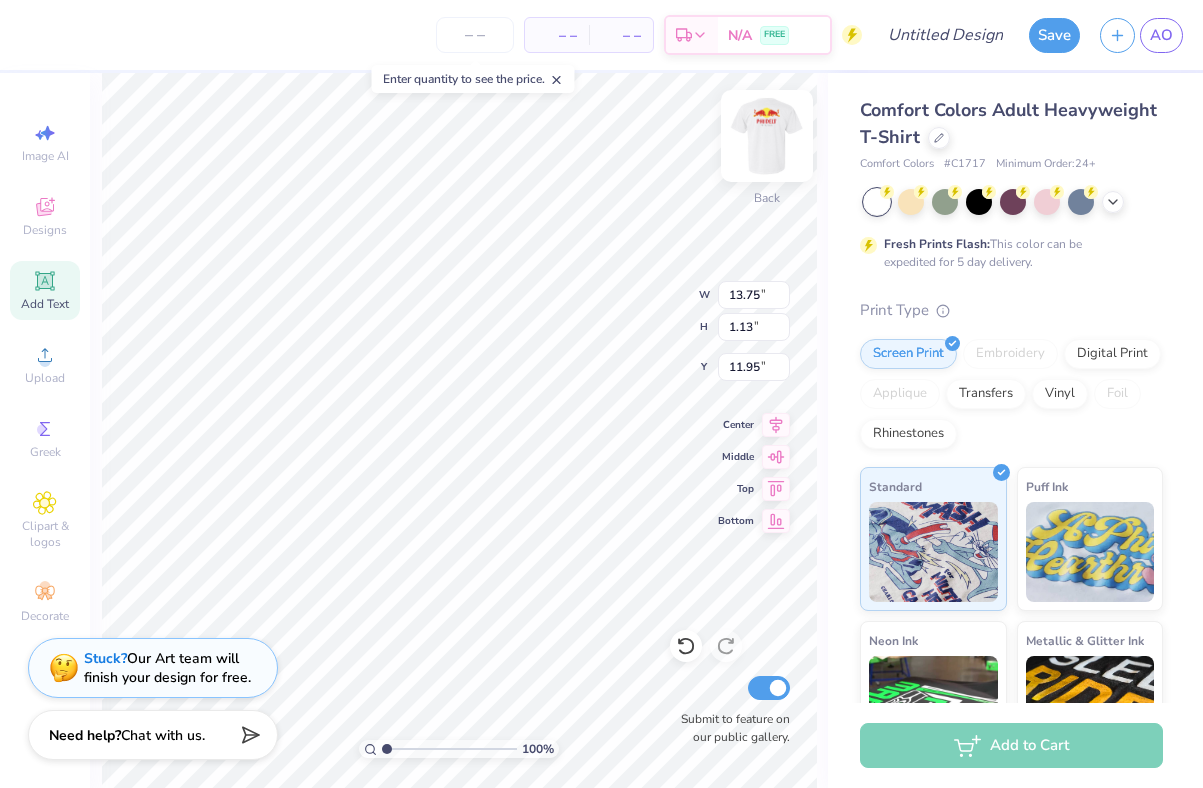 click at bounding box center (767, 136) 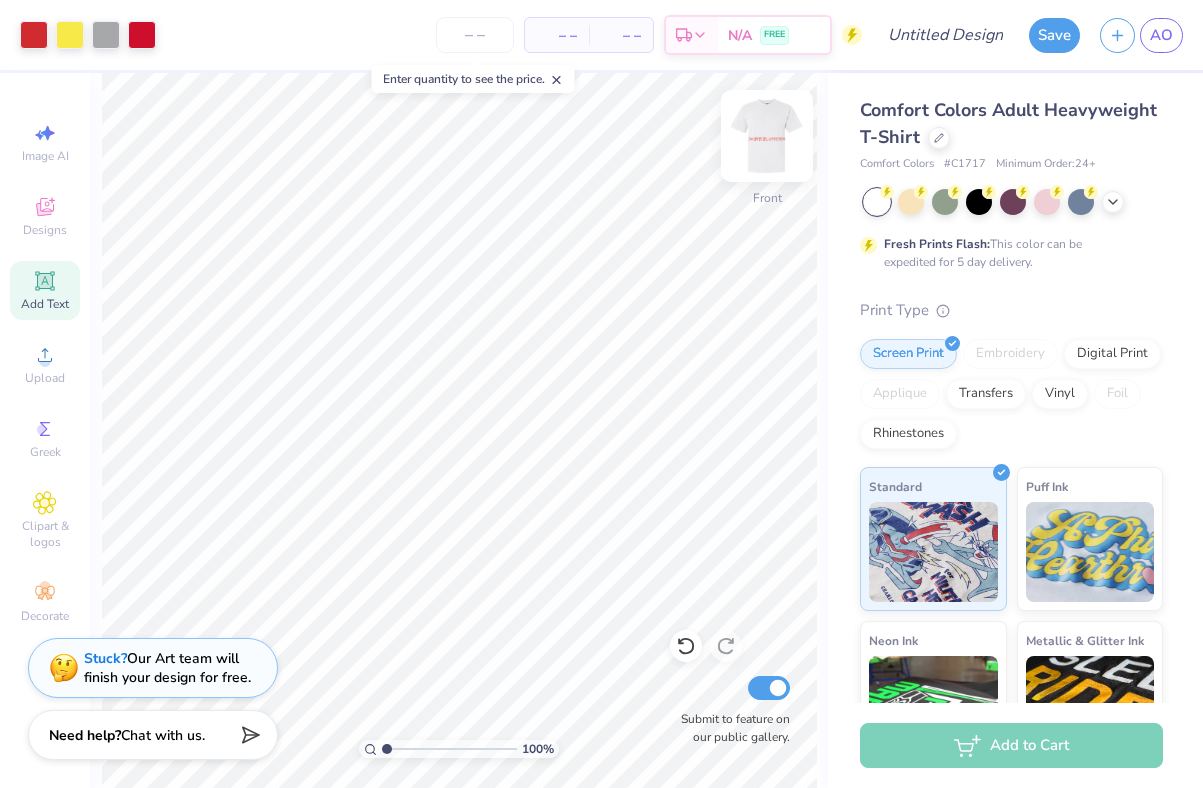 click at bounding box center [767, 136] 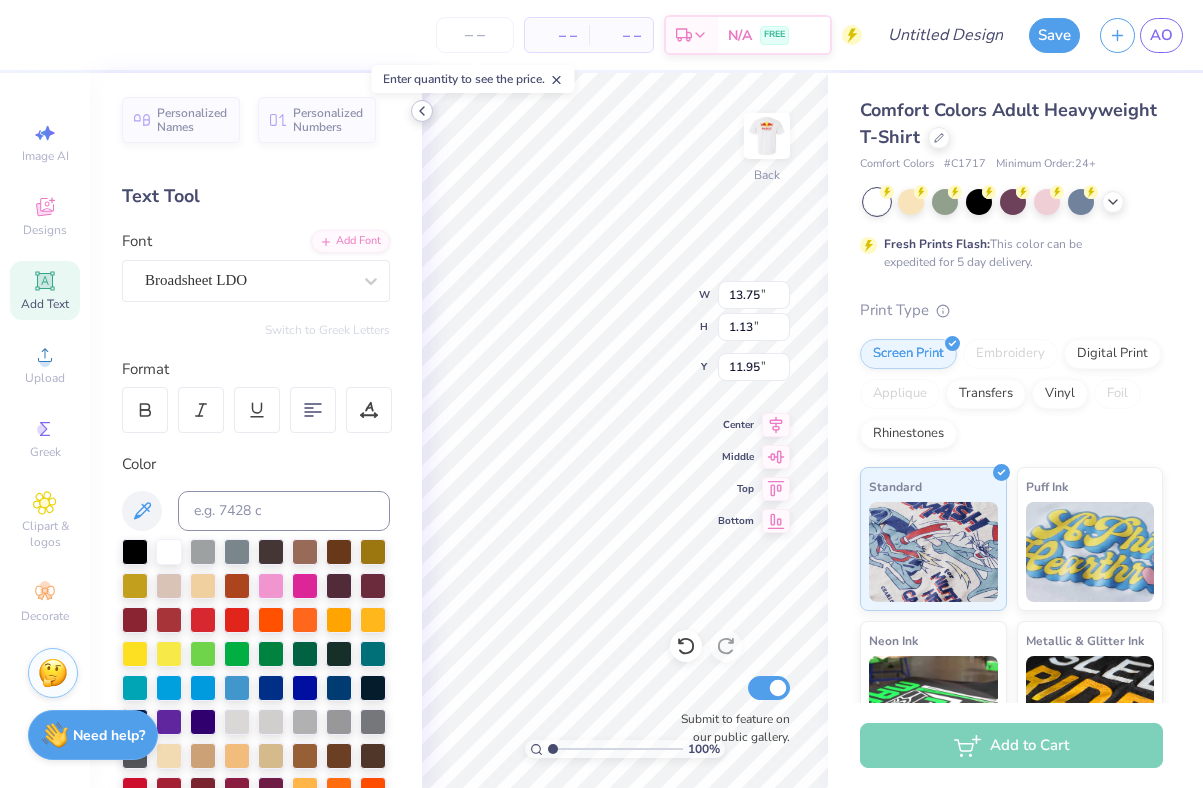 click 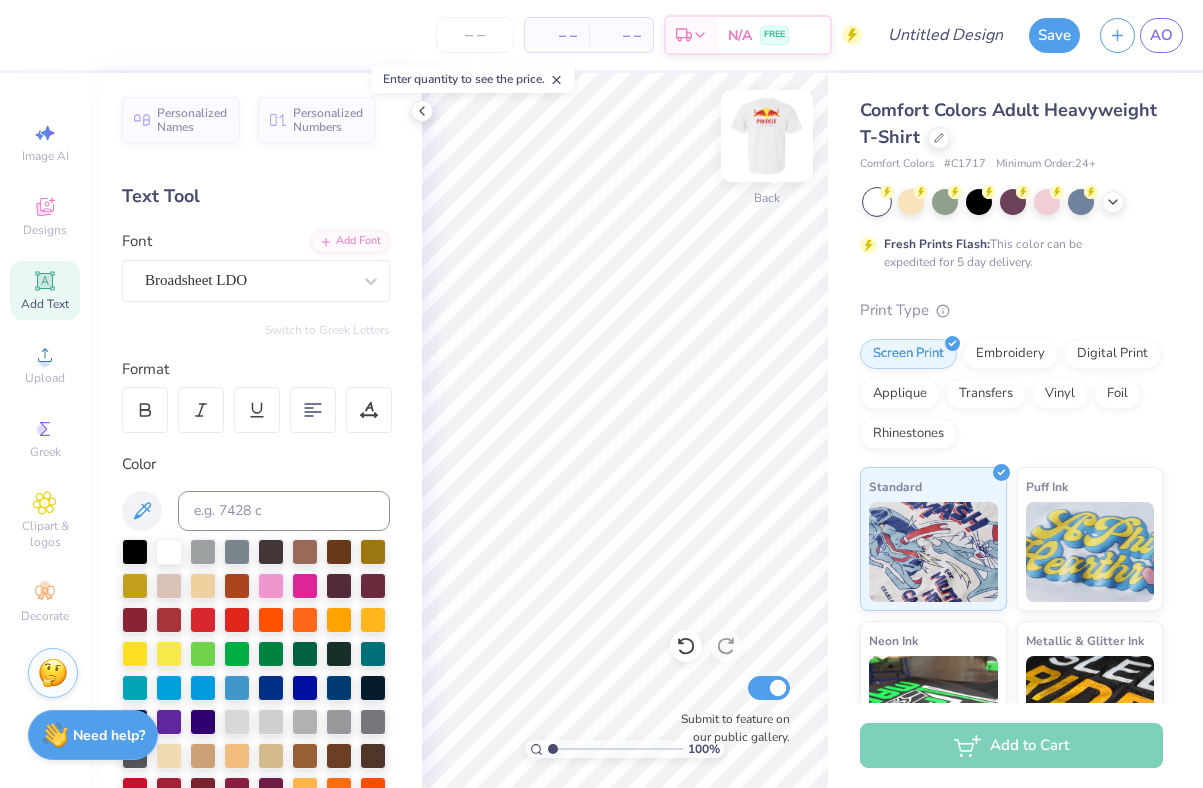 click at bounding box center [767, 136] 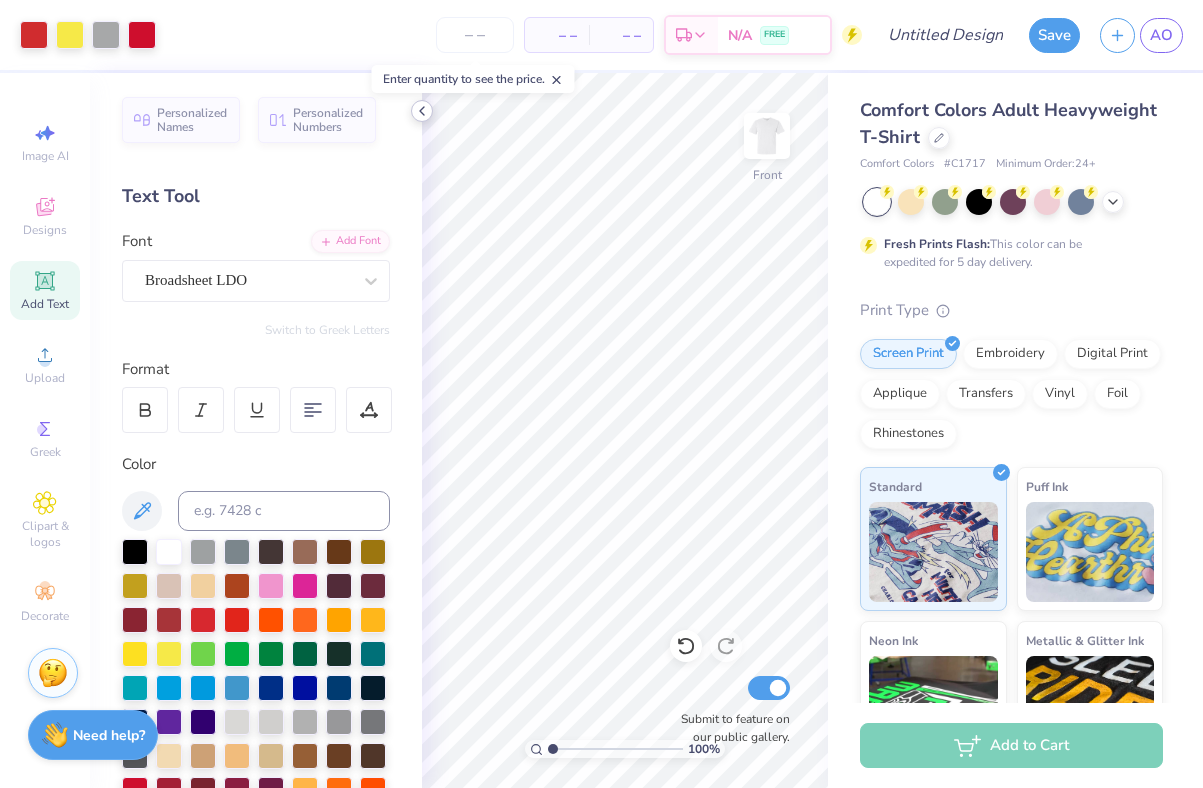click 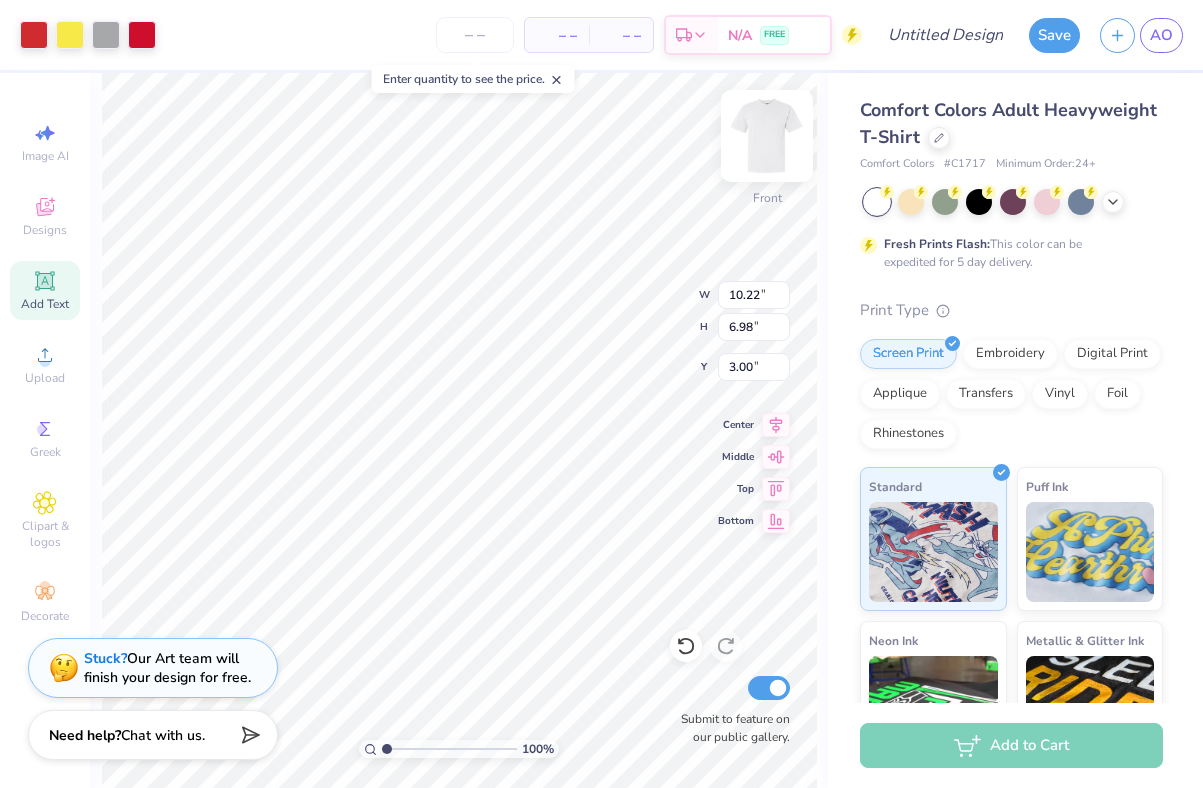 click at bounding box center [767, 136] 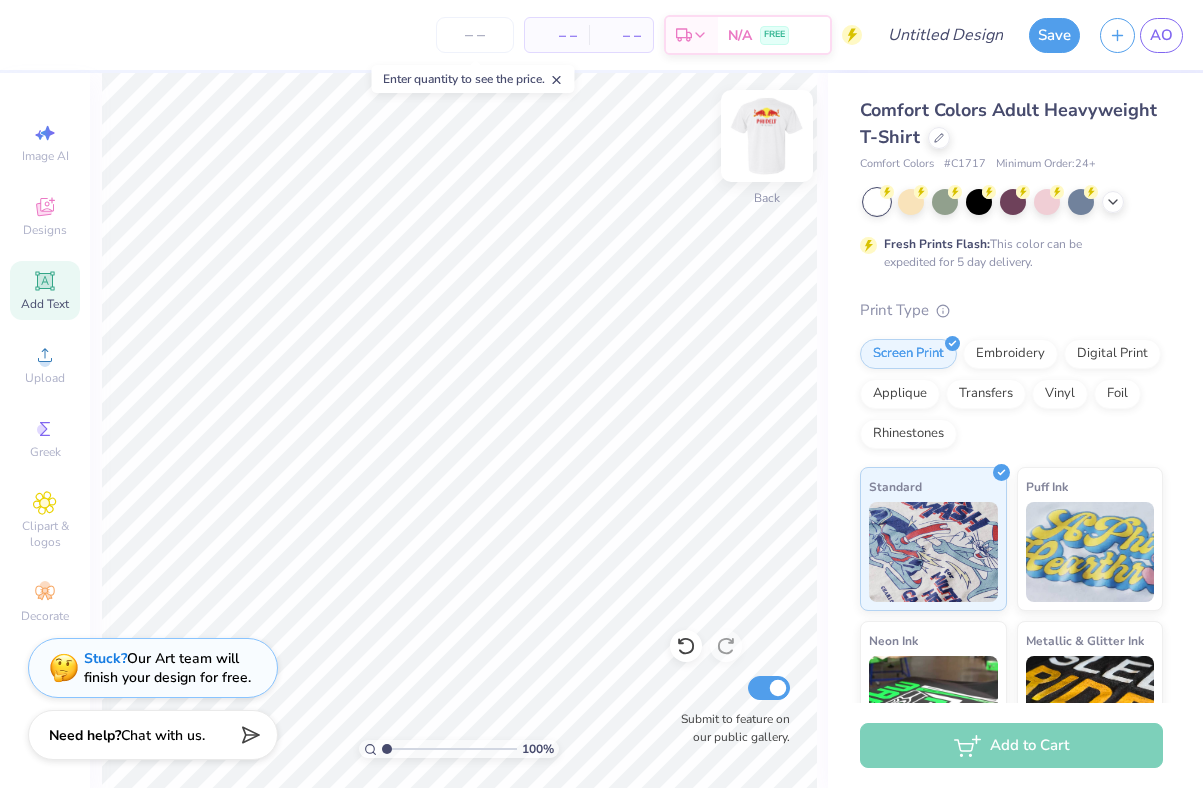 click at bounding box center [767, 136] 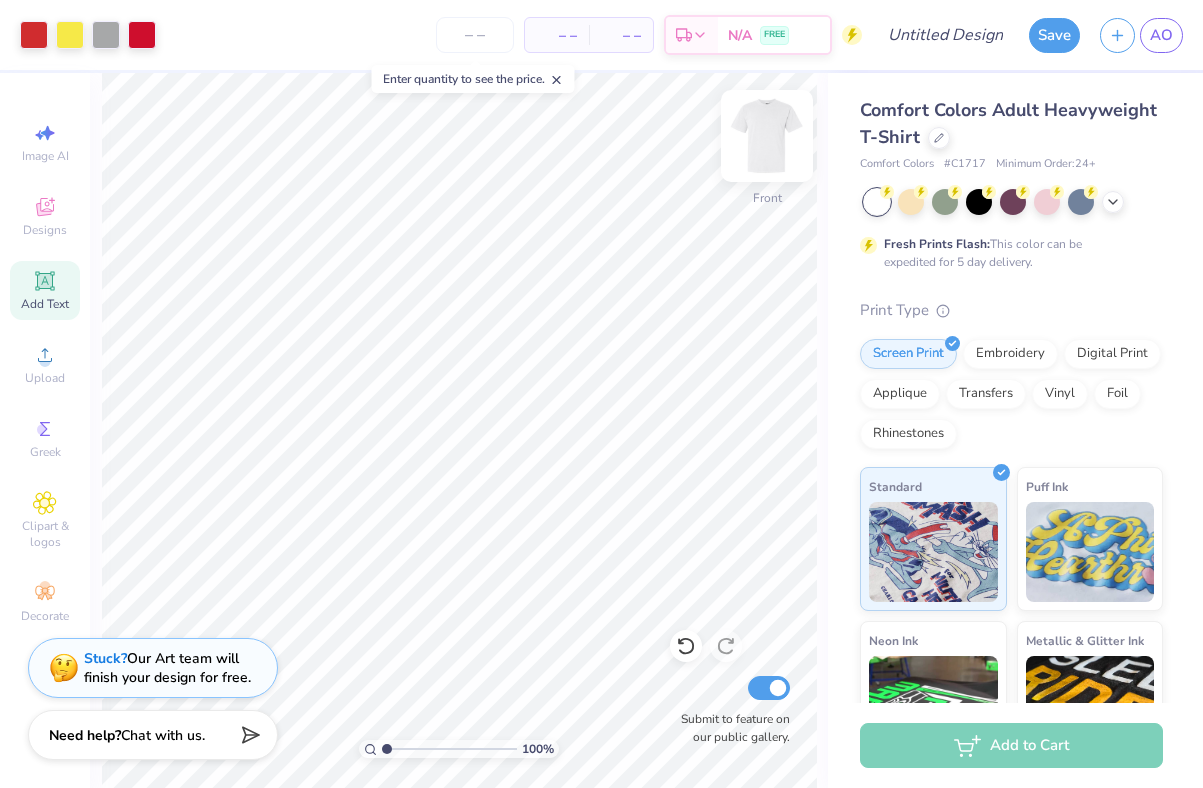 click at bounding box center (767, 136) 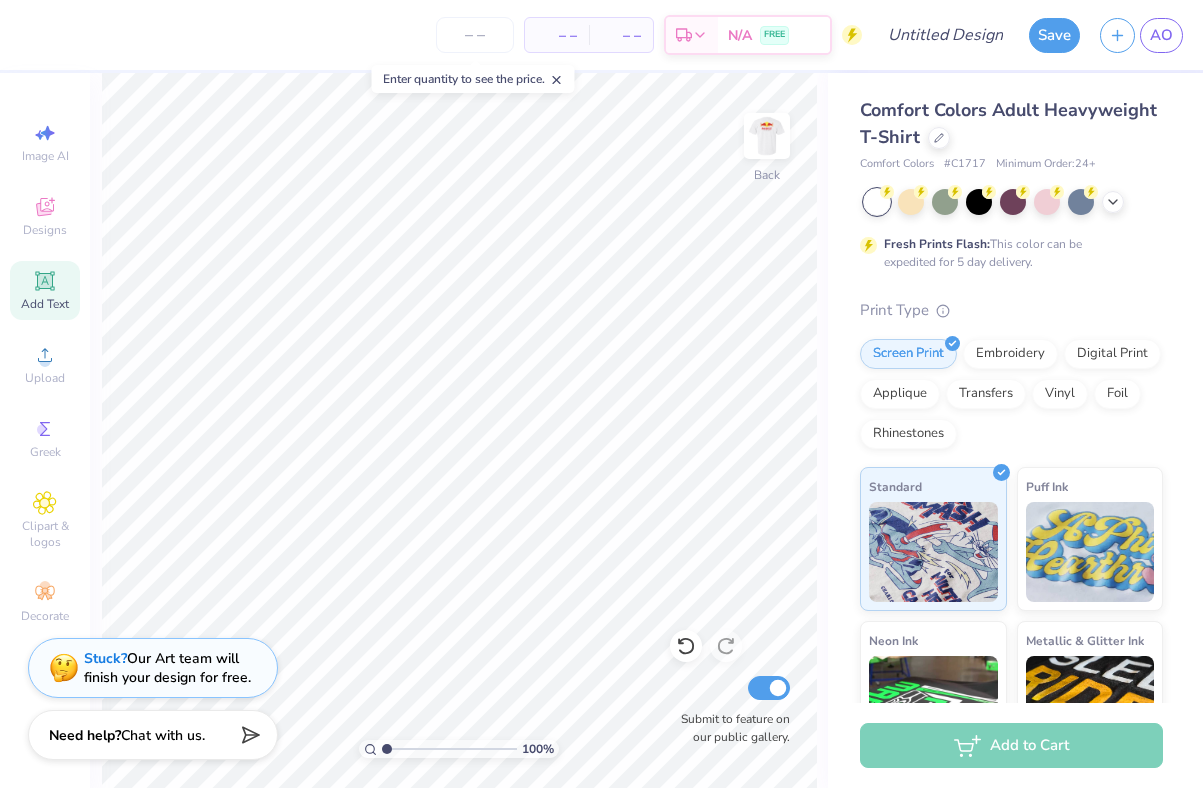 click on "Add Text" at bounding box center (45, 304) 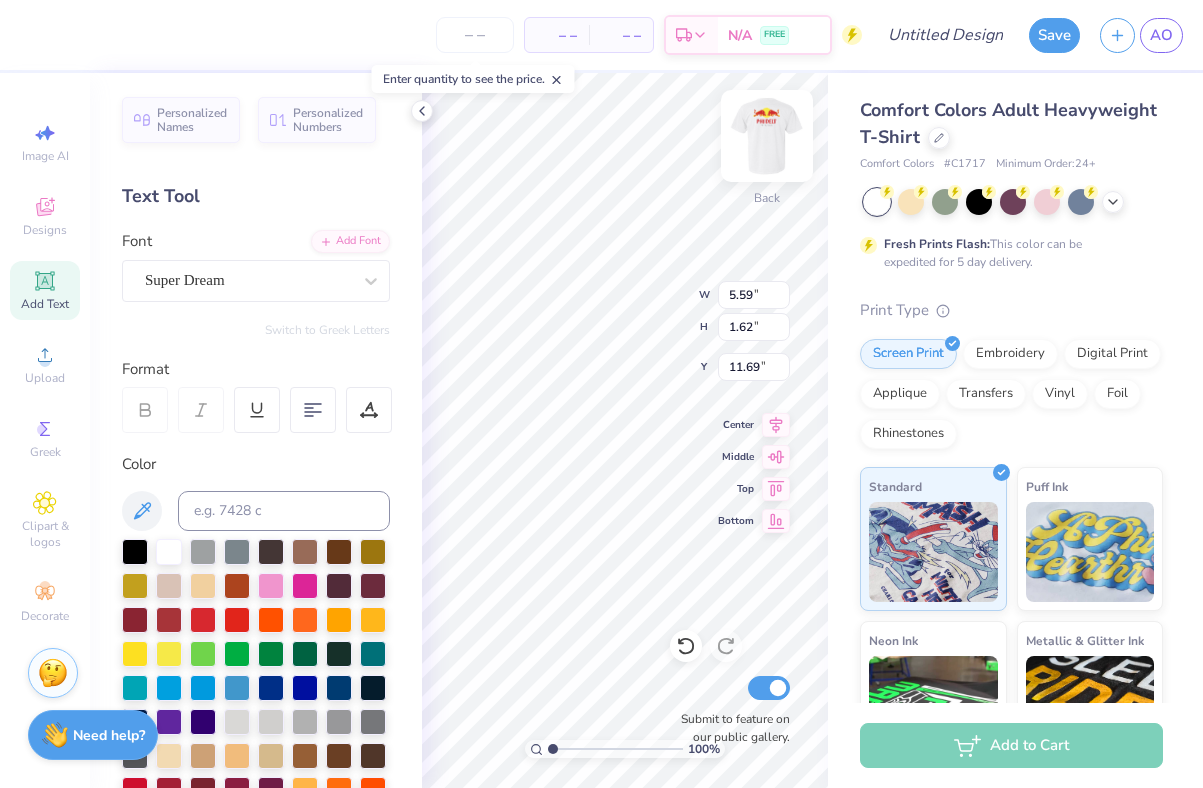 click at bounding box center (767, 136) 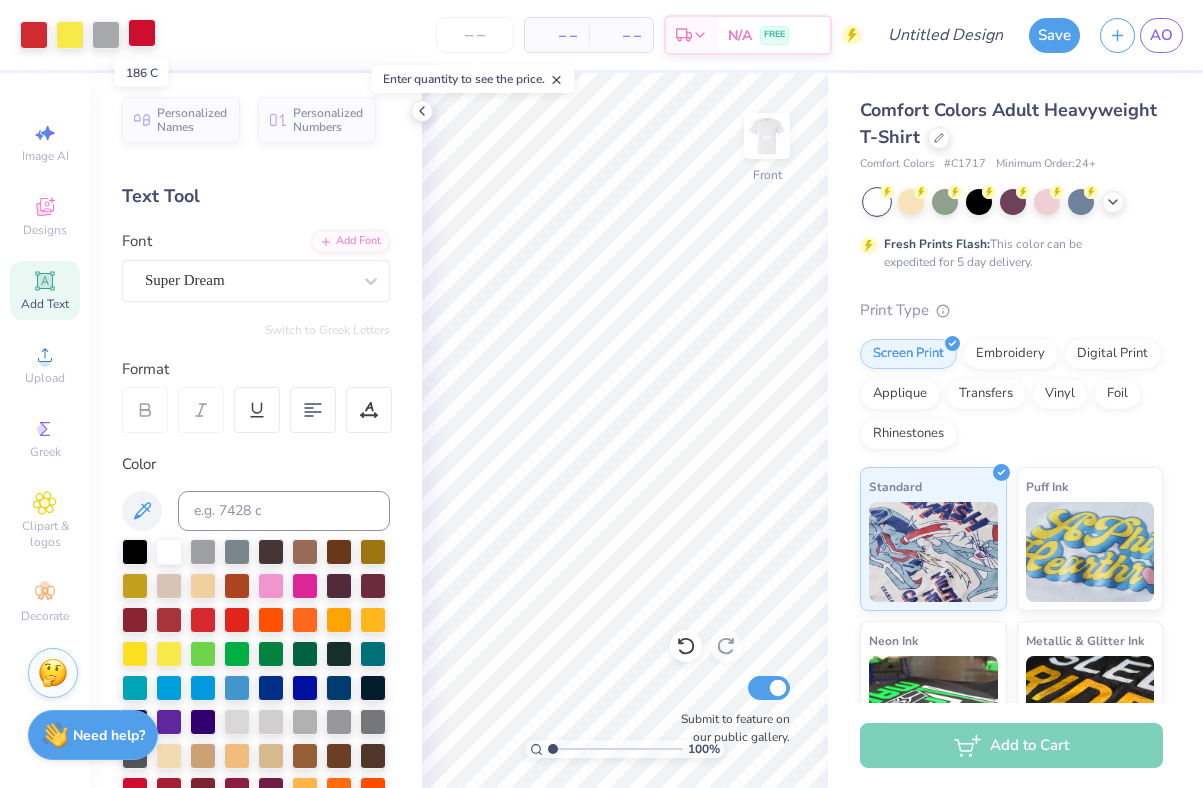 click at bounding box center (142, 33) 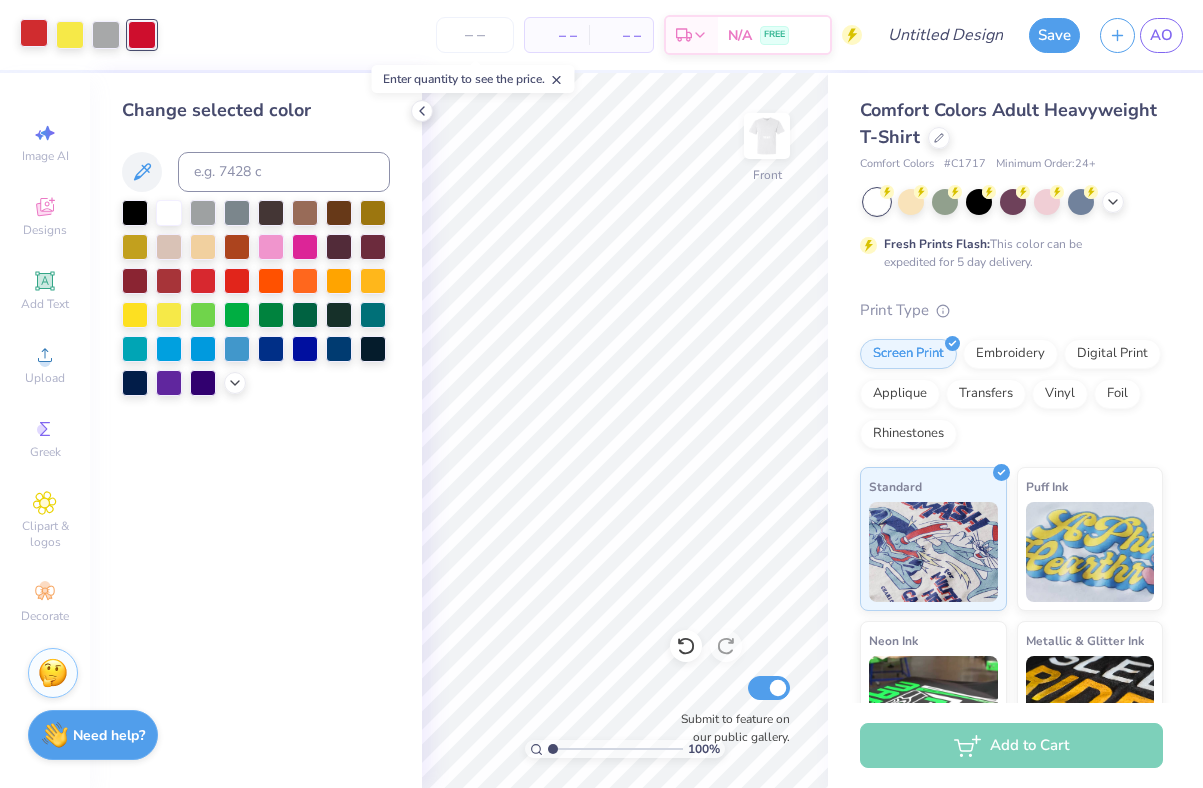 click at bounding box center [34, 33] 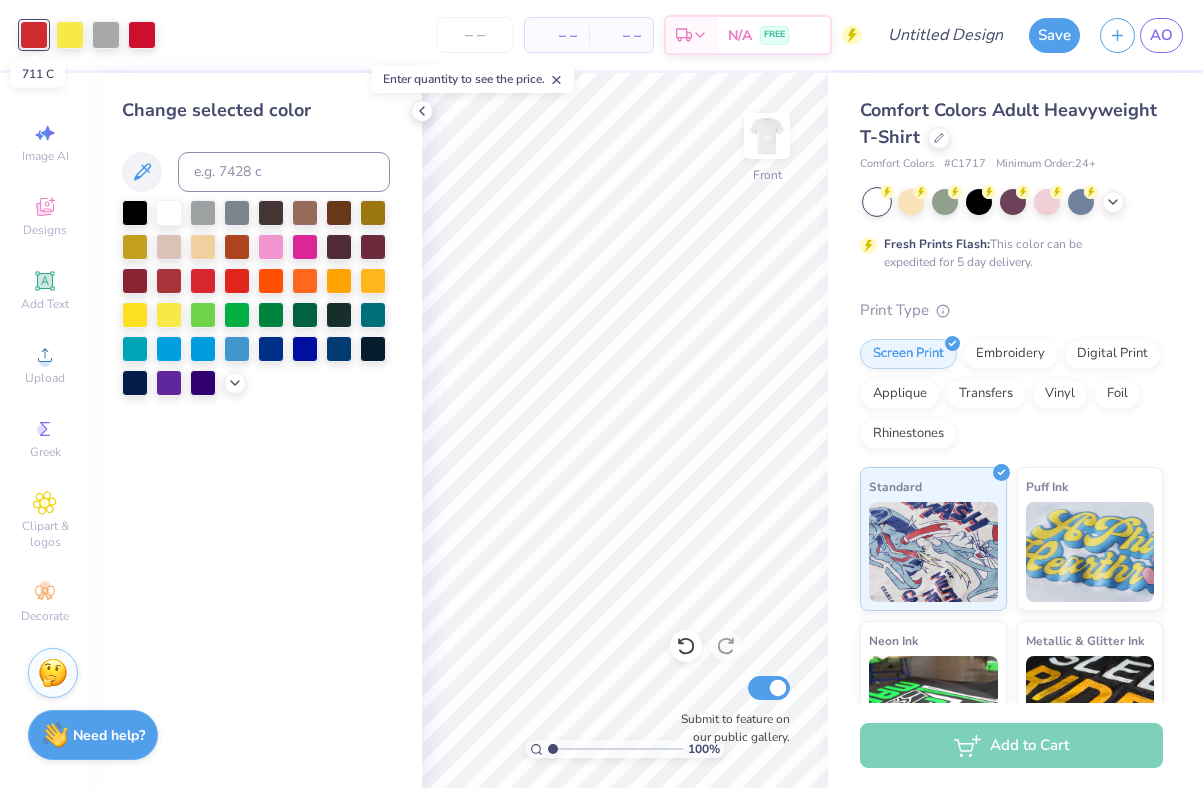click at bounding box center [34, 35] 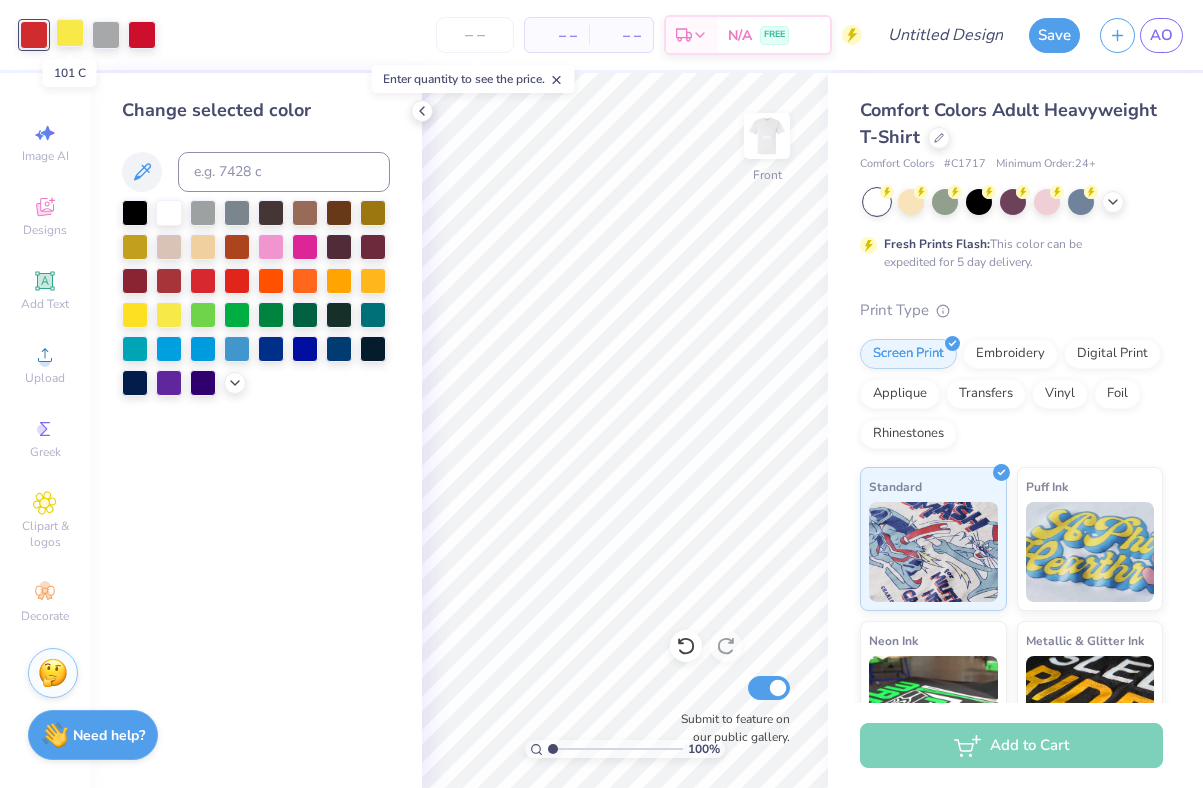 click at bounding box center (70, 33) 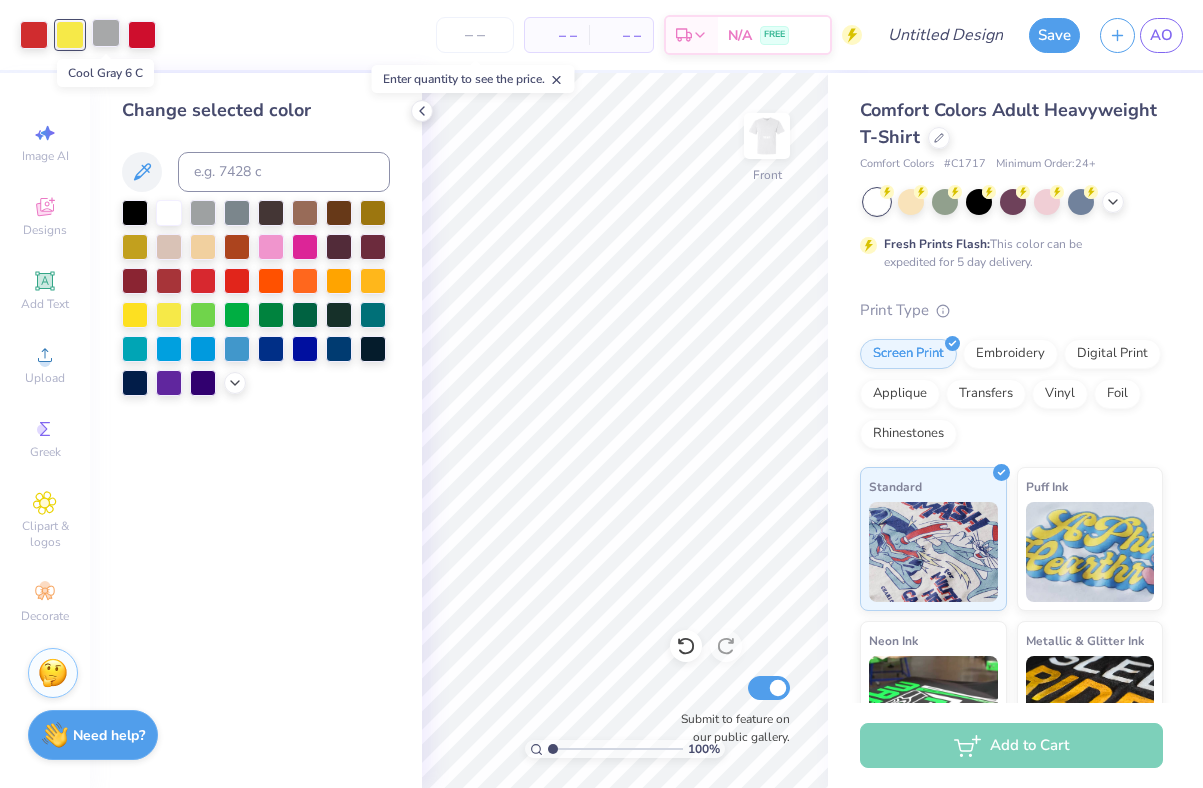 click at bounding box center [106, 33] 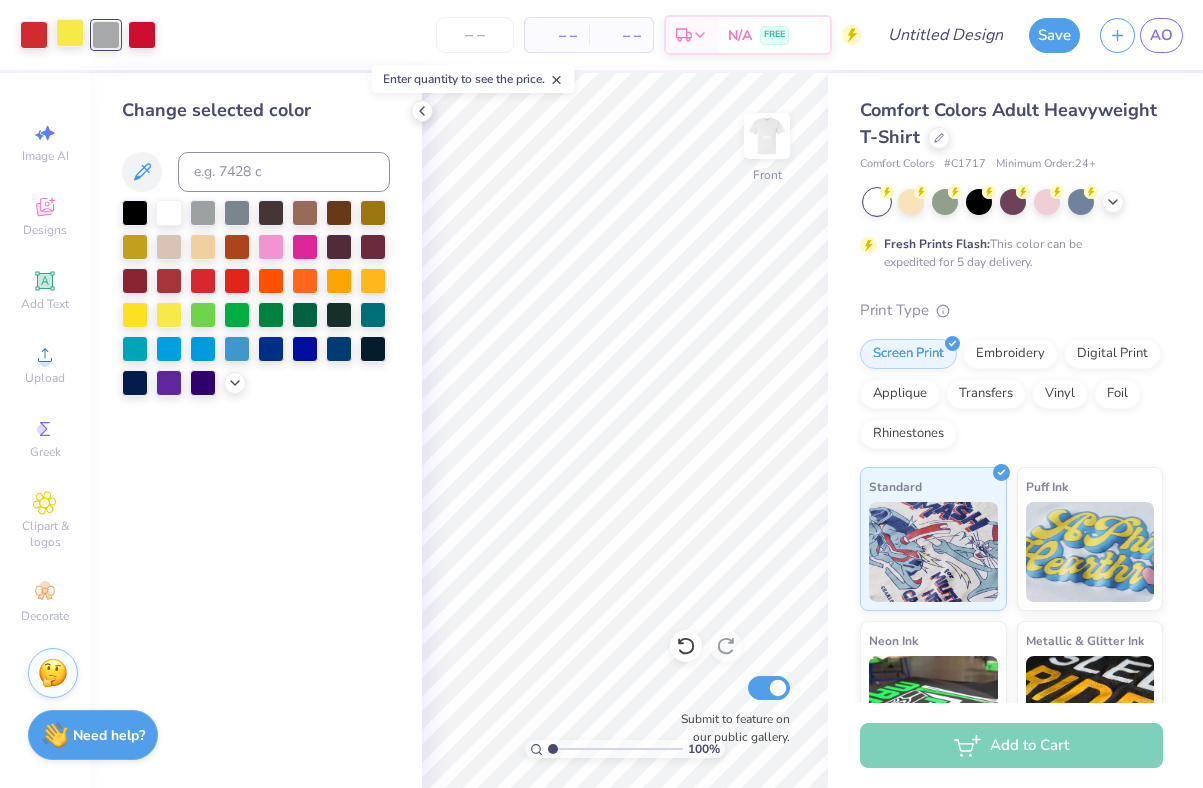 click at bounding box center [70, 33] 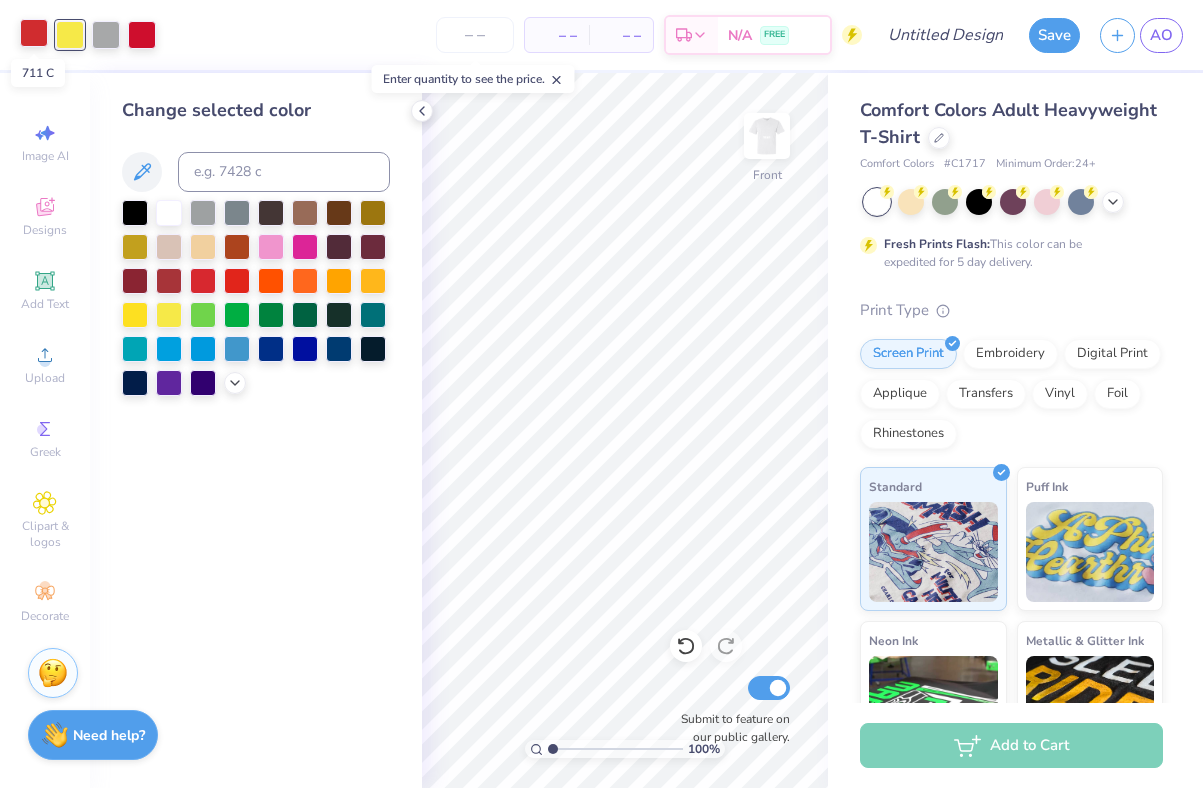 click at bounding box center (34, 33) 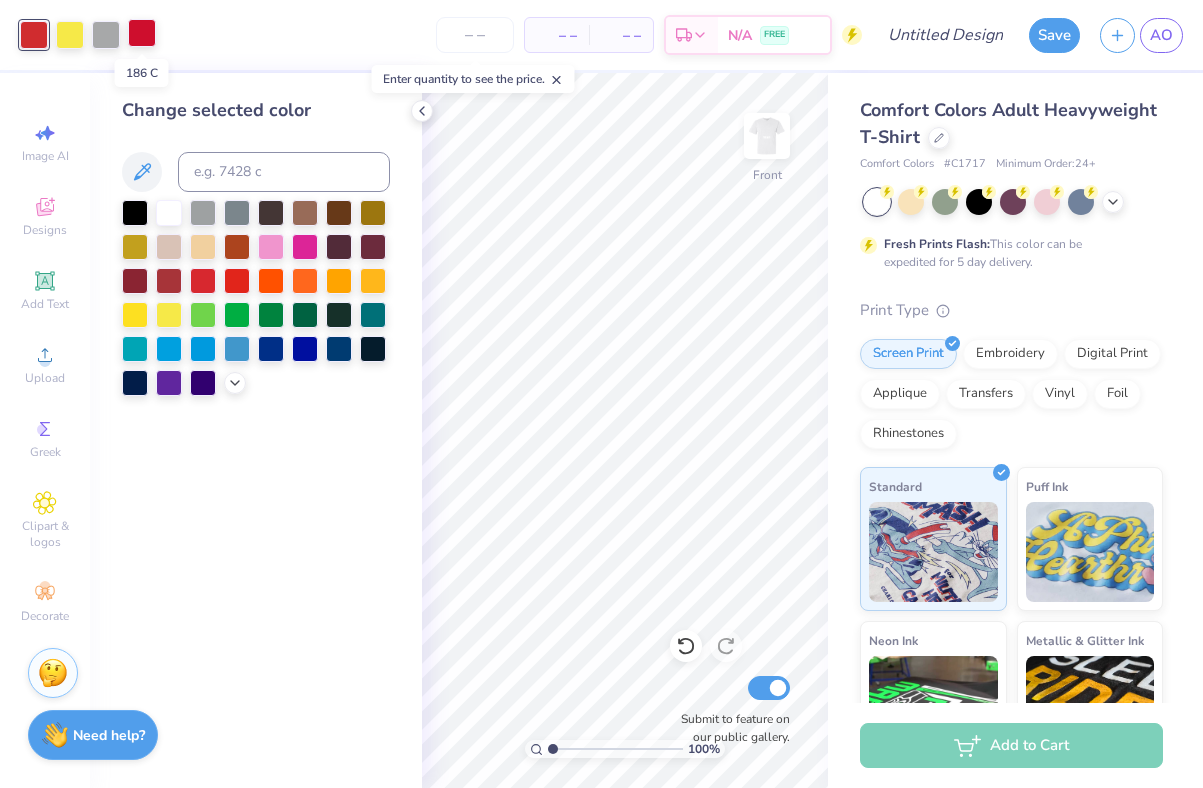 click at bounding box center [142, 33] 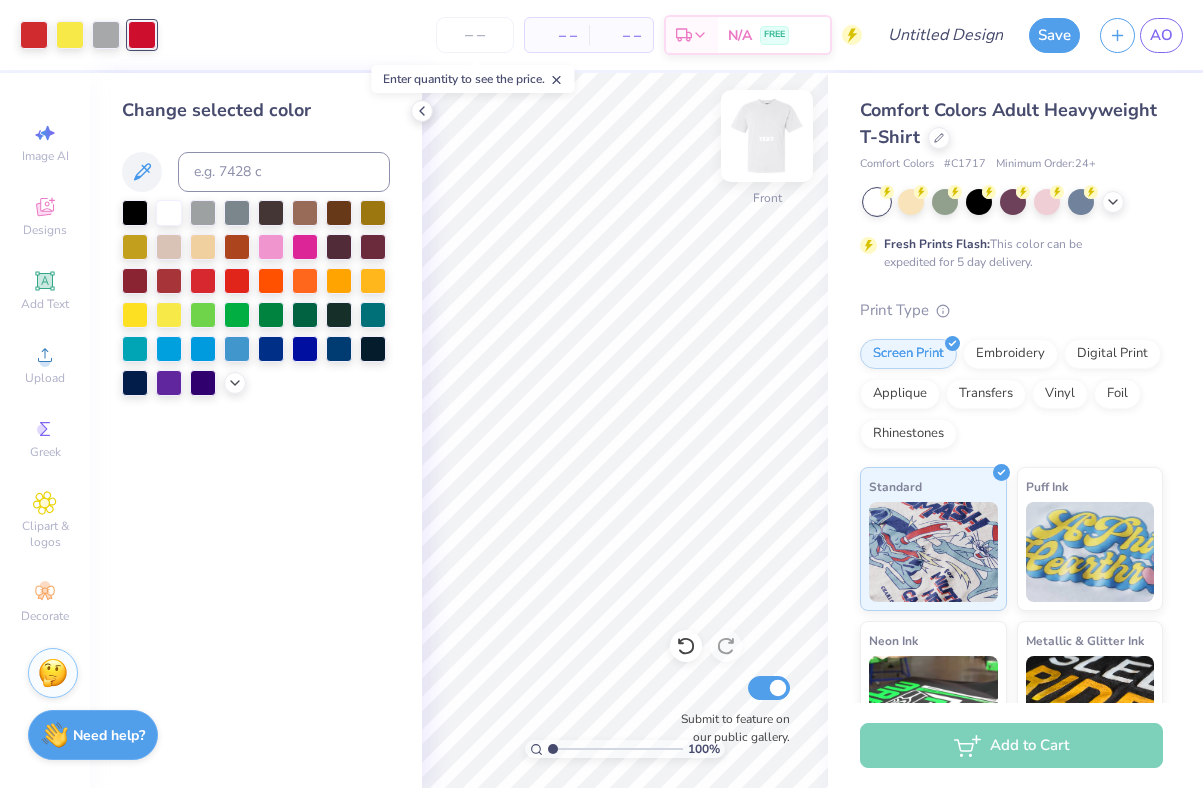click at bounding box center [767, 136] 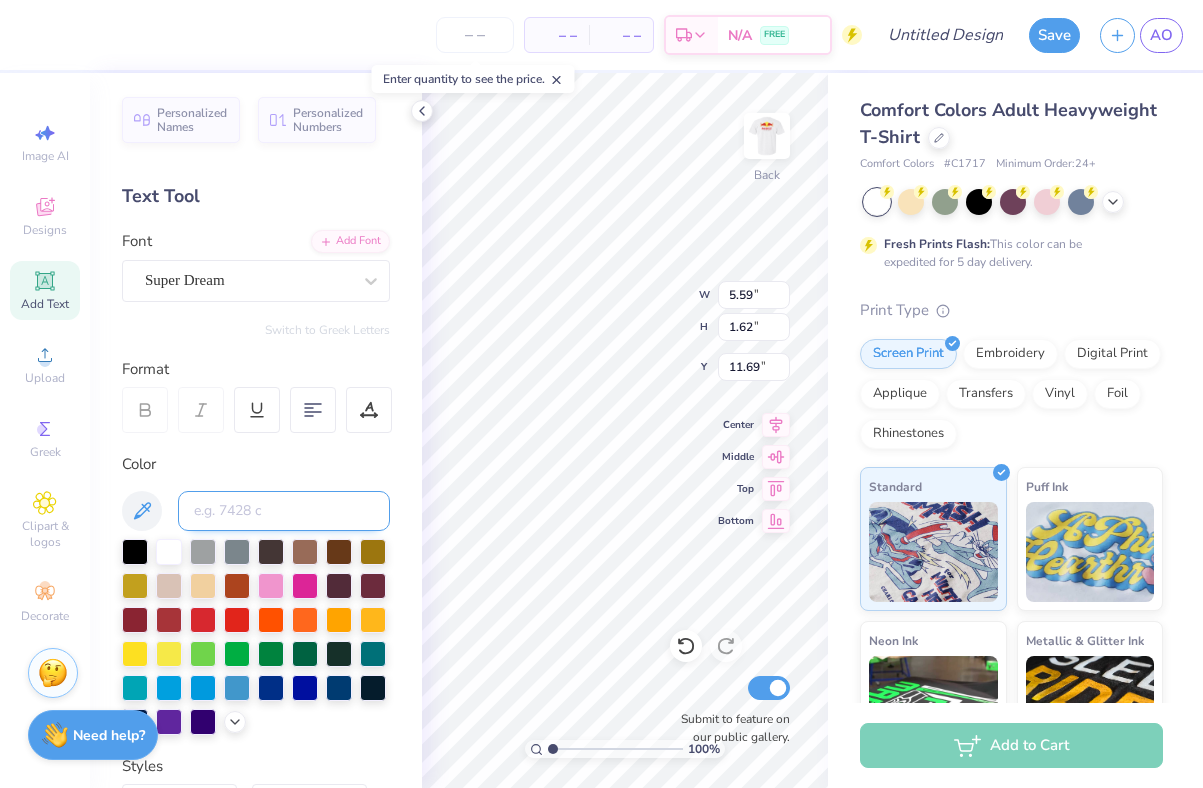 click at bounding box center [284, 511] 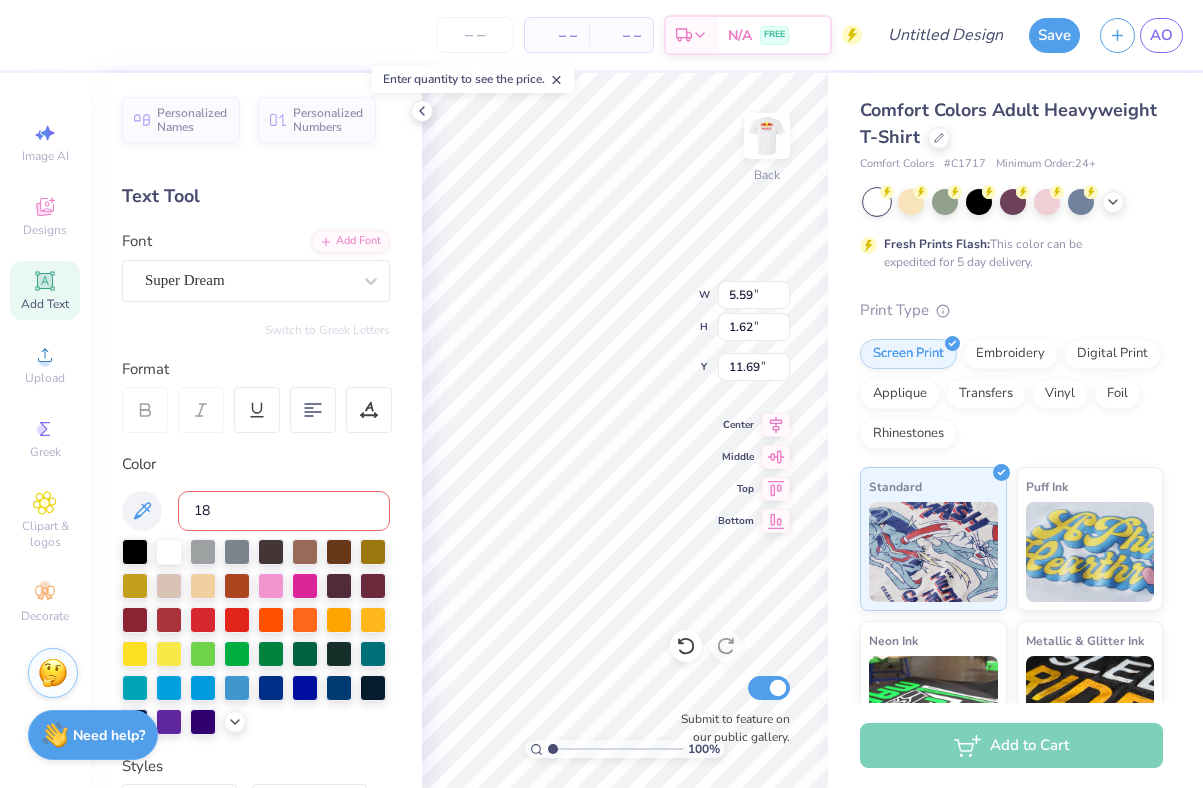 type on "186" 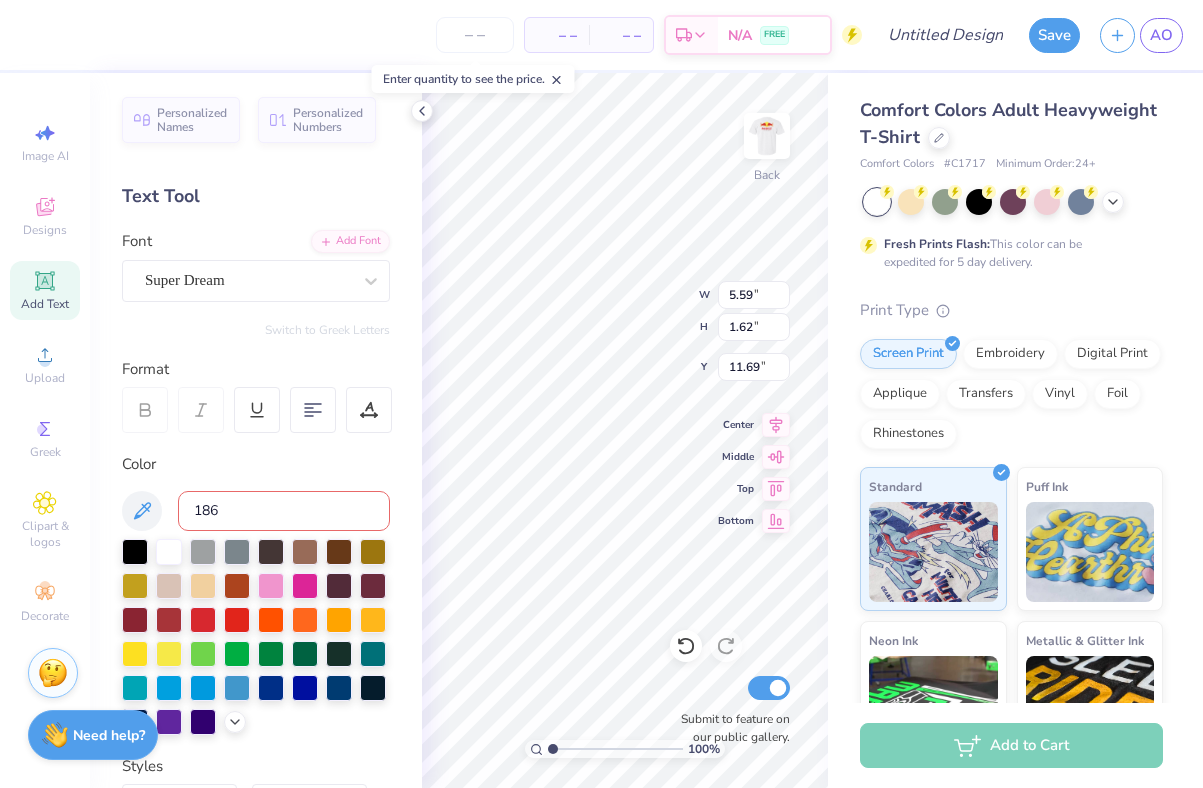 type 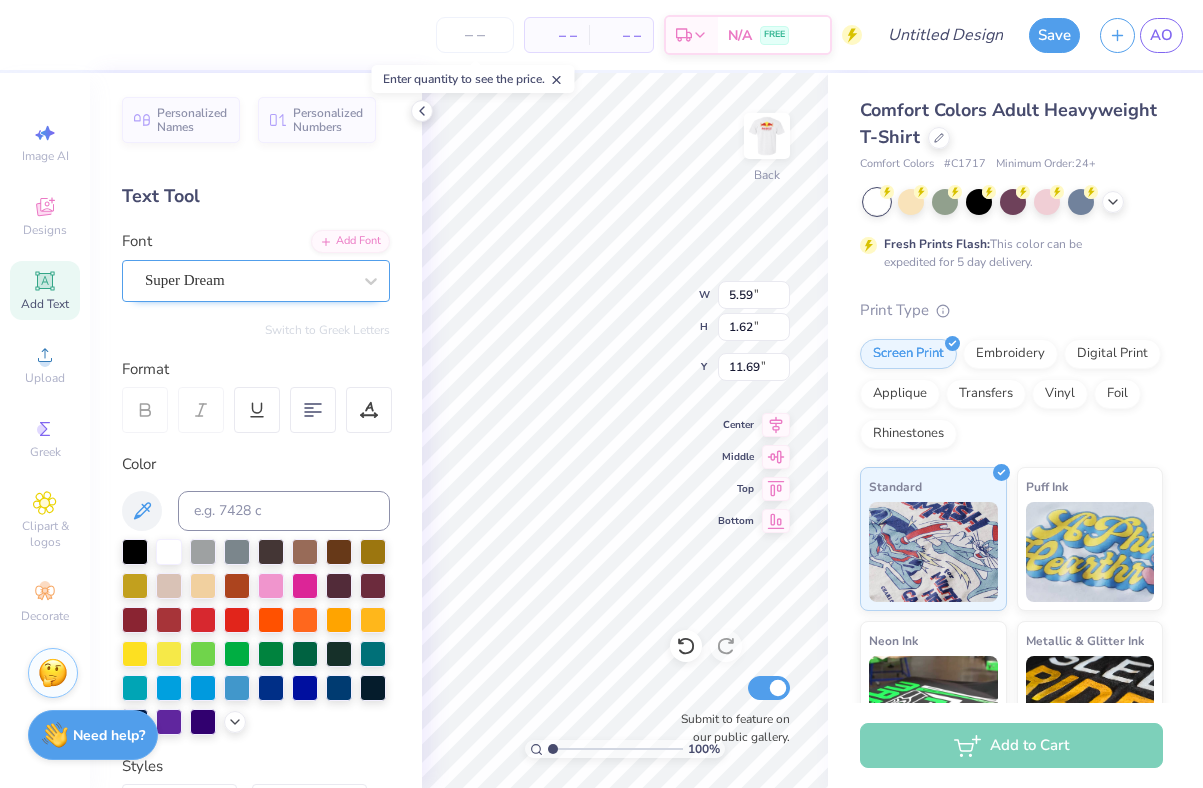 click on "Super Dream" at bounding box center (248, 280) 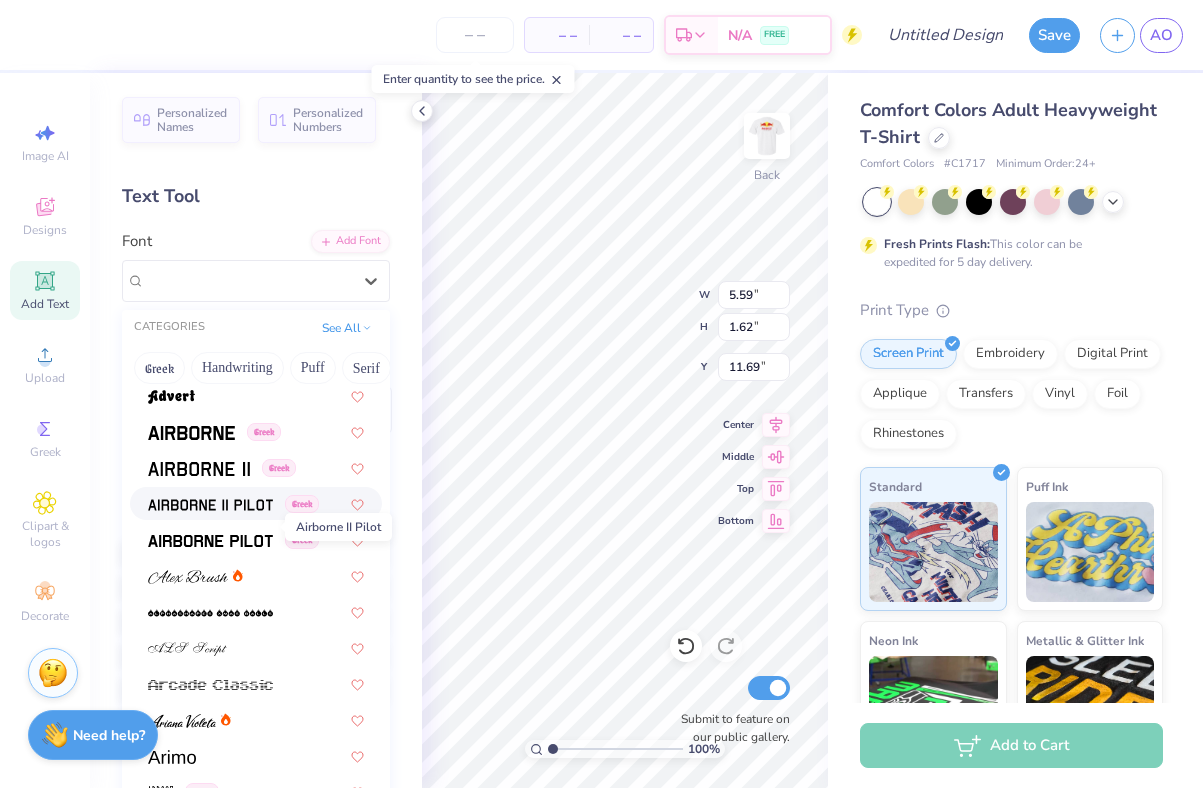 scroll, scrollTop: 275, scrollLeft: 0, axis: vertical 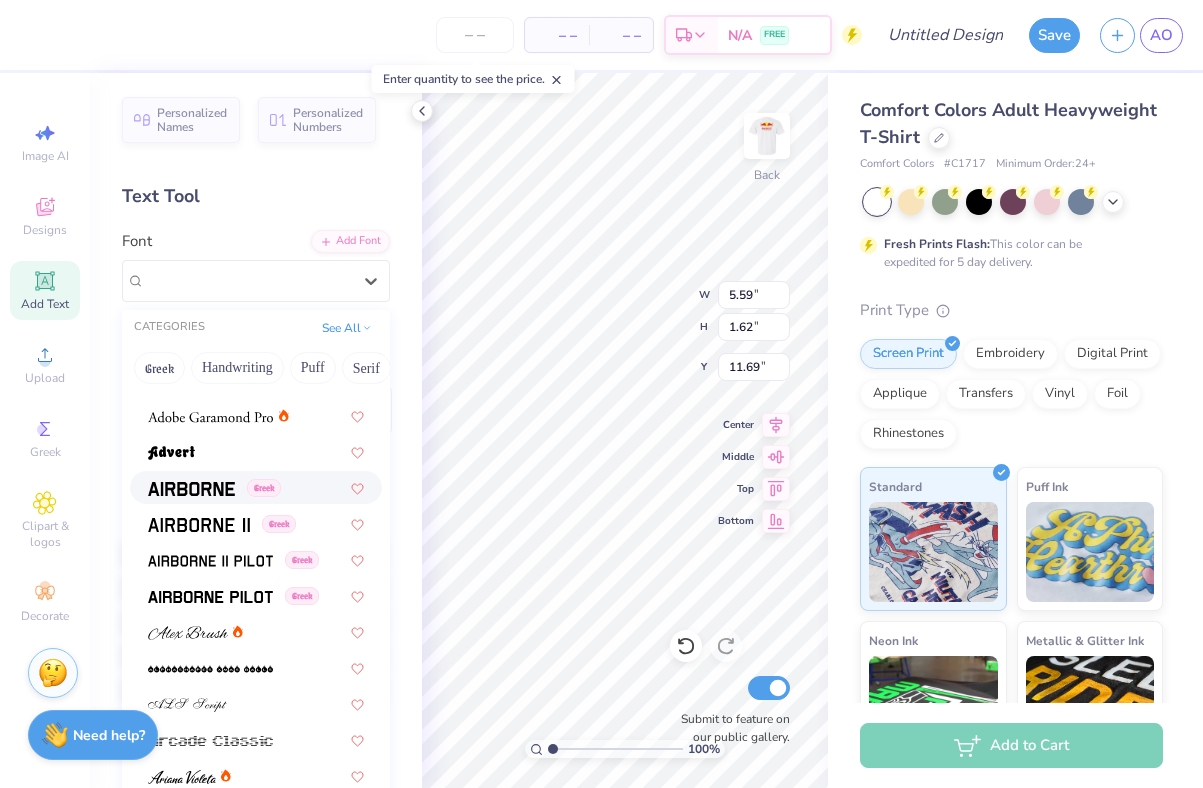 click at bounding box center (191, 489) 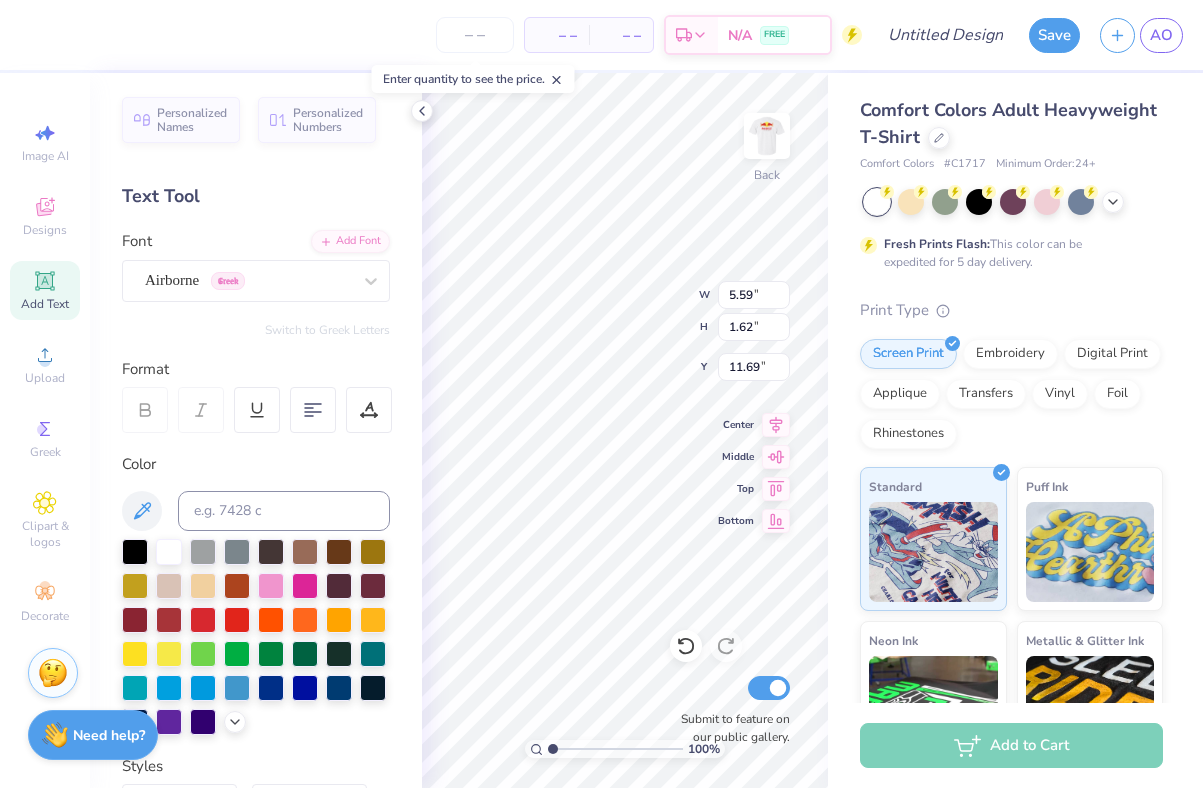 type on "5.35" 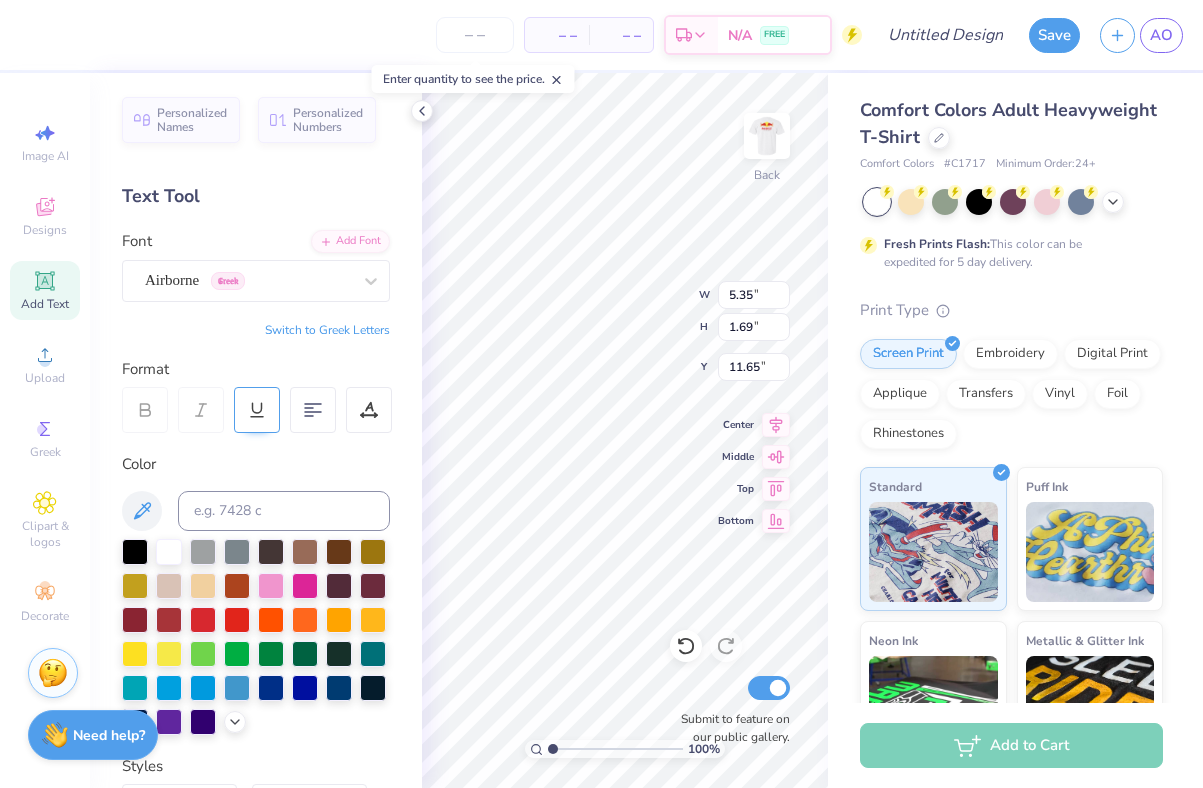 scroll, scrollTop: 7, scrollLeft: 0, axis: vertical 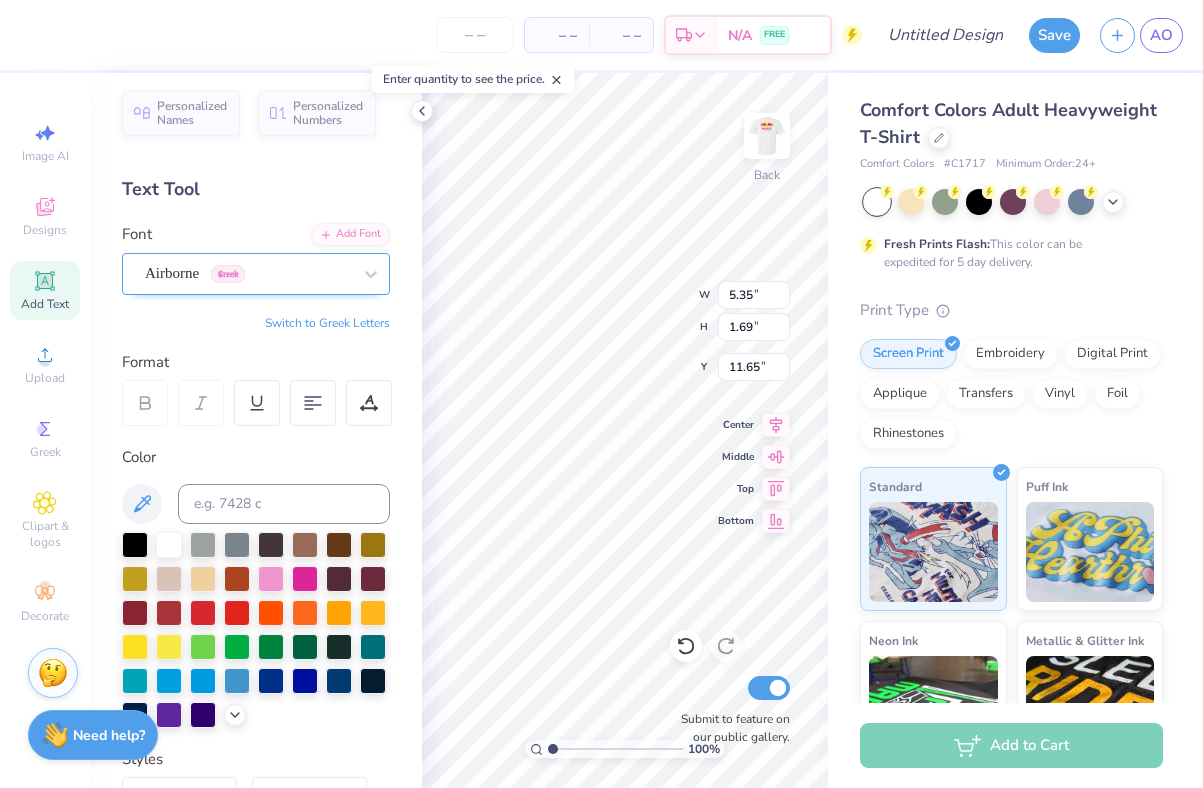 click on "Airborne Greek" at bounding box center (248, 273) 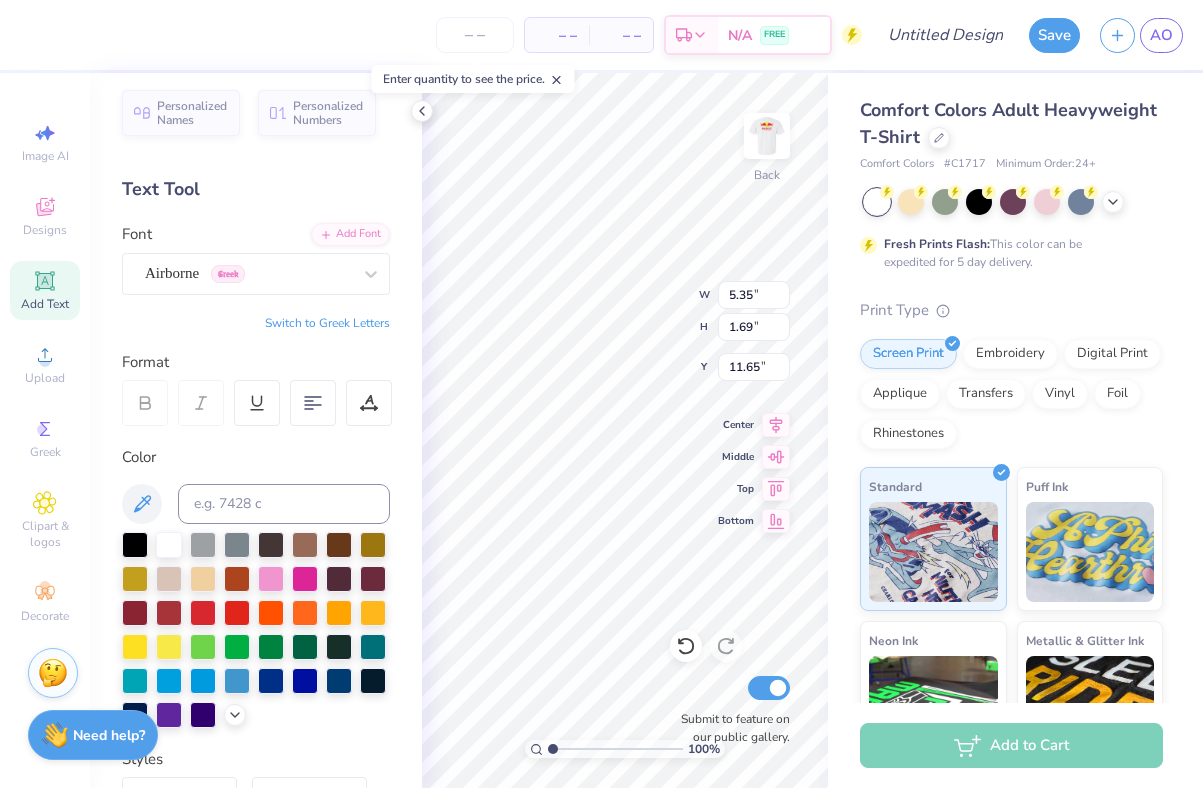 type on "NORTHEASTERN" 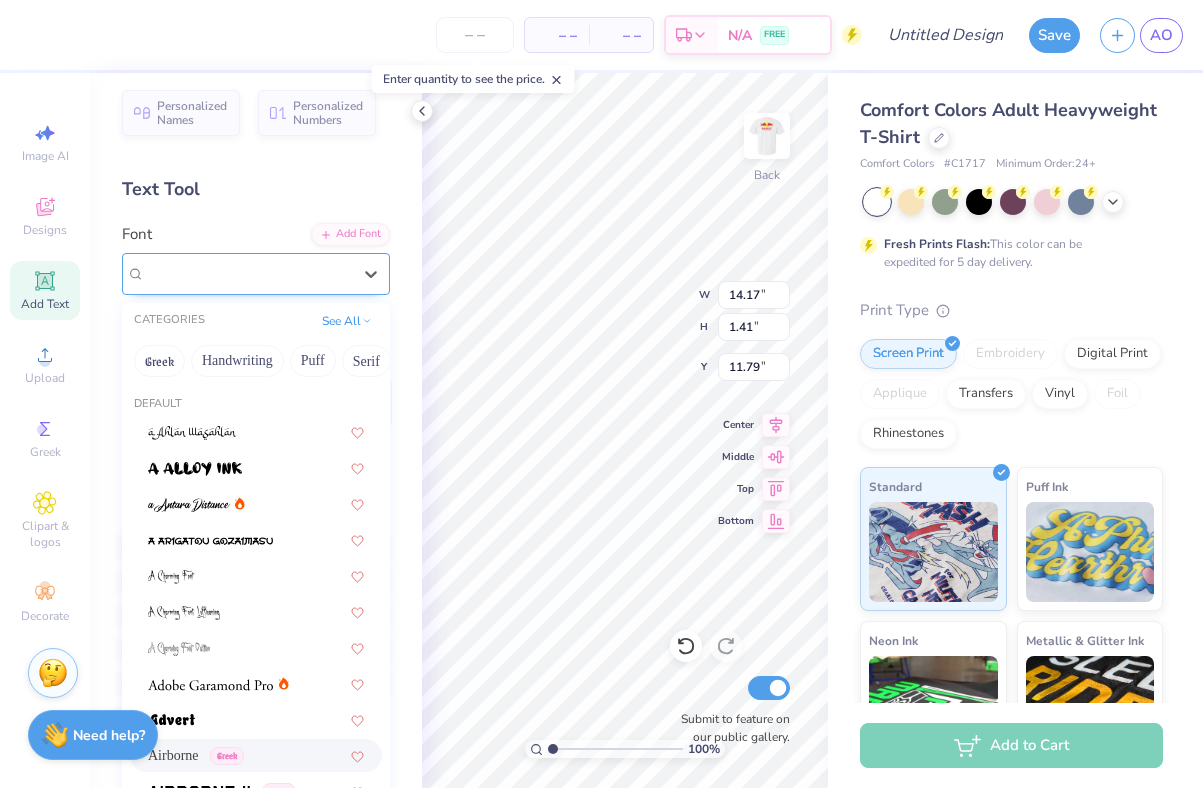 click on "Airborne Greek" at bounding box center (248, 273) 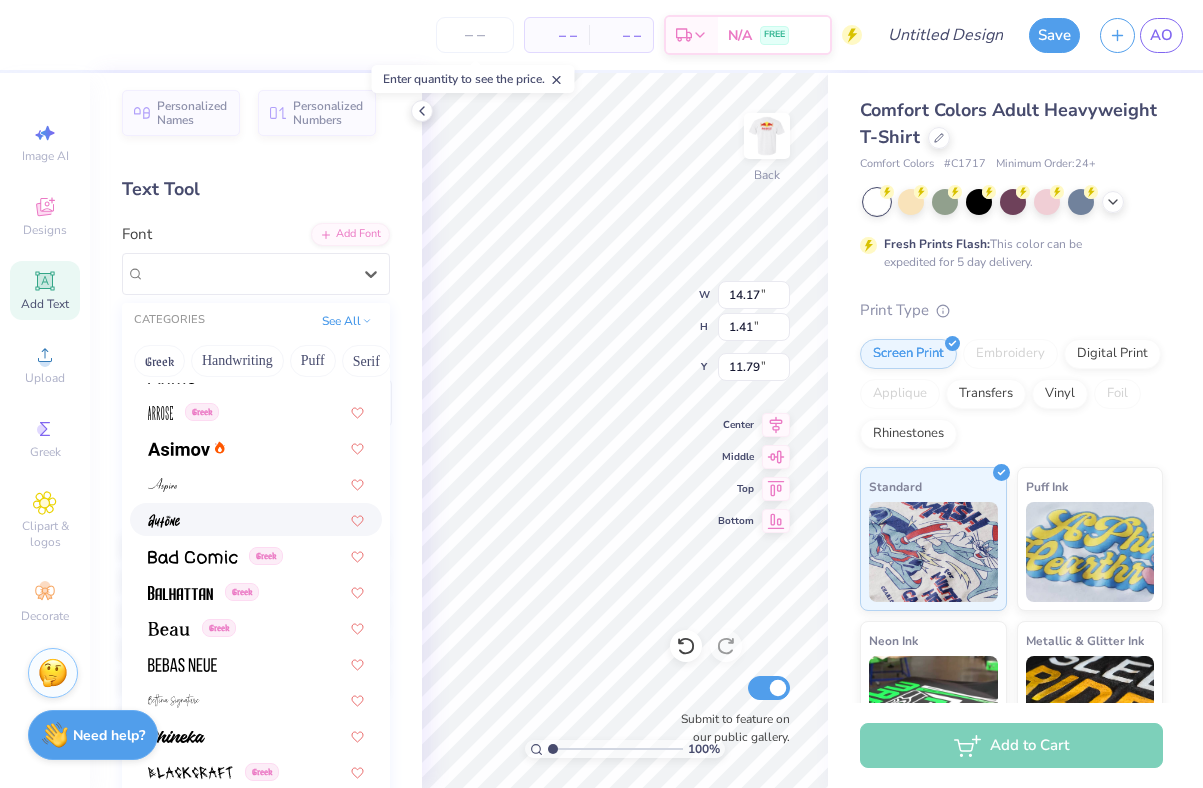scroll, scrollTop: 720, scrollLeft: 0, axis: vertical 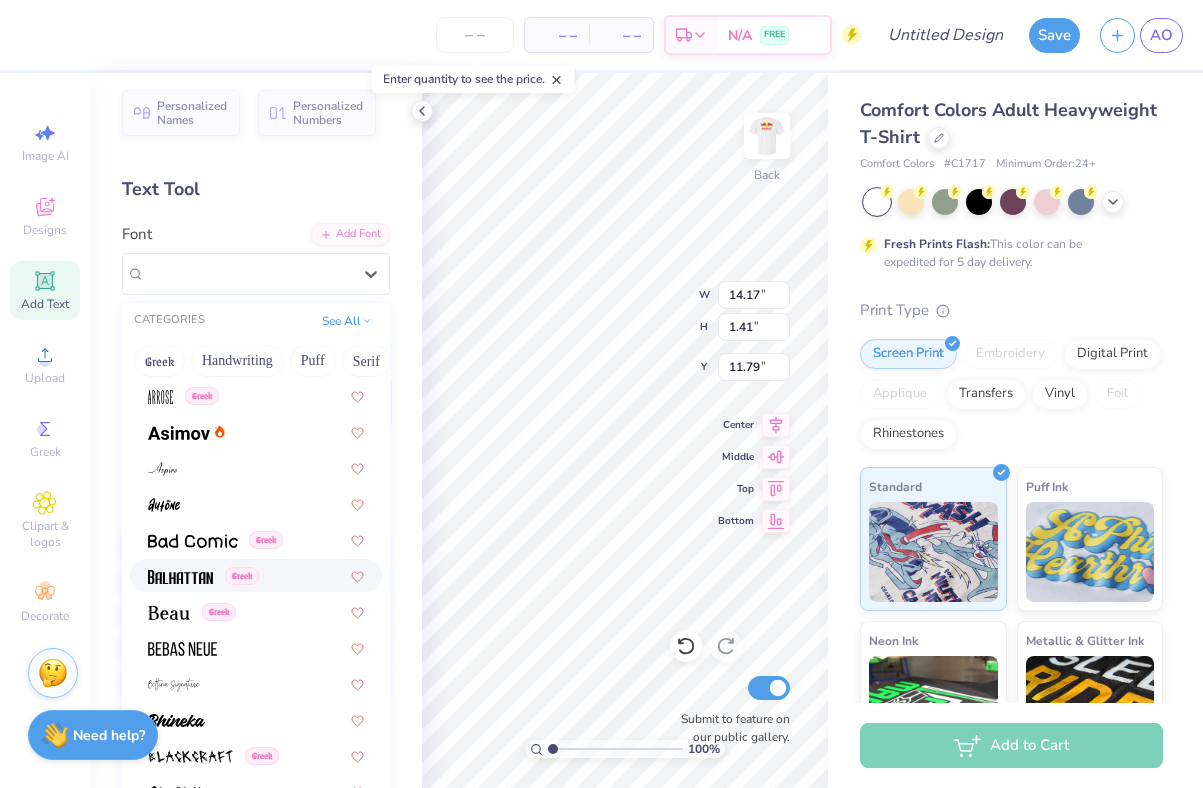 click on "Greek" at bounding box center (242, 576) 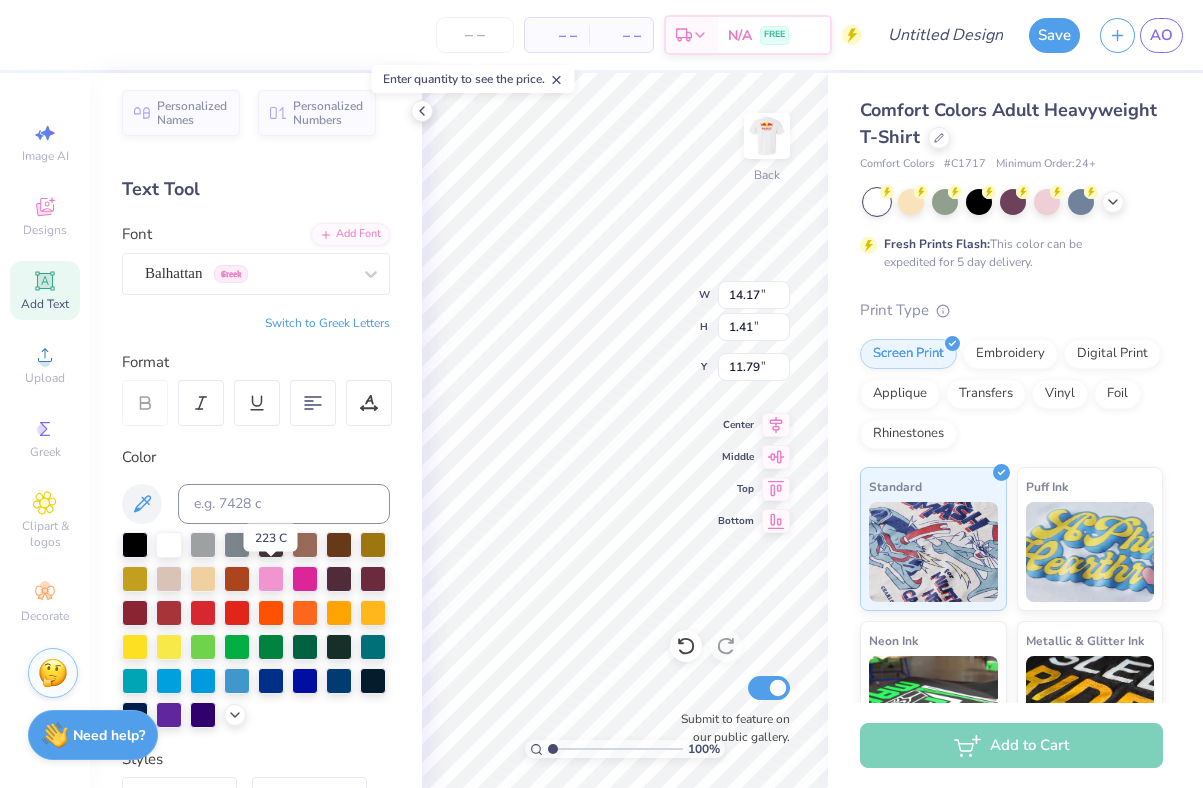 type on "9.99" 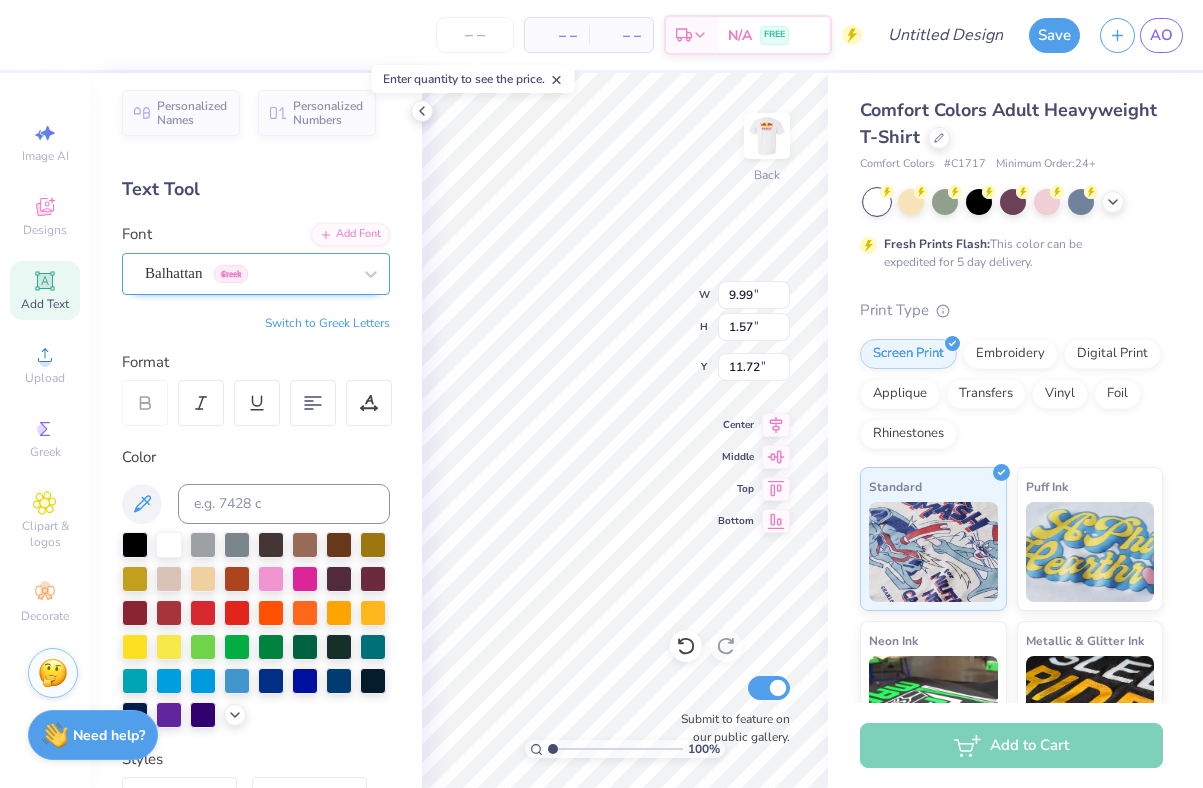 click on "Balhattan Greek" at bounding box center (248, 273) 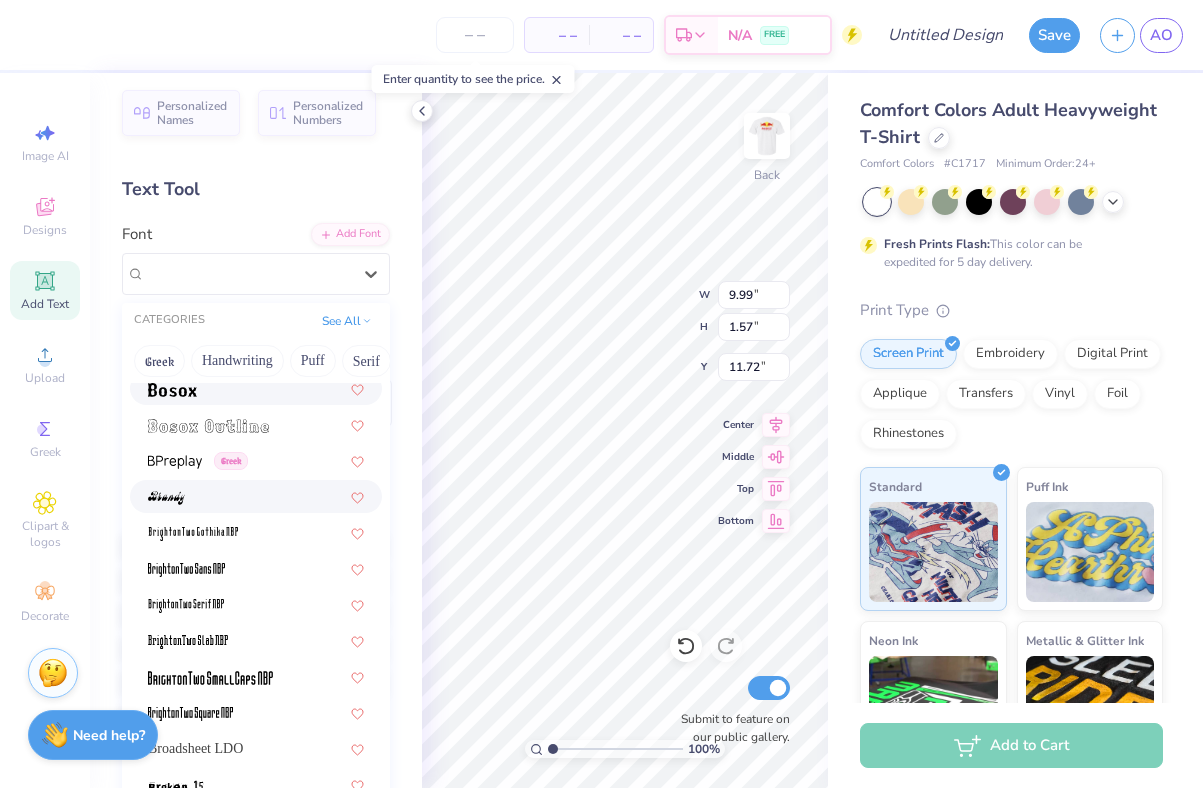scroll, scrollTop: 1295, scrollLeft: 0, axis: vertical 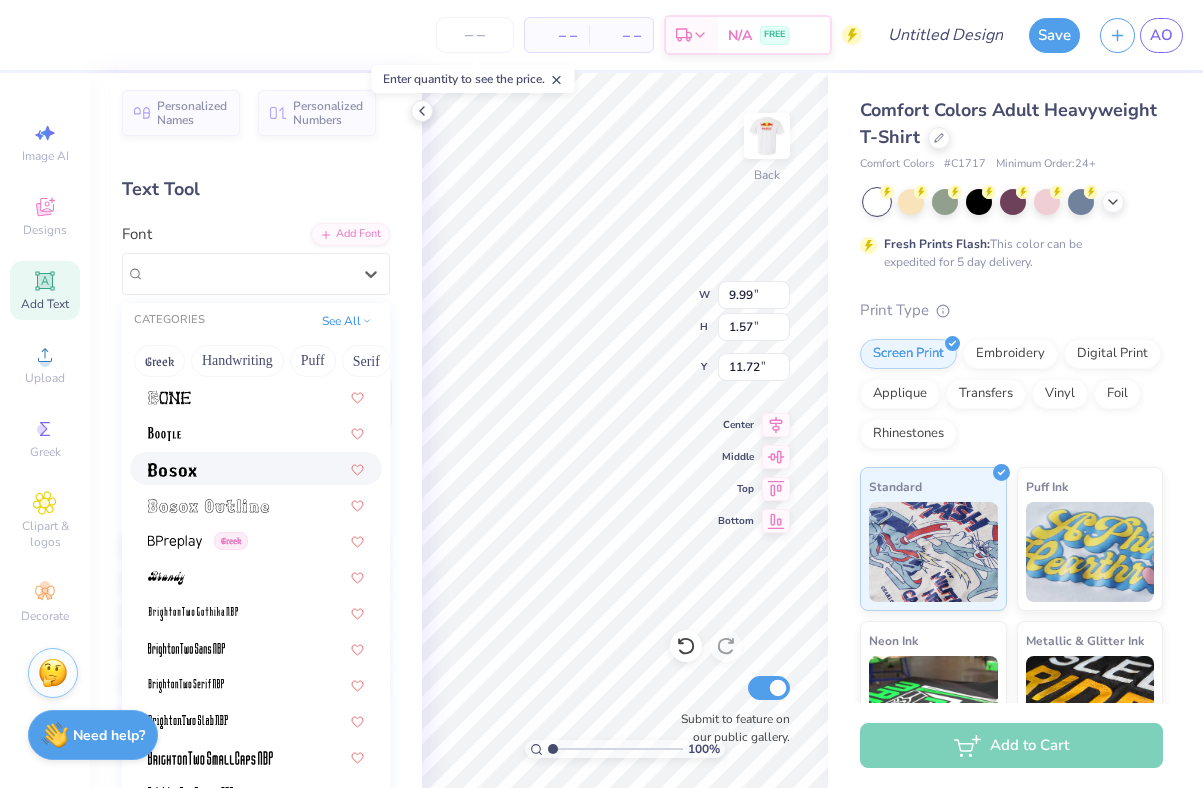 click at bounding box center (256, 468) 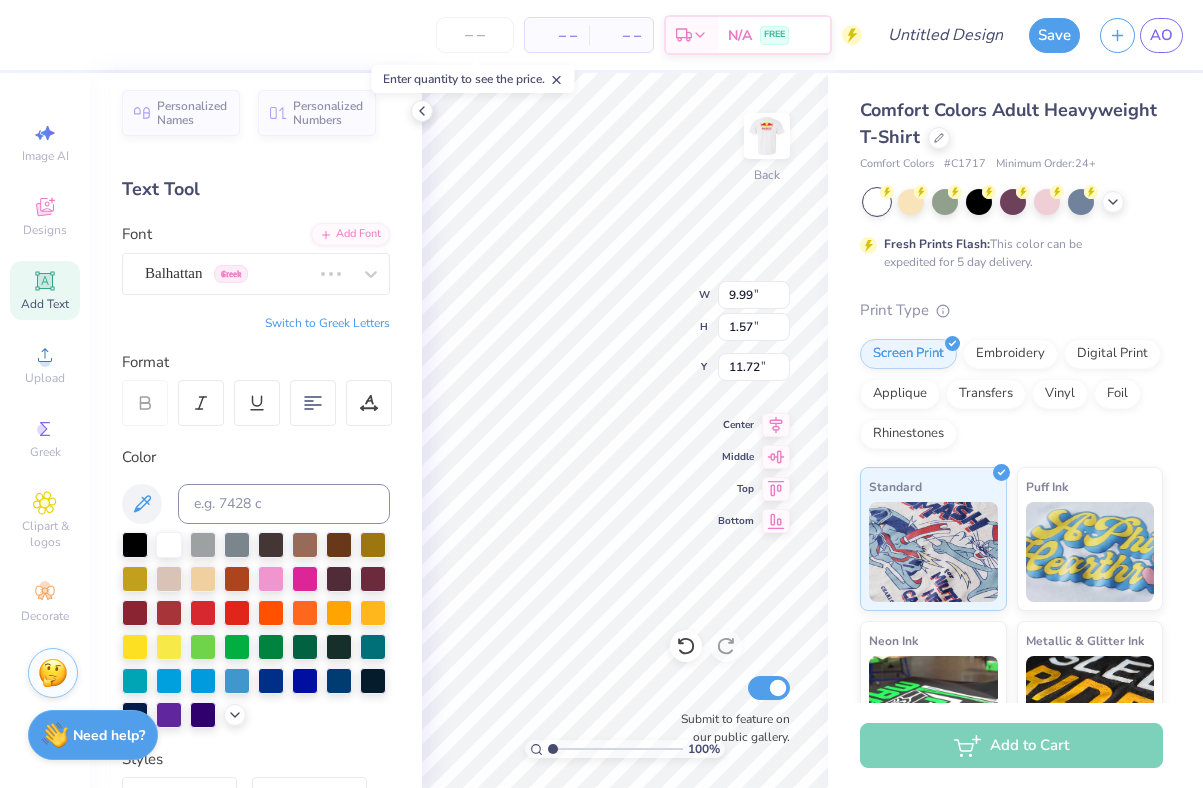 type on "10.52" 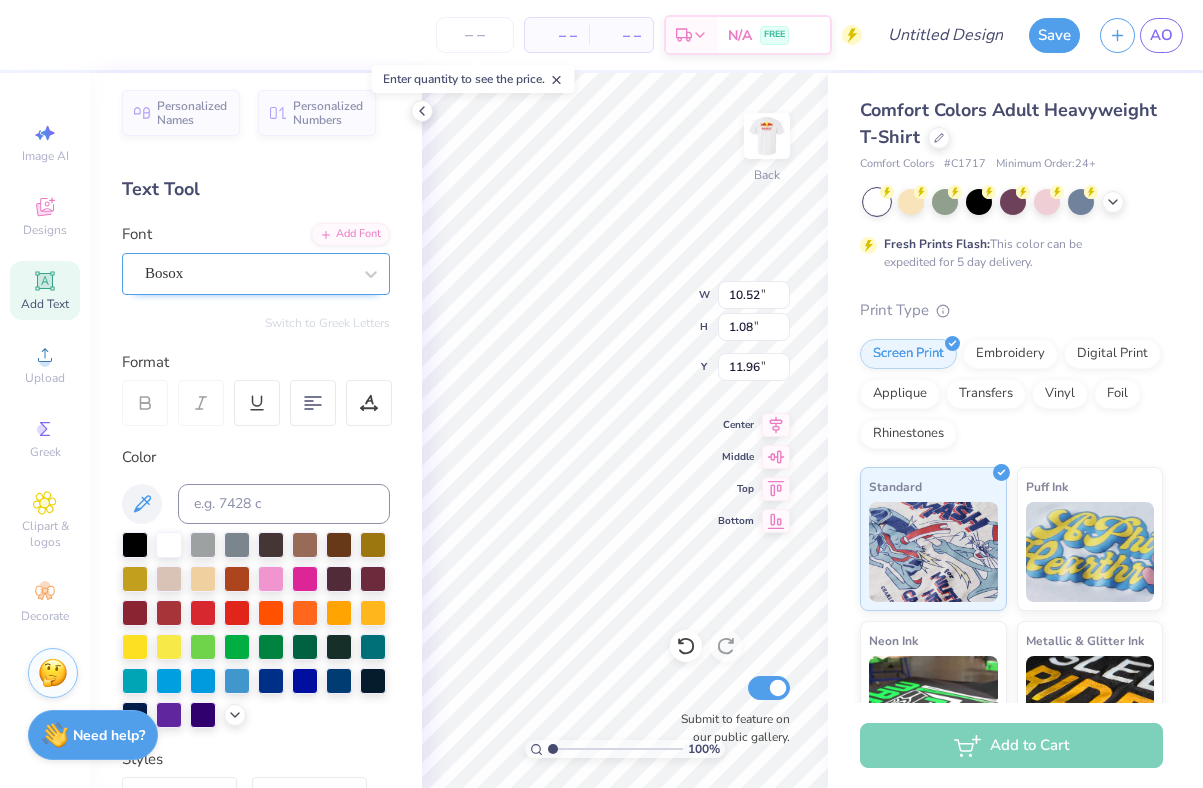 click on "Bosox" at bounding box center [248, 273] 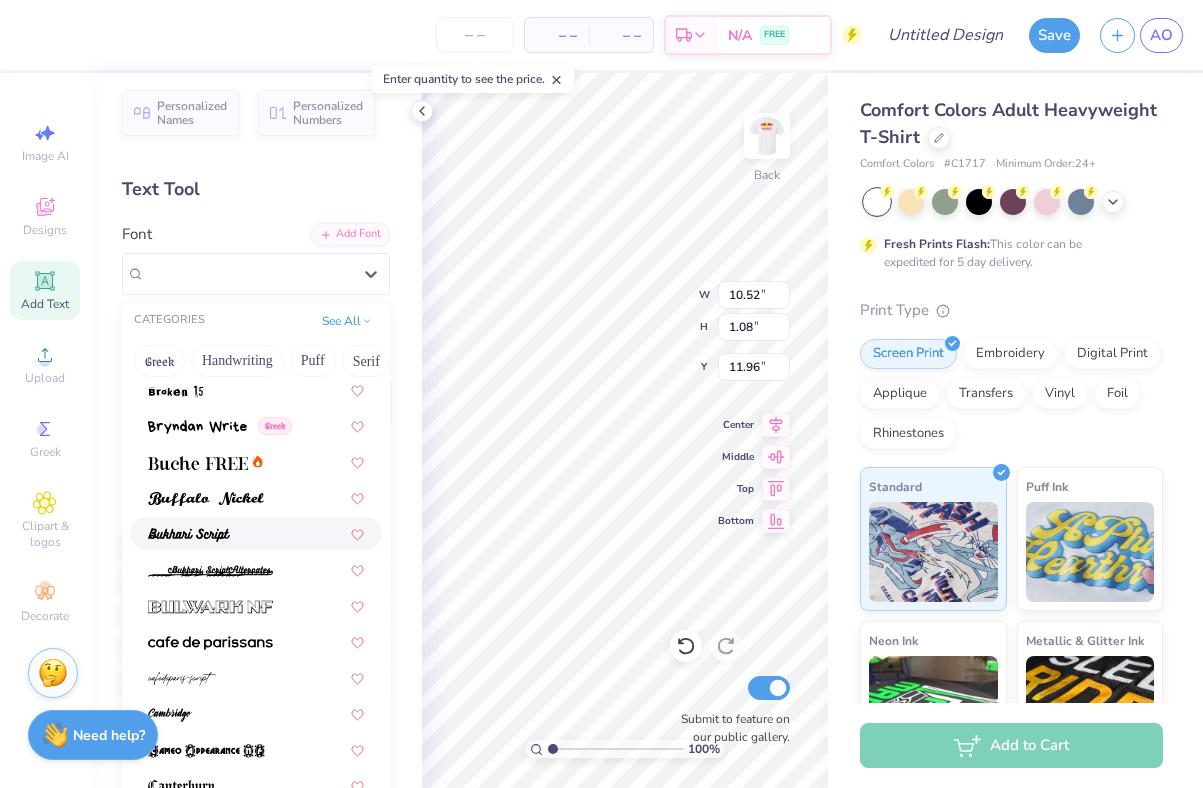 scroll, scrollTop: 1910, scrollLeft: 0, axis: vertical 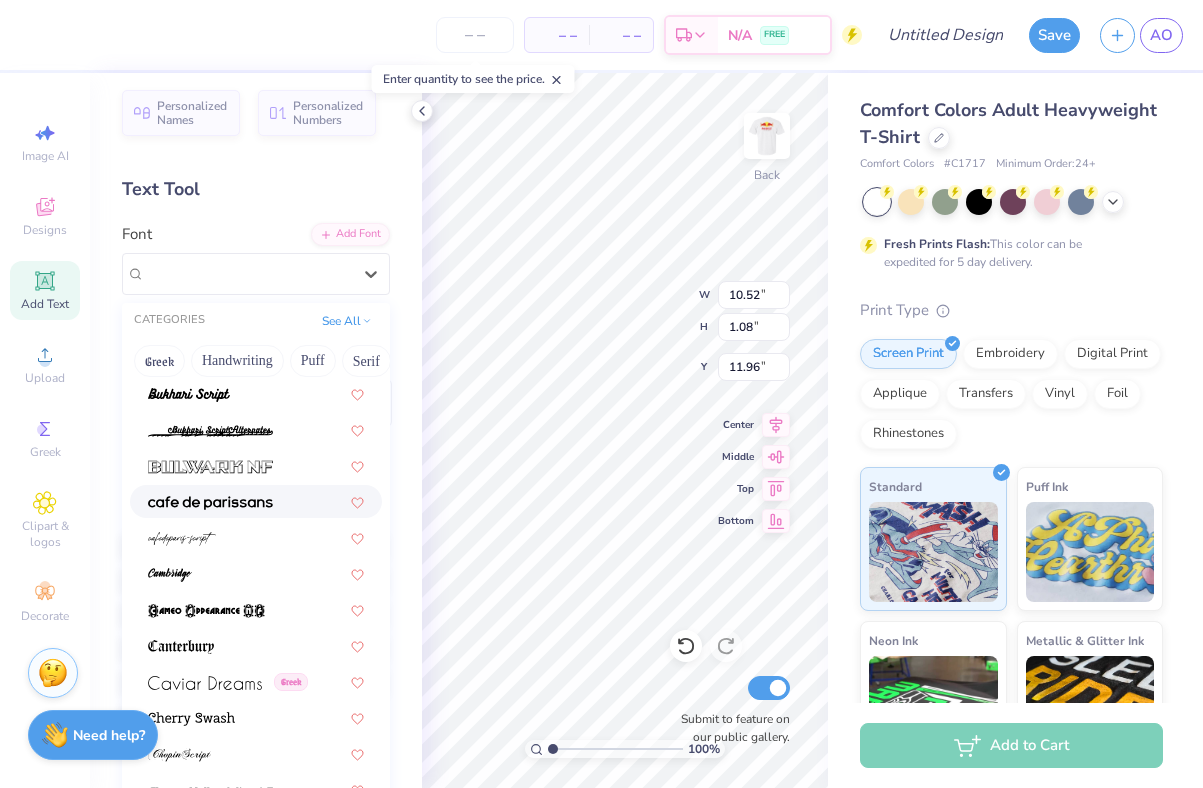 click at bounding box center [256, 501] 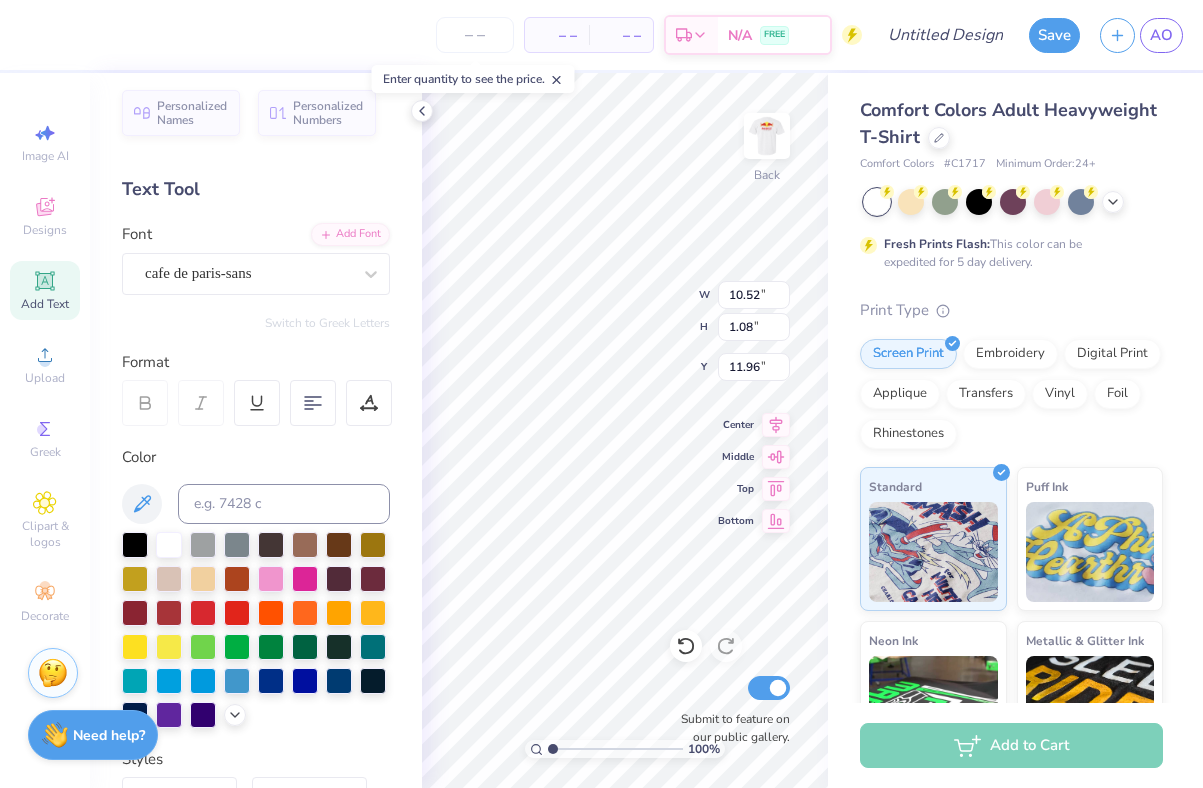 type on "9.64" 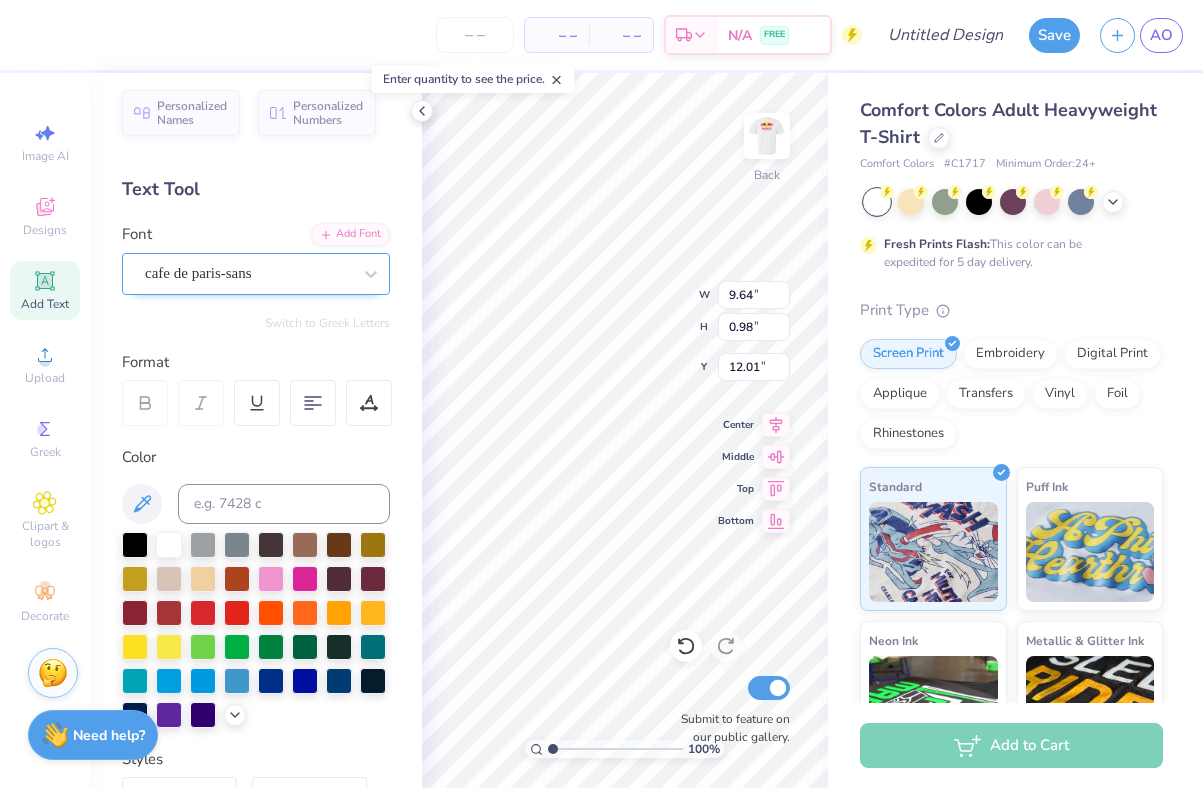 click on "cafe de paris-sans" at bounding box center (248, 273) 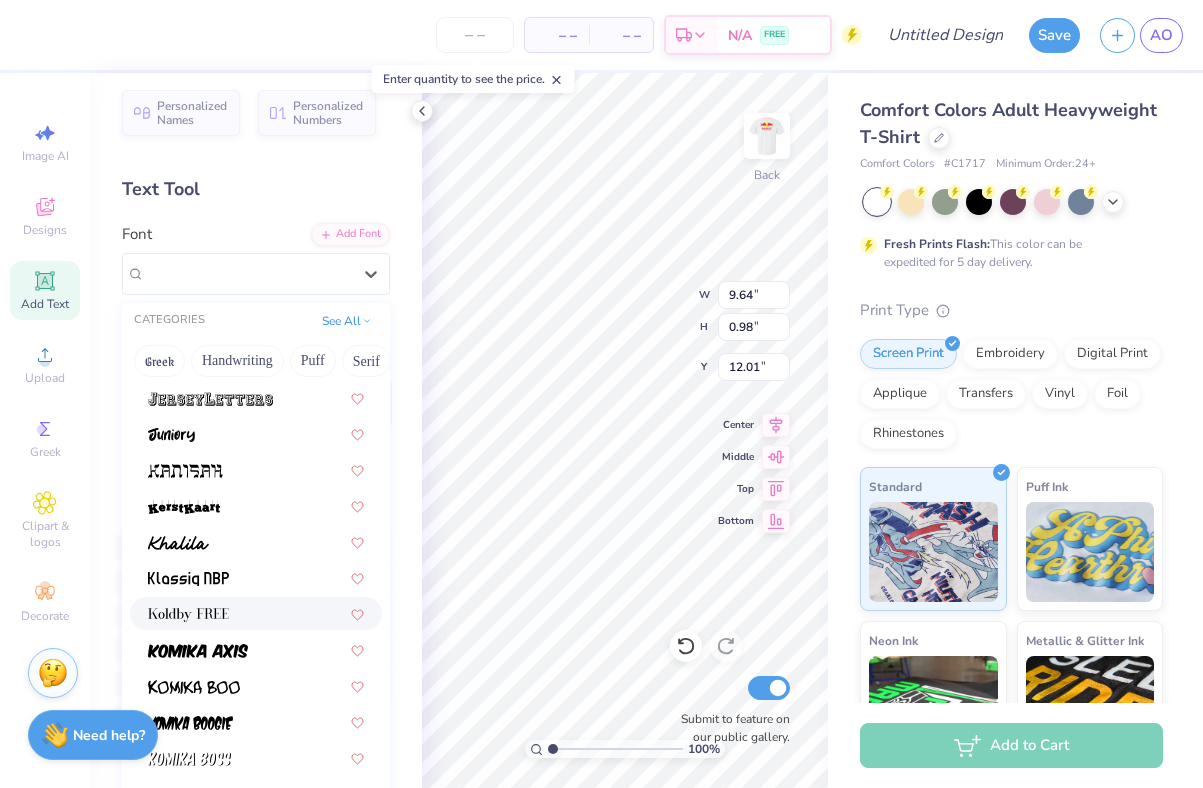 scroll, scrollTop: 5541, scrollLeft: 0, axis: vertical 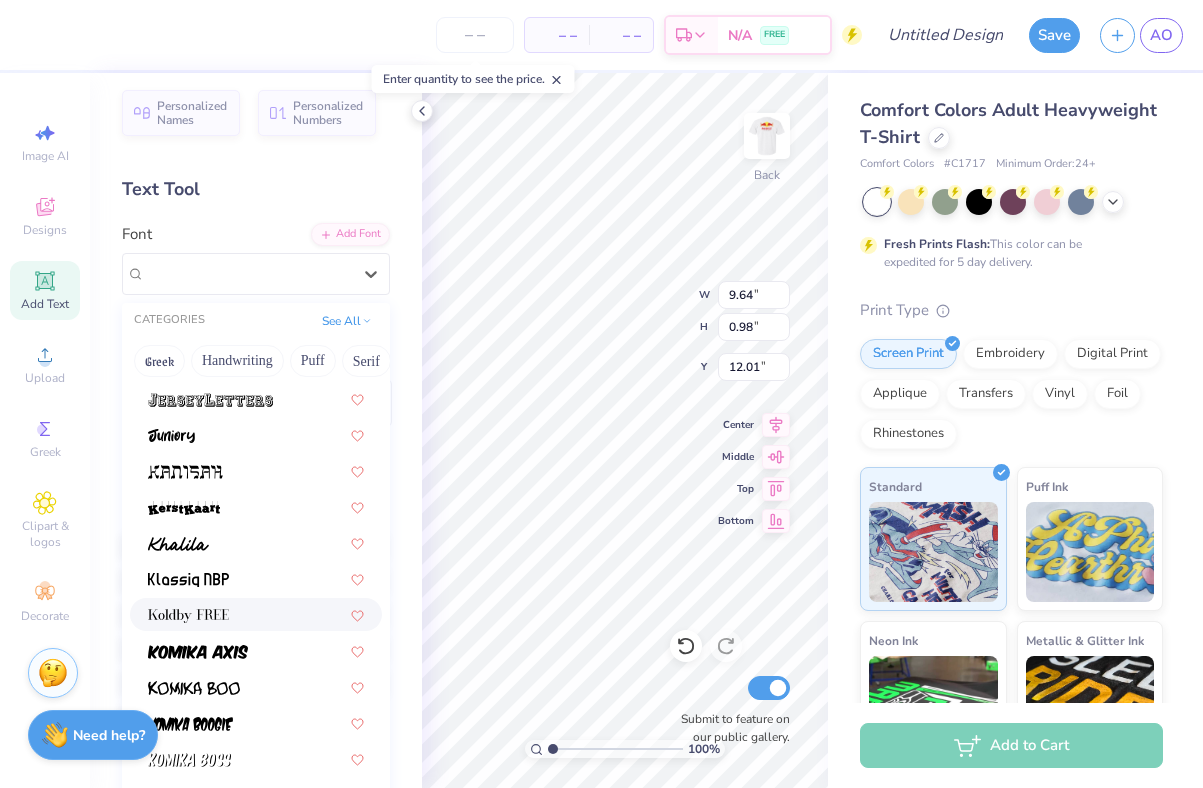 click at bounding box center (256, 614) 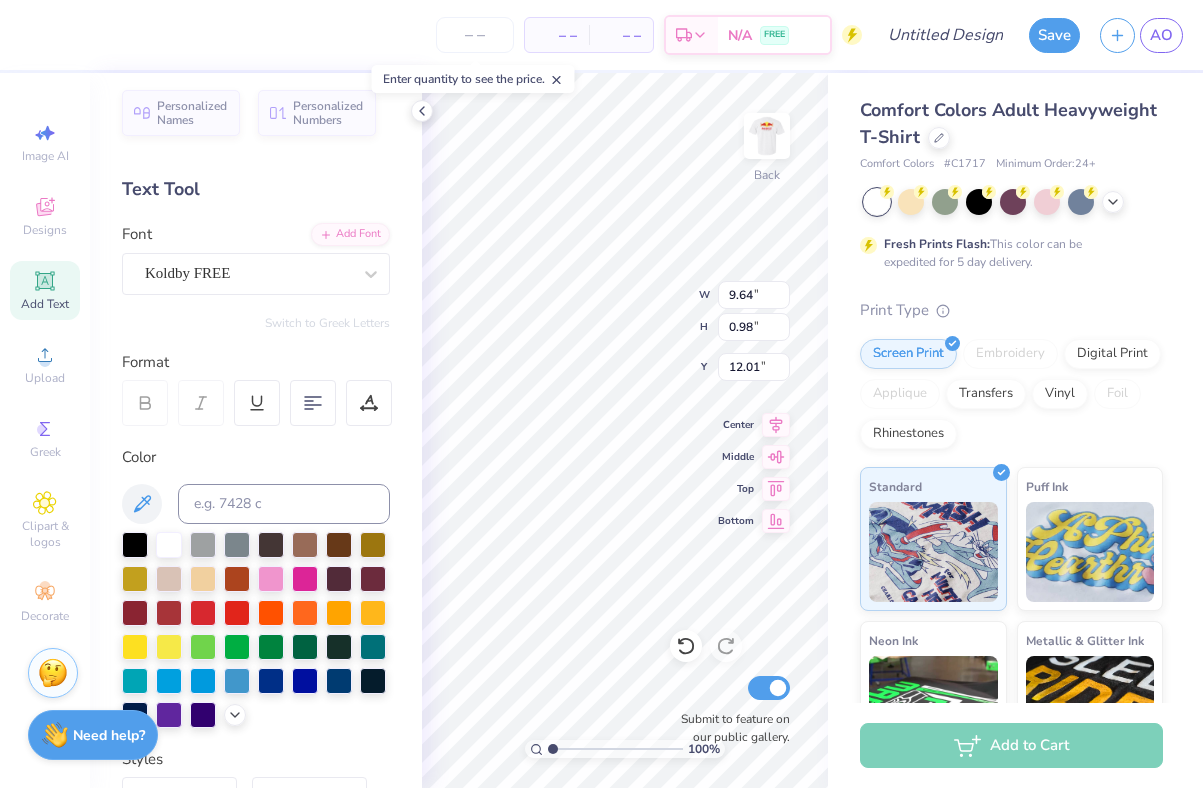 type on "13.21" 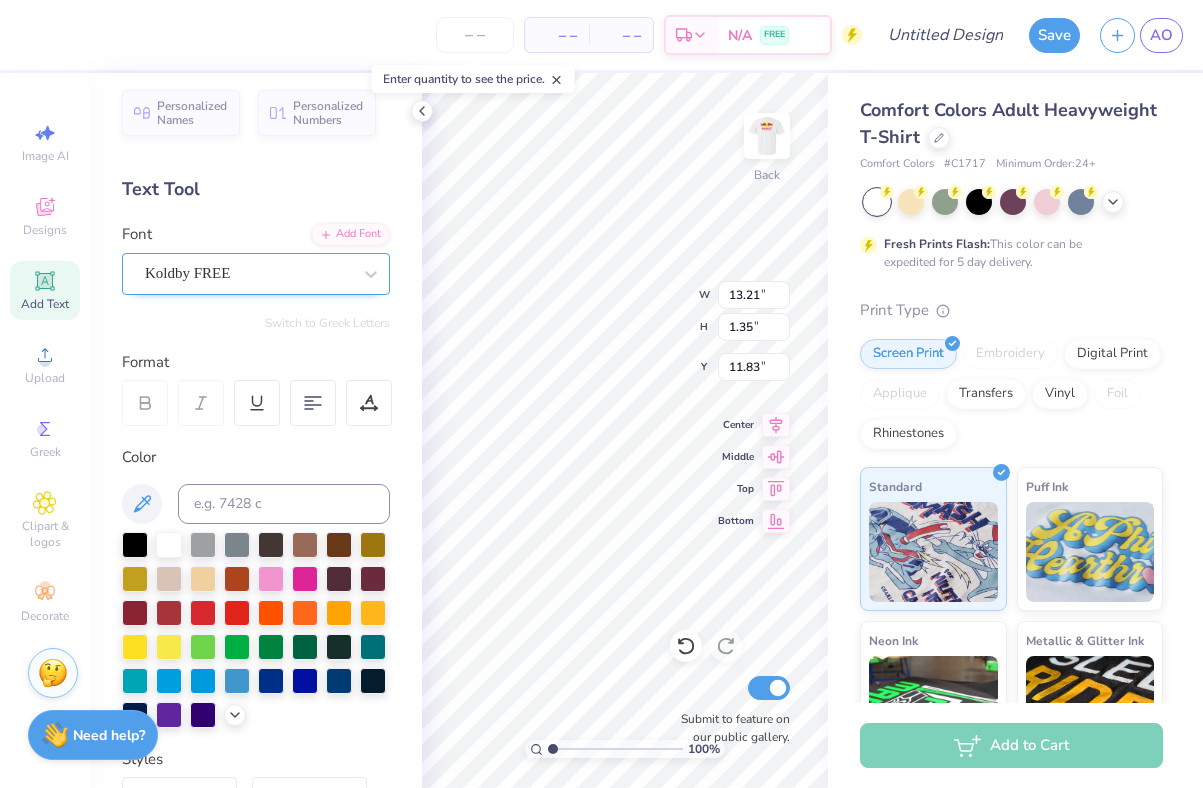click on "Koldby FREE" at bounding box center (248, 273) 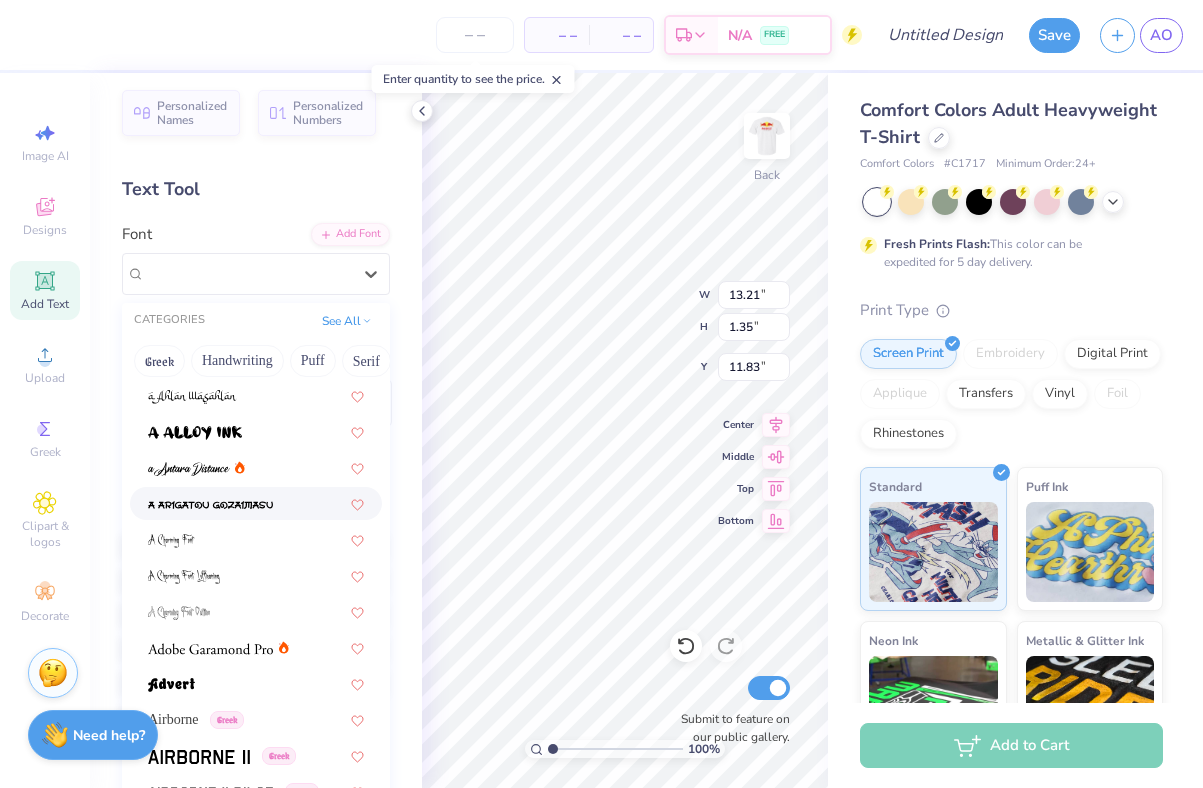 scroll, scrollTop: 0, scrollLeft: 0, axis: both 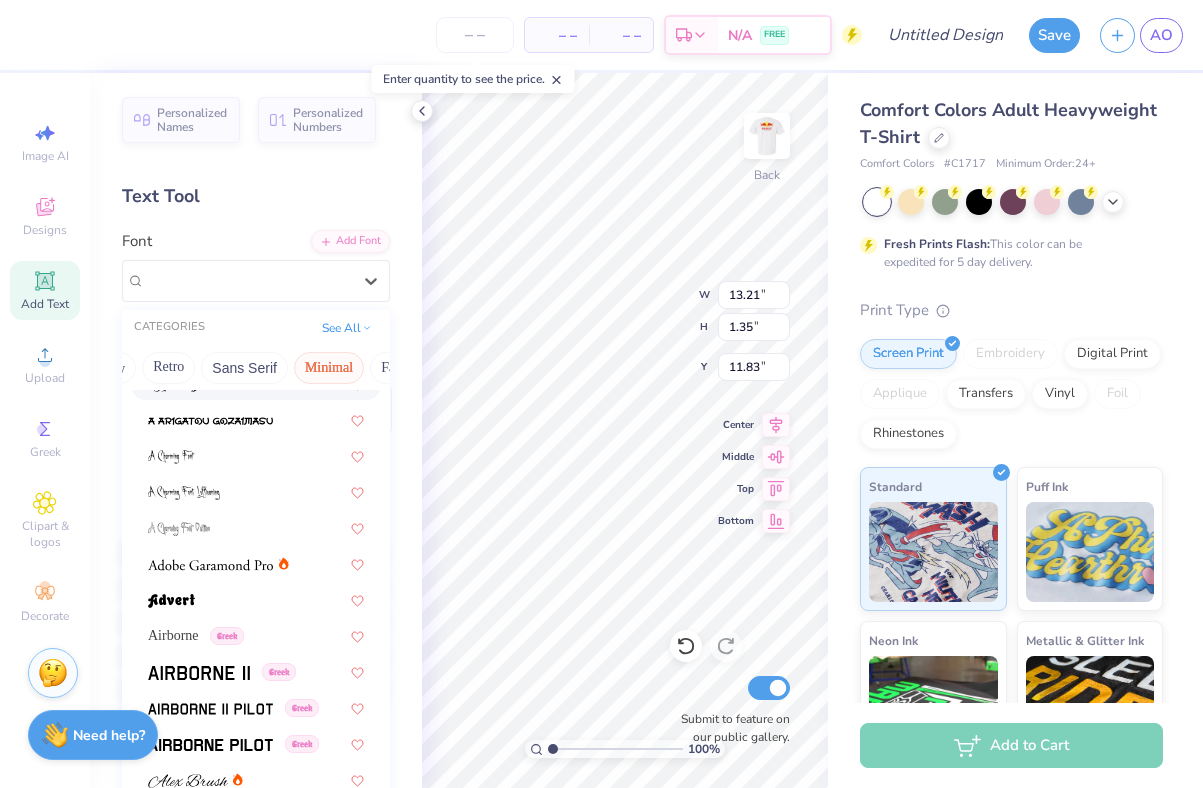click on "Minimal" at bounding box center [329, 368] 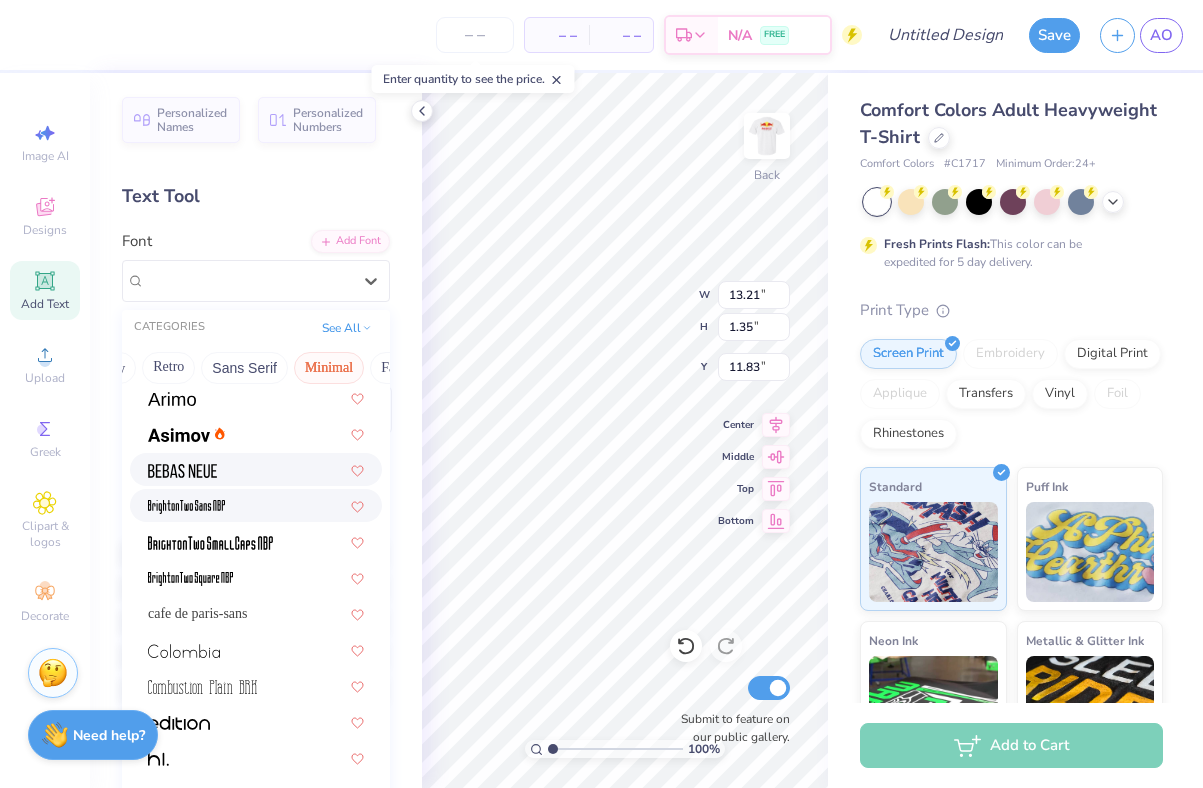 scroll, scrollTop: 76, scrollLeft: 0, axis: vertical 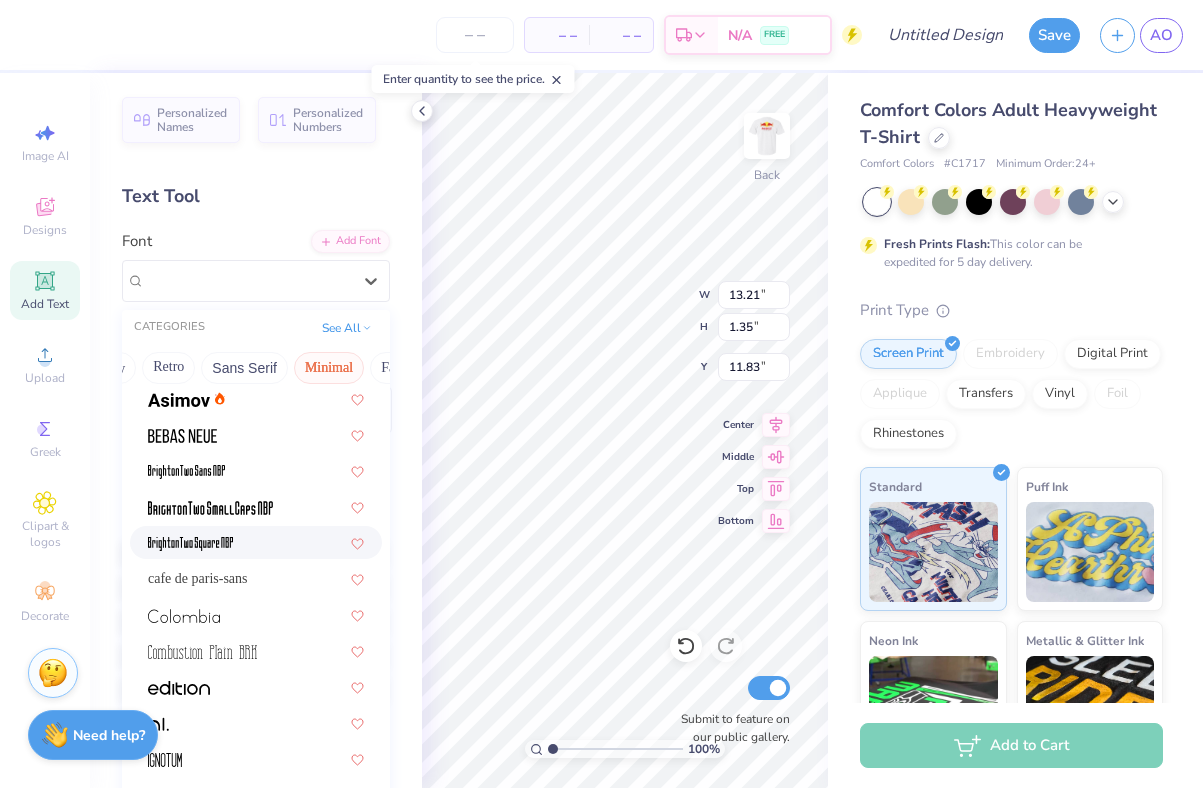 click at bounding box center (256, 542) 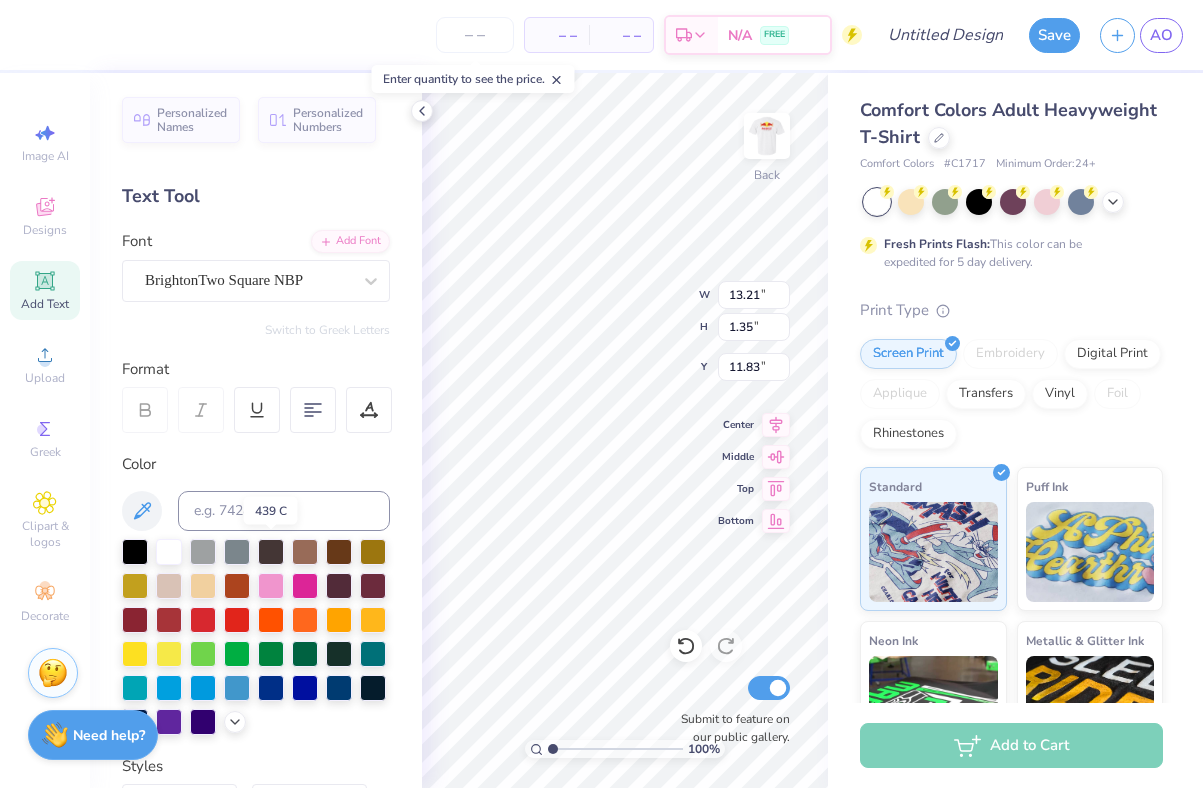 type on "5.66" 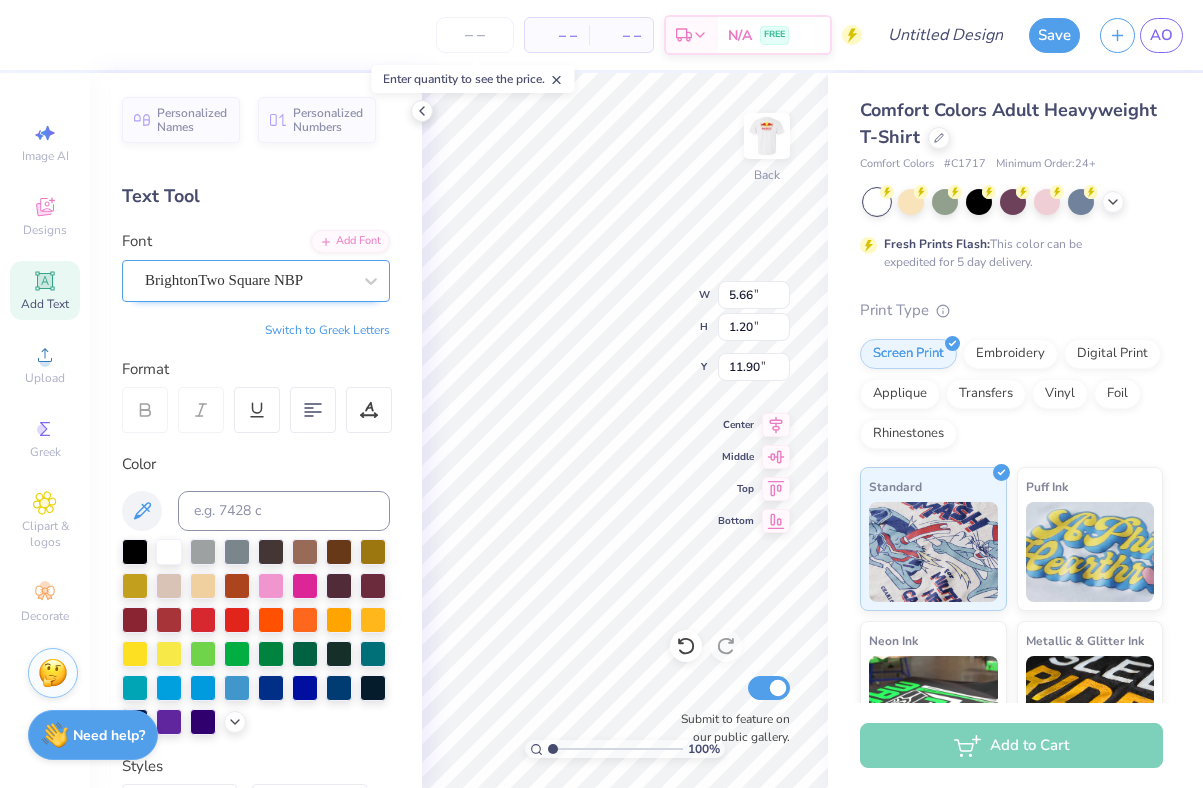 click on "BrightonTwo Square NBP" at bounding box center (248, 280) 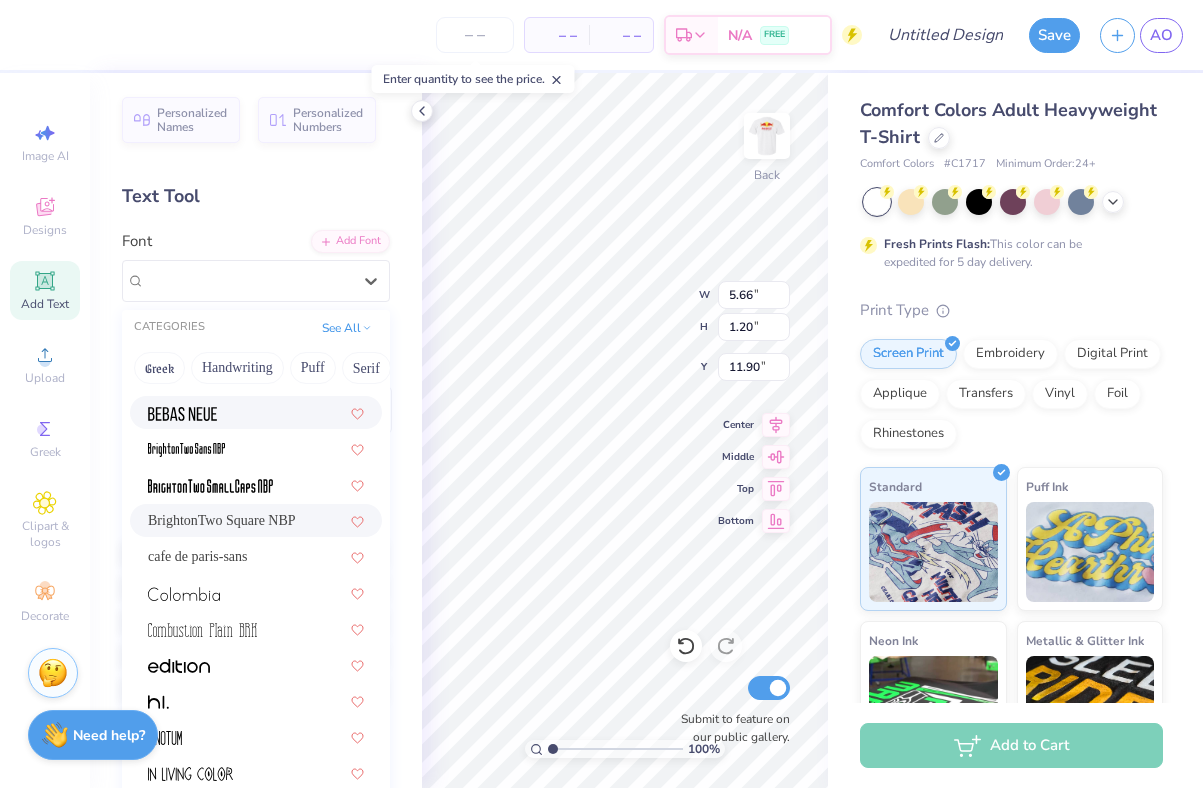 scroll, scrollTop: 99, scrollLeft: 0, axis: vertical 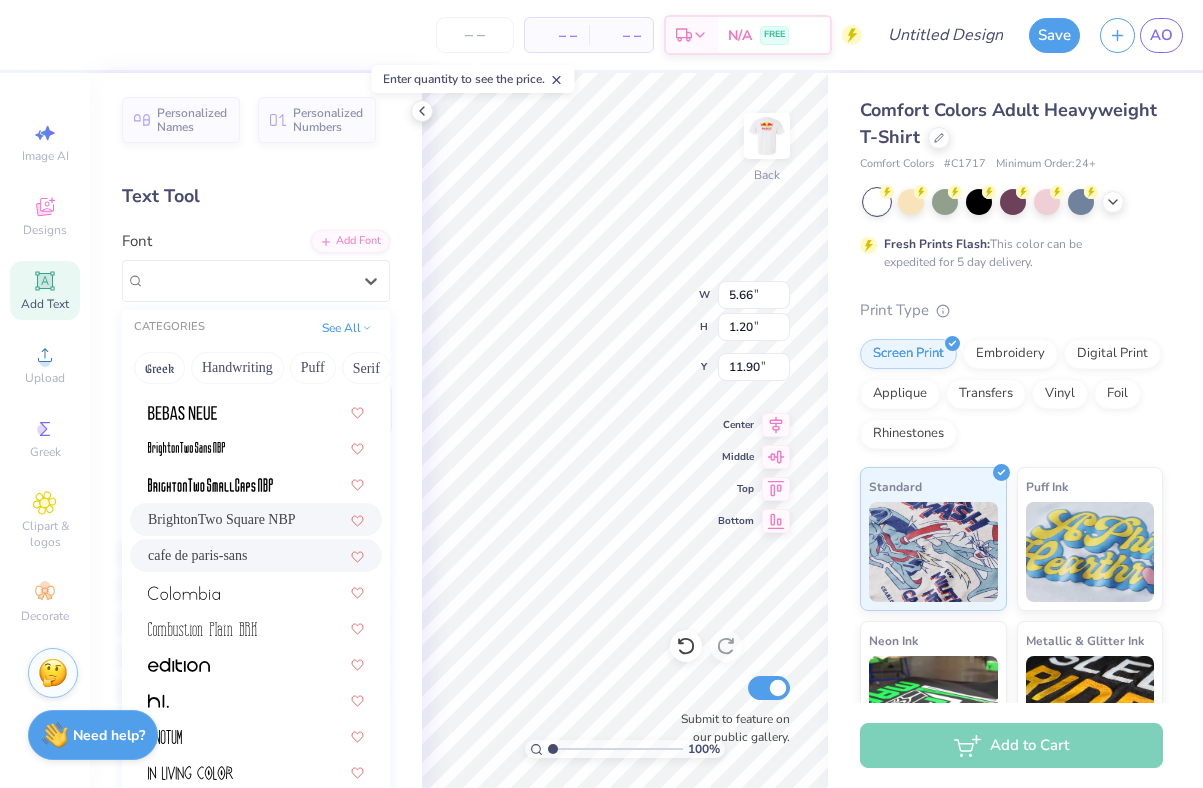 click on "cafe de paris-sans" at bounding box center (256, 555) 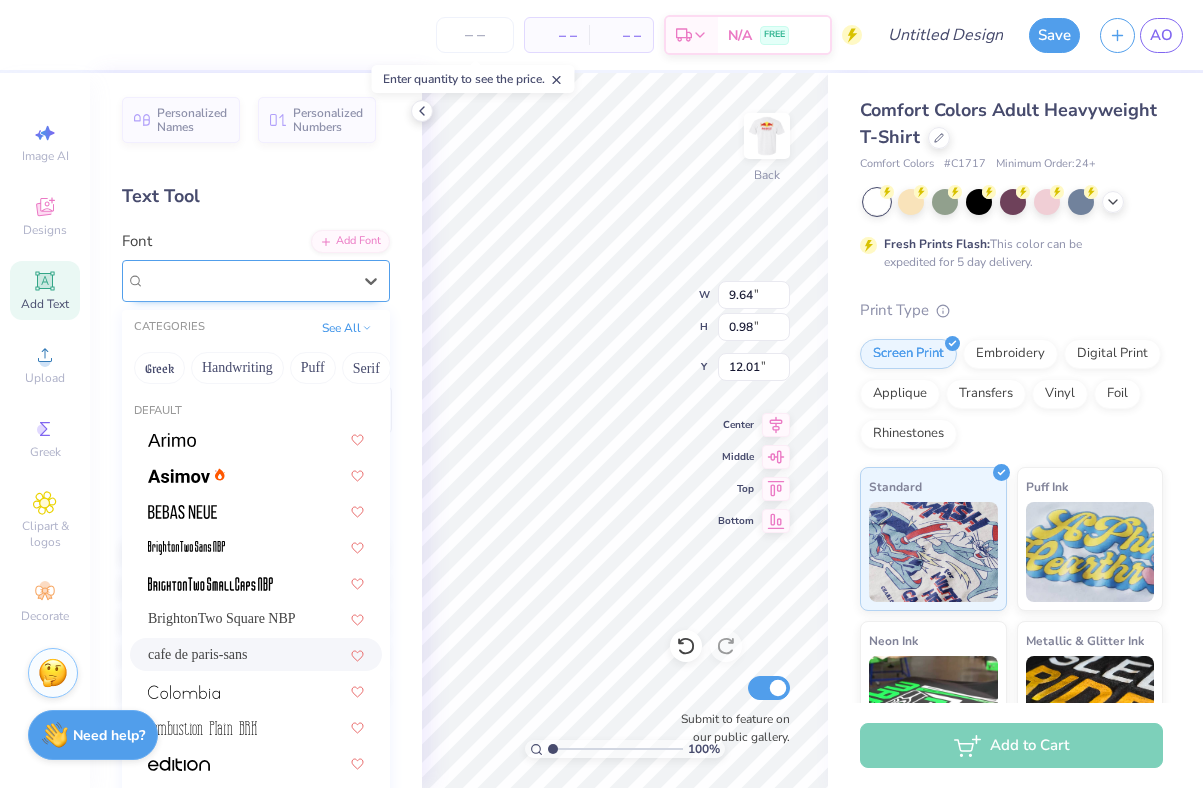 click on "cafe de paris-sans" at bounding box center (248, 280) 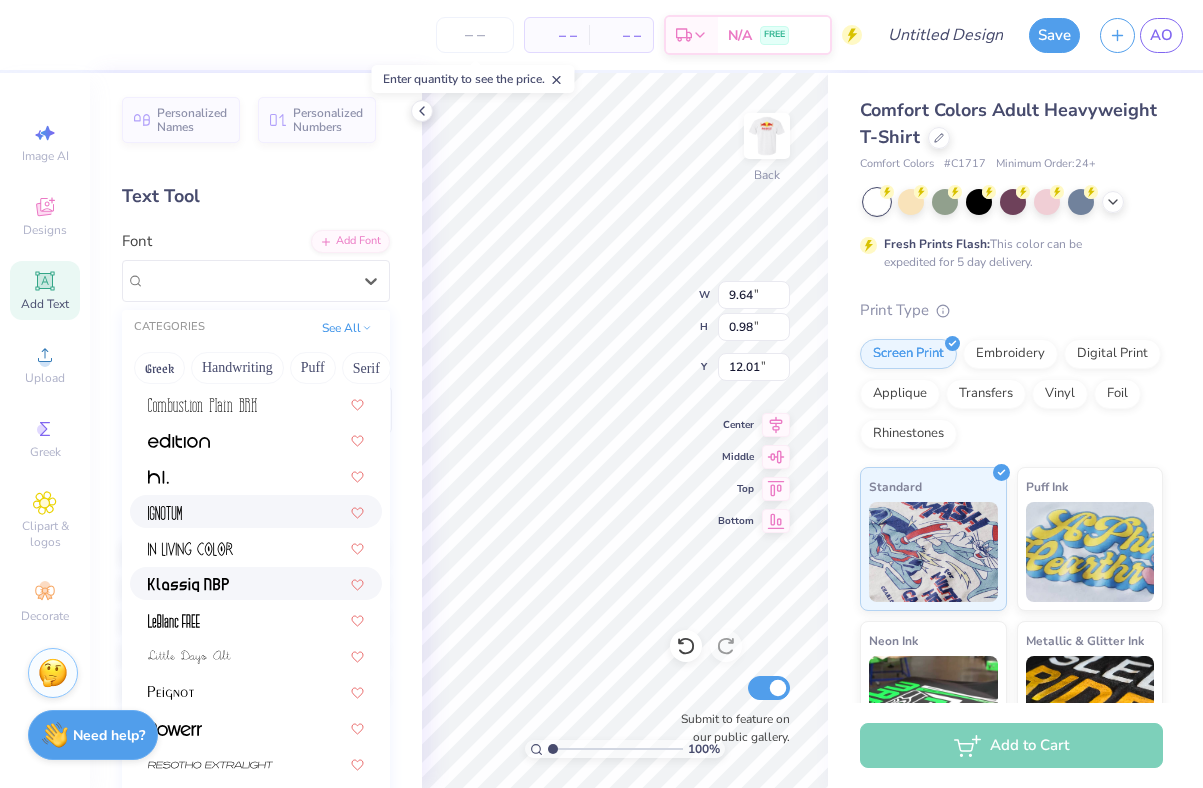 scroll, scrollTop: 382, scrollLeft: 0, axis: vertical 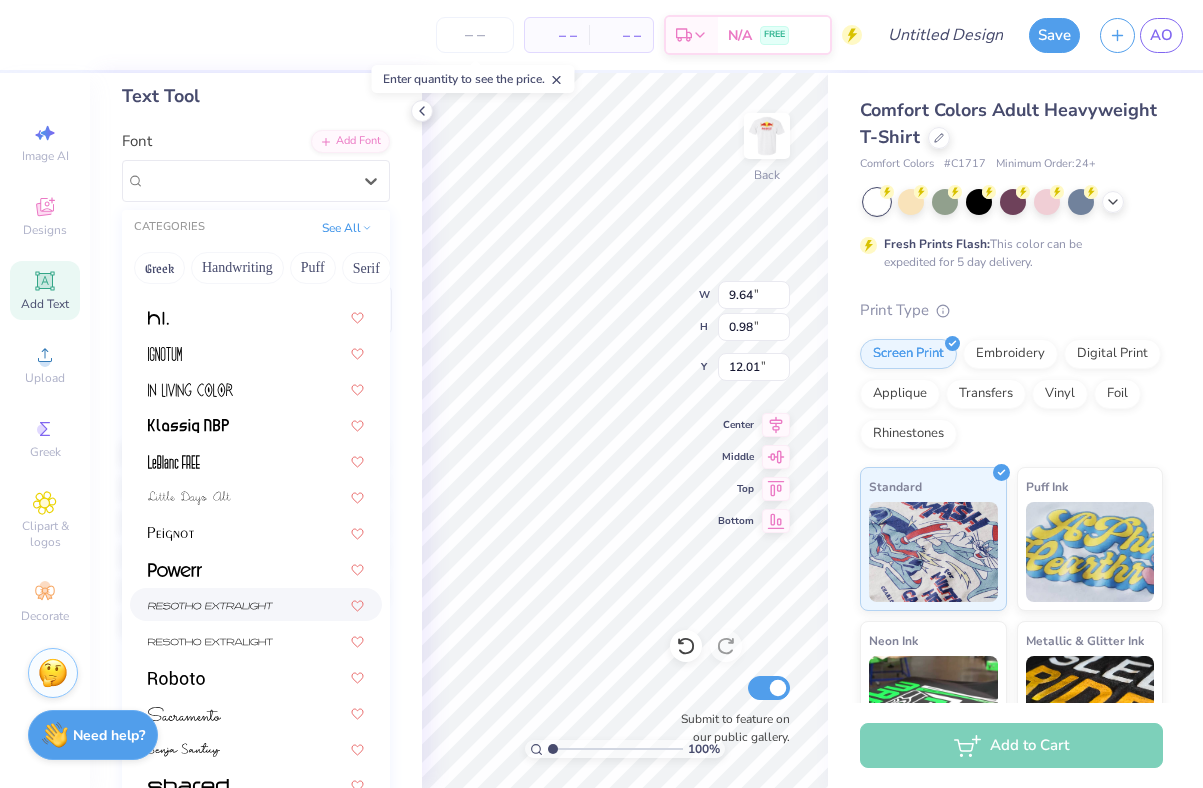 click at bounding box center [210, 606] 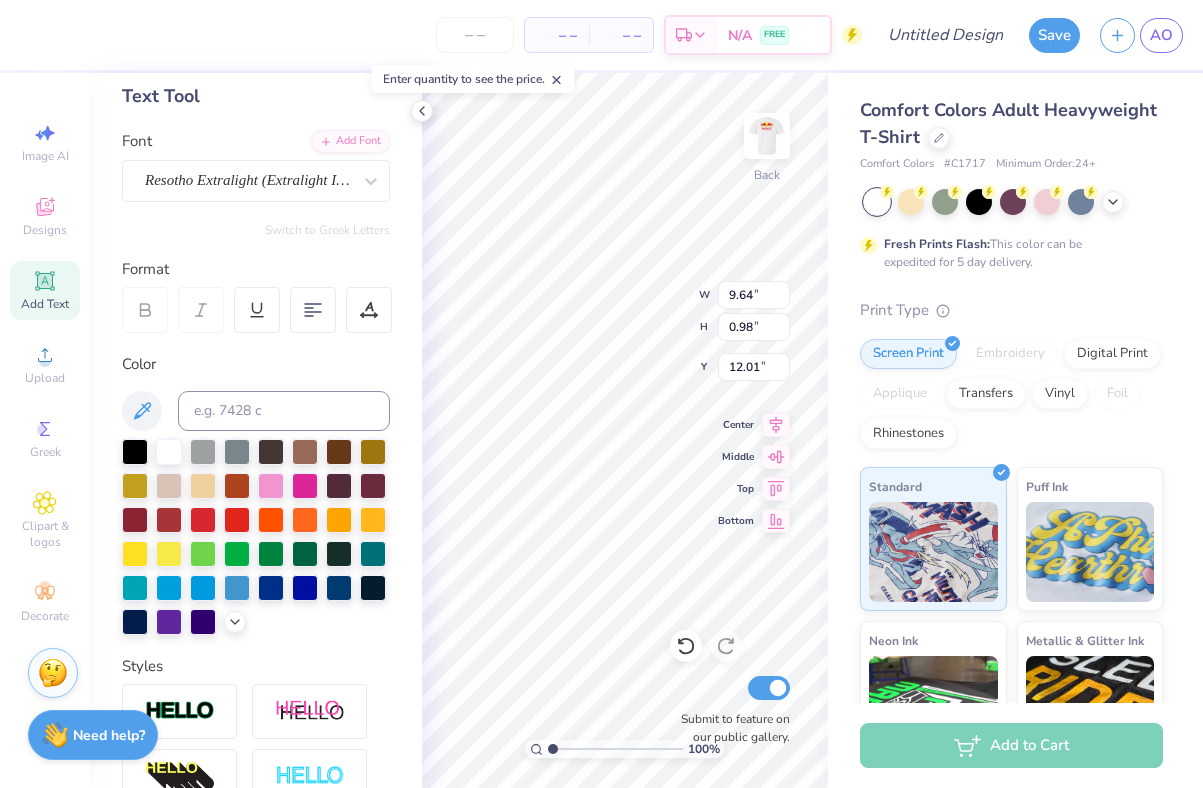 type on "14.17" 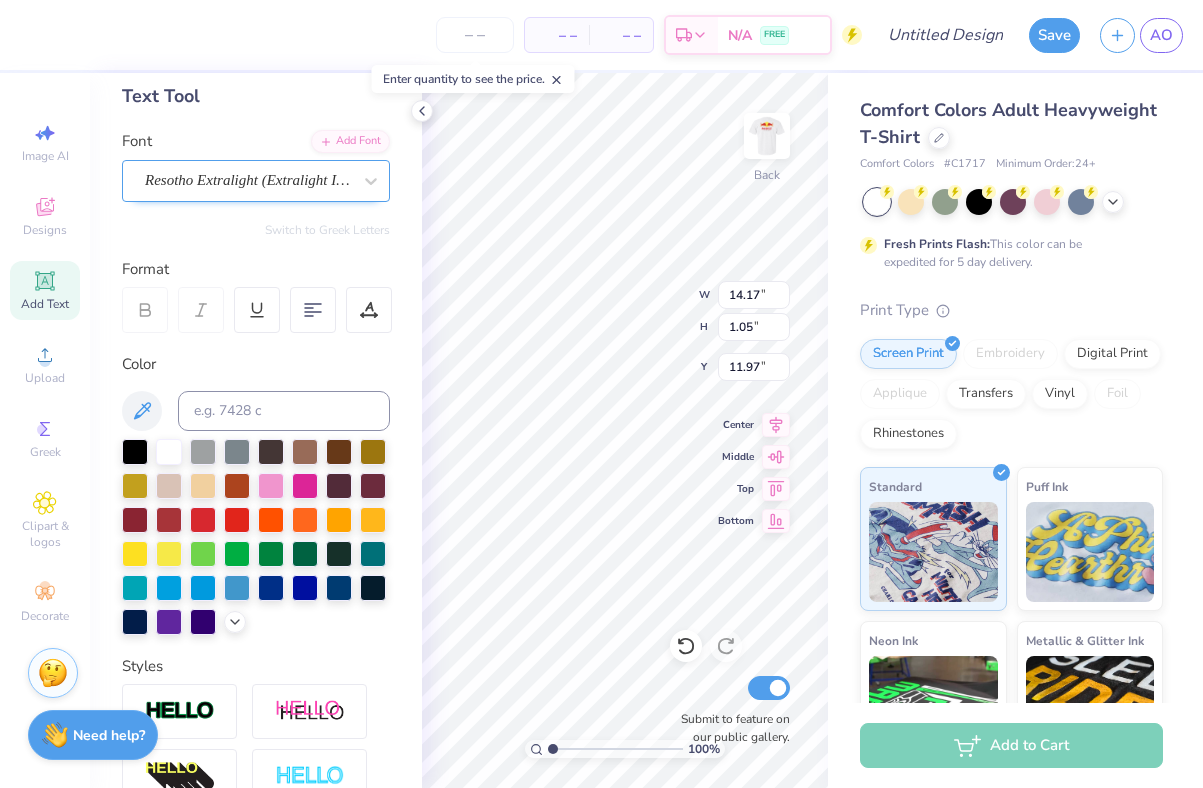 click on "Resotho Extralight (Extralight Italic)" at bounding box center (248, 180) 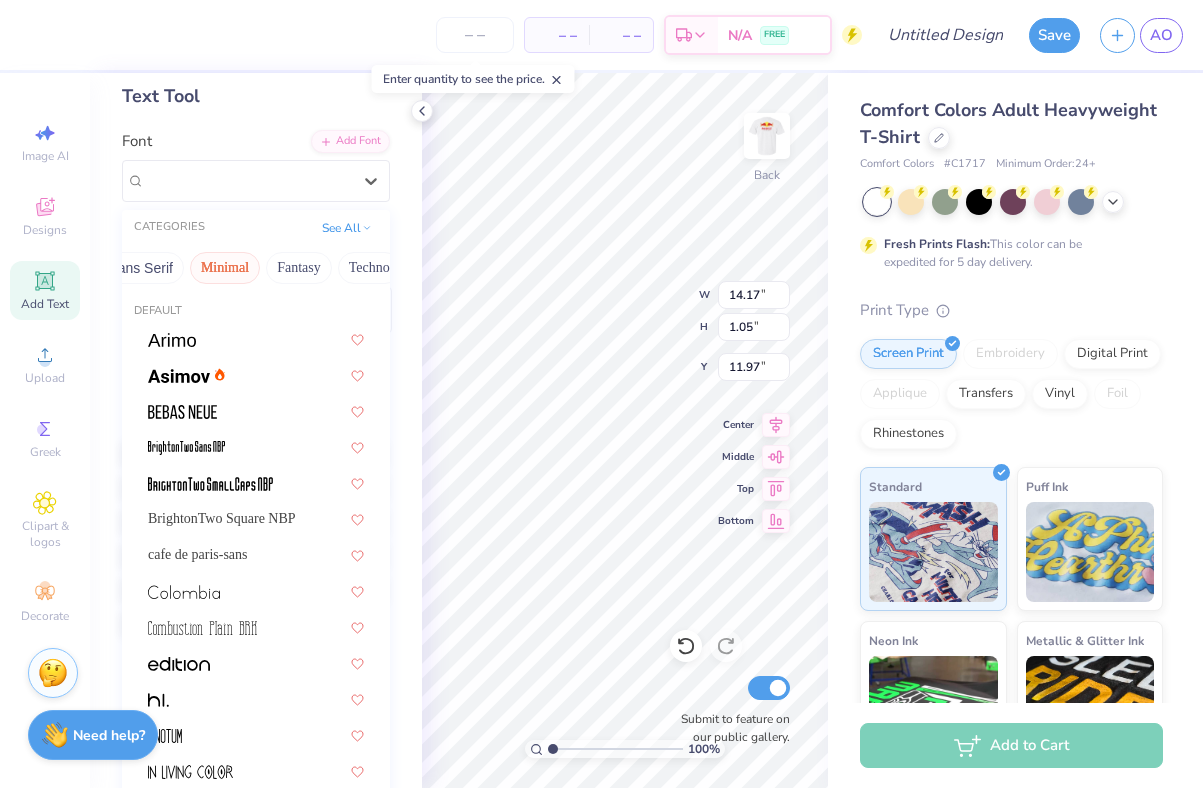 scroll, scrollTop: 0, scrollLeft: 505, axis: horizontal 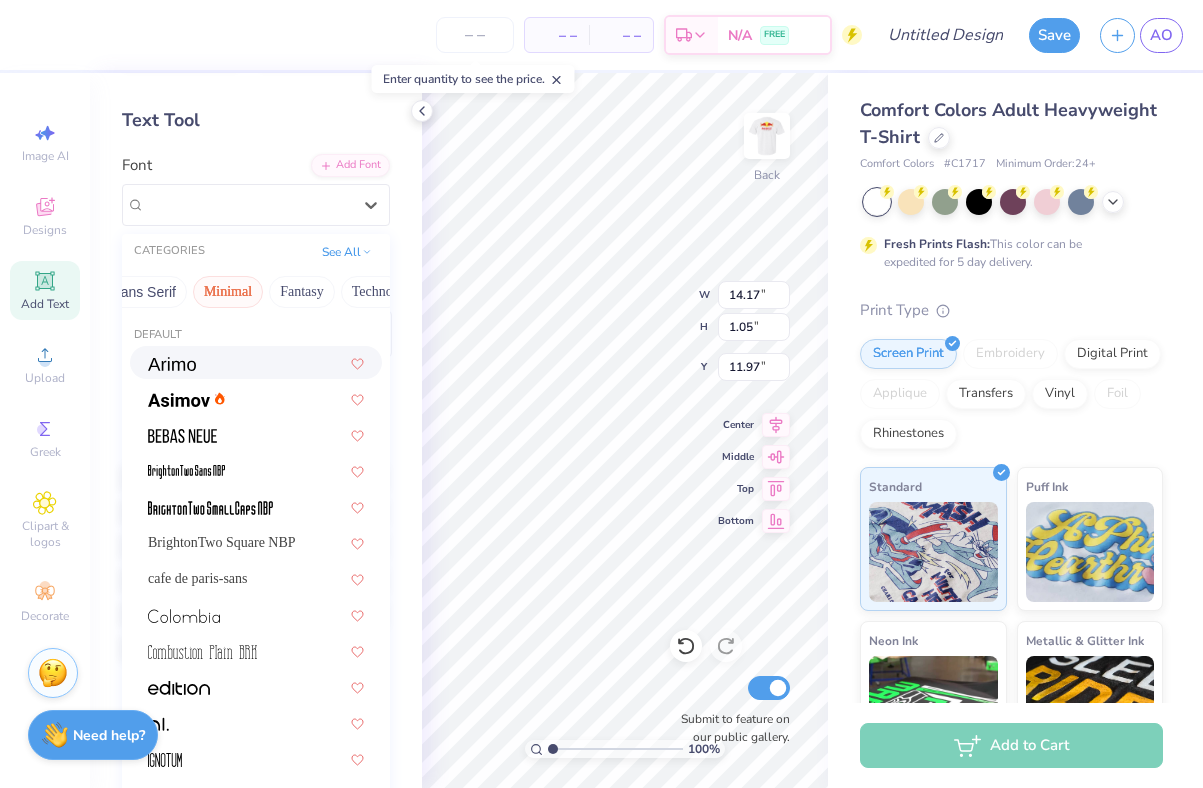 click at bounding box center (256, 362) 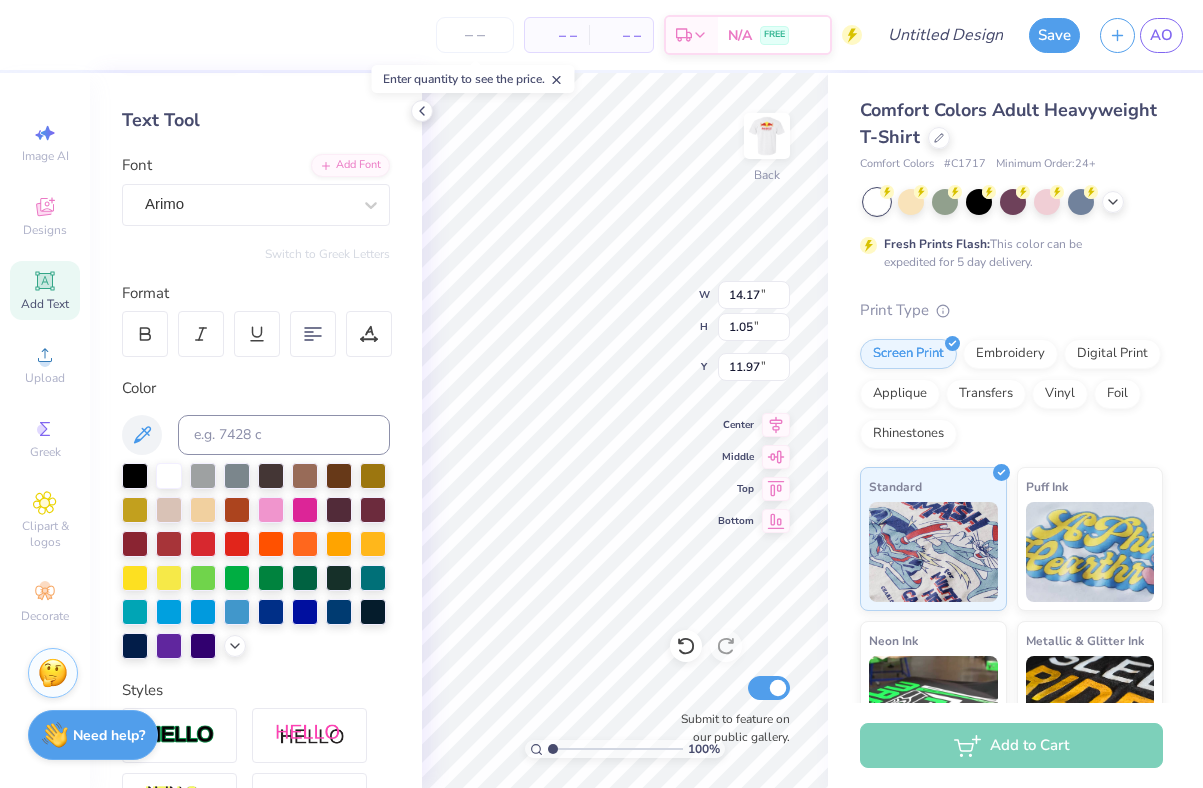 type on "11.86" 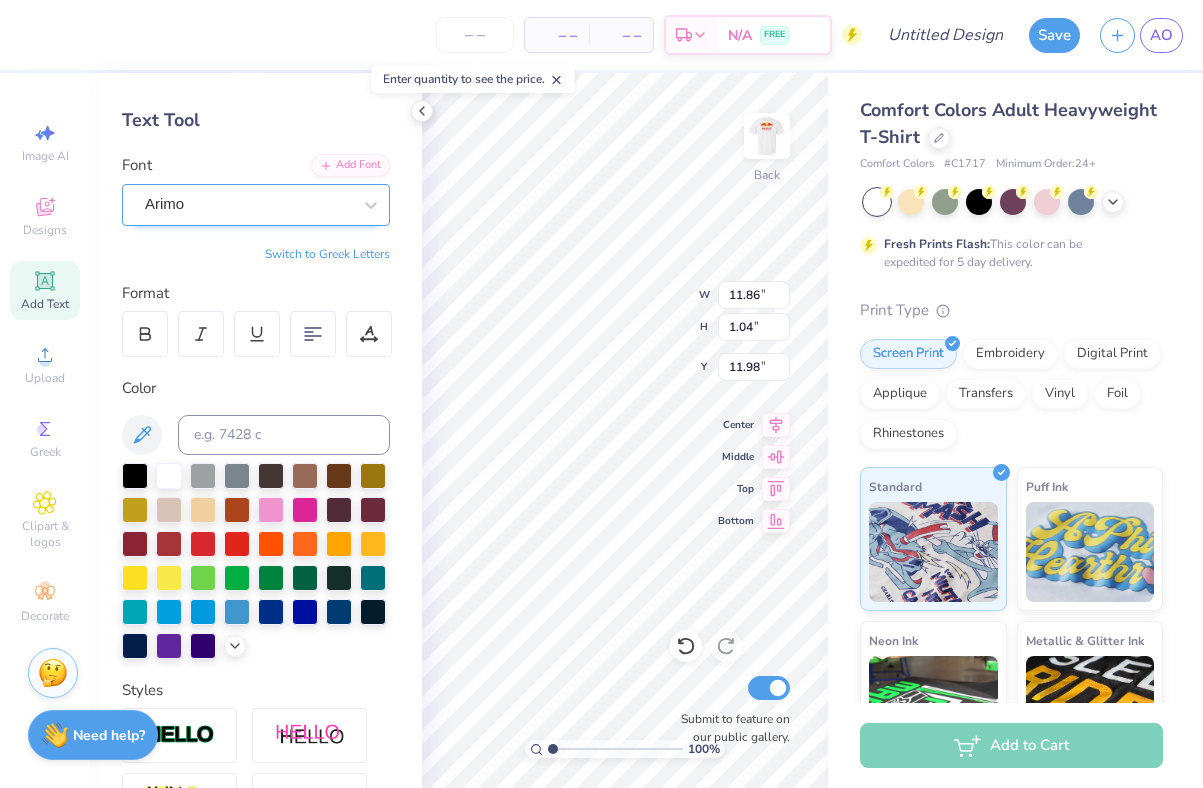 click on "Arimo" at bounding box center (248, 204) 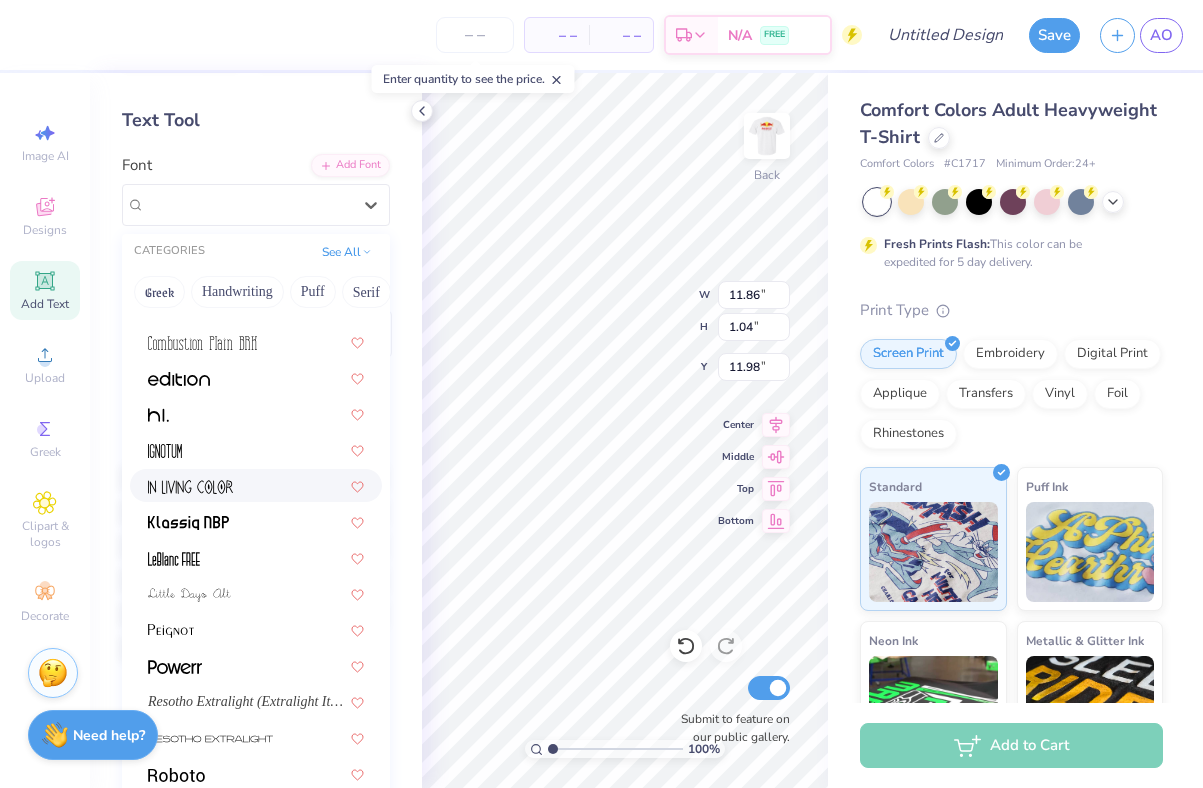 scroll, scrollTop: 382, scrollLeft: 0, axis: vertical 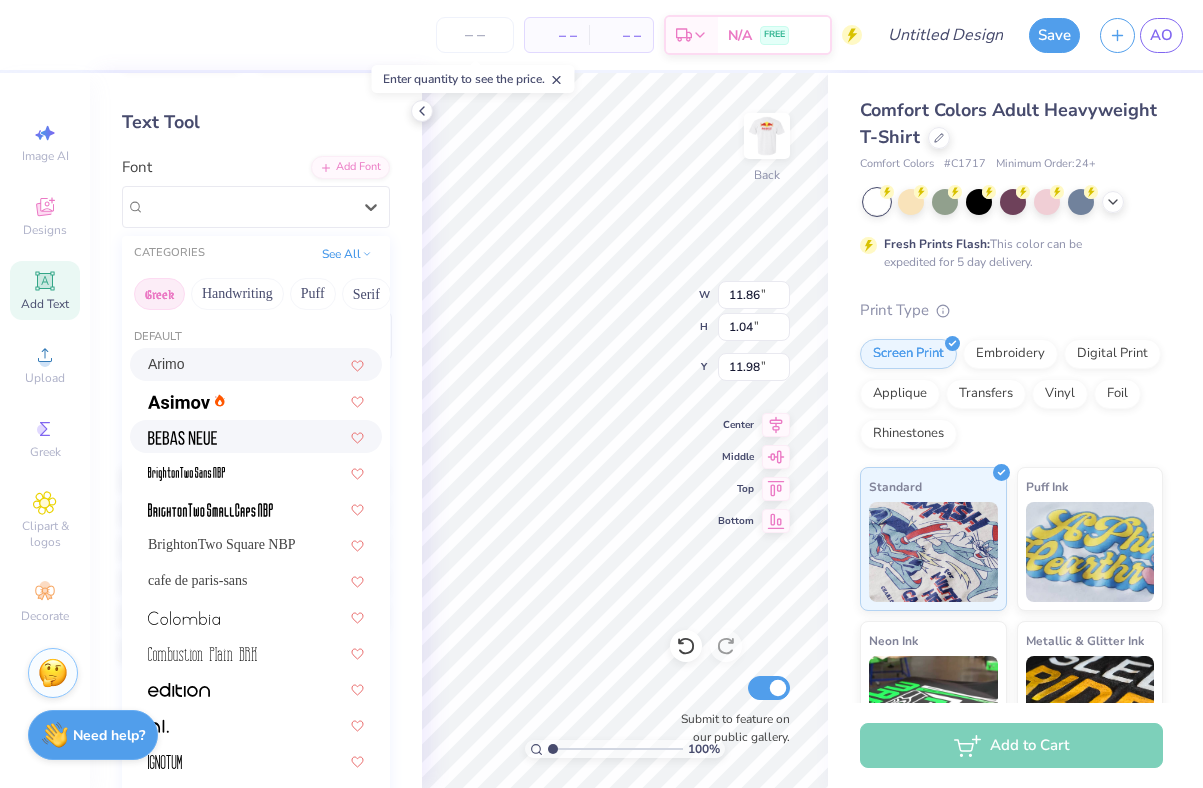 click on "Greek" at bounding box center (159, 294) 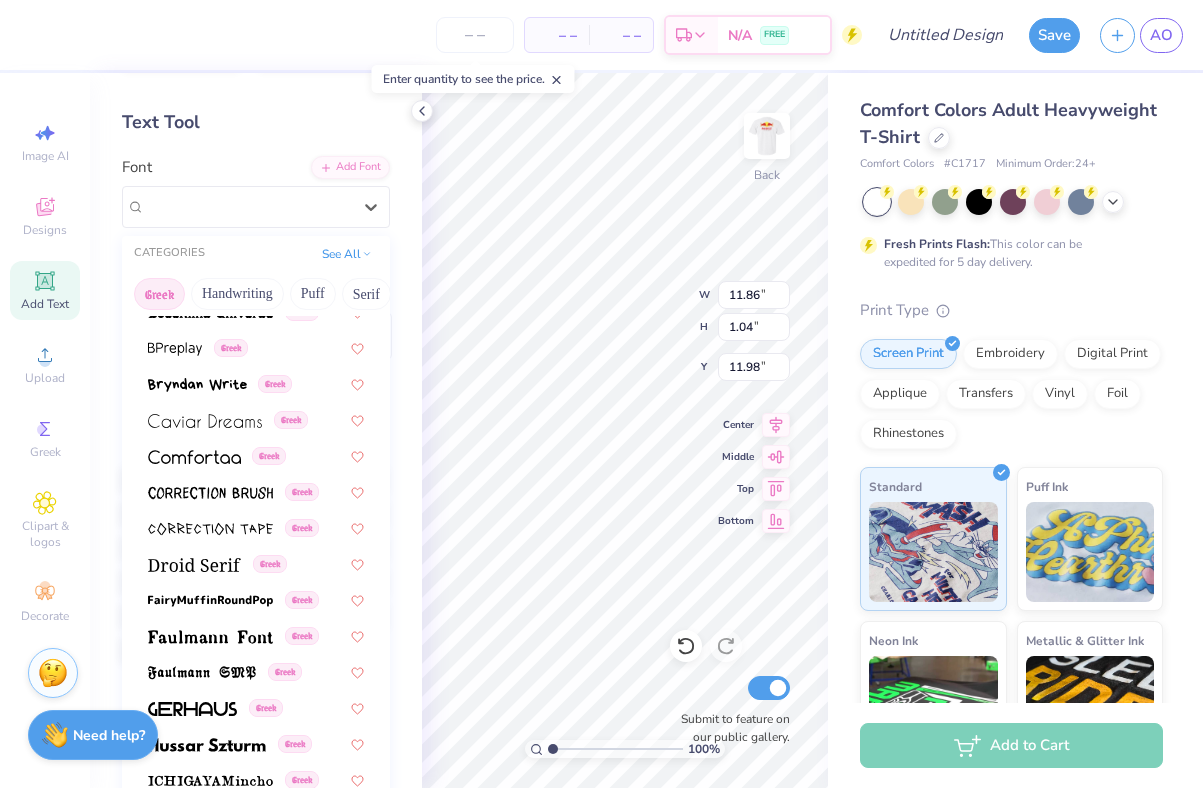 scroll, scrollTop: 382, scrollLeft: 0, axis: vertical 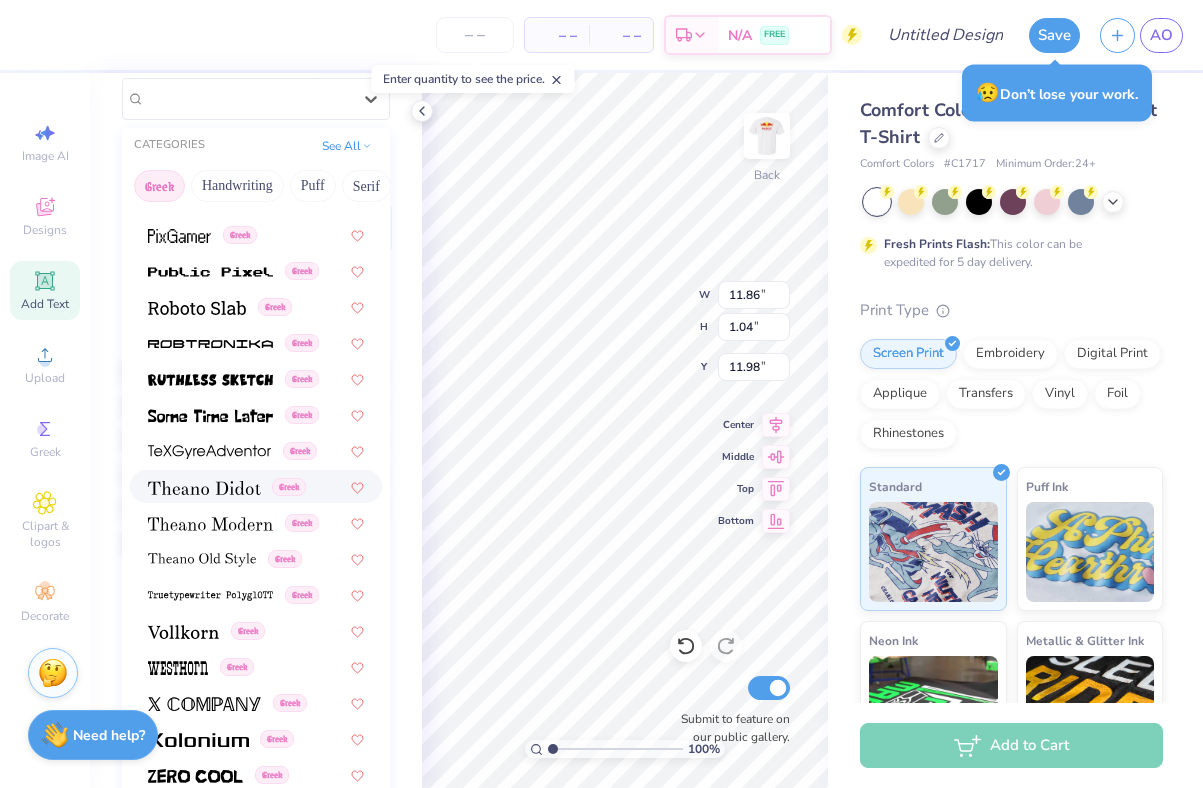 click at bounding box center (204, 488) 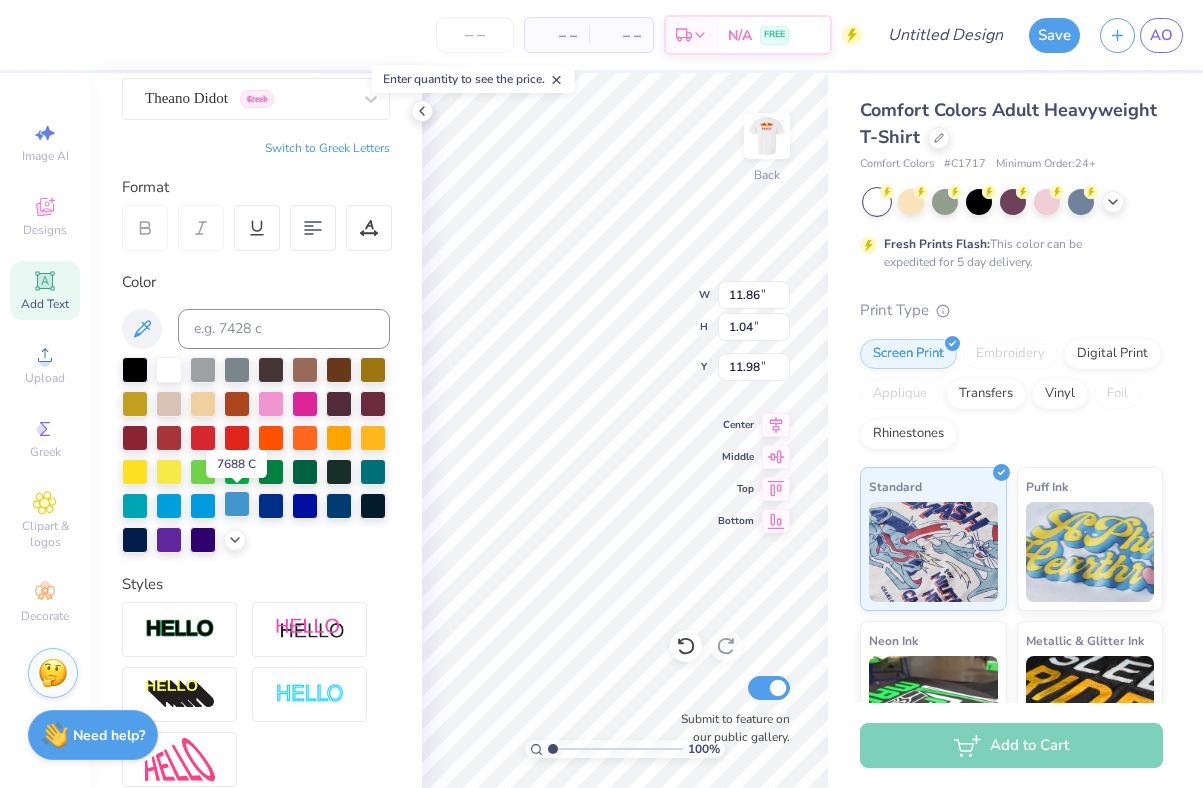 type on "12.78" 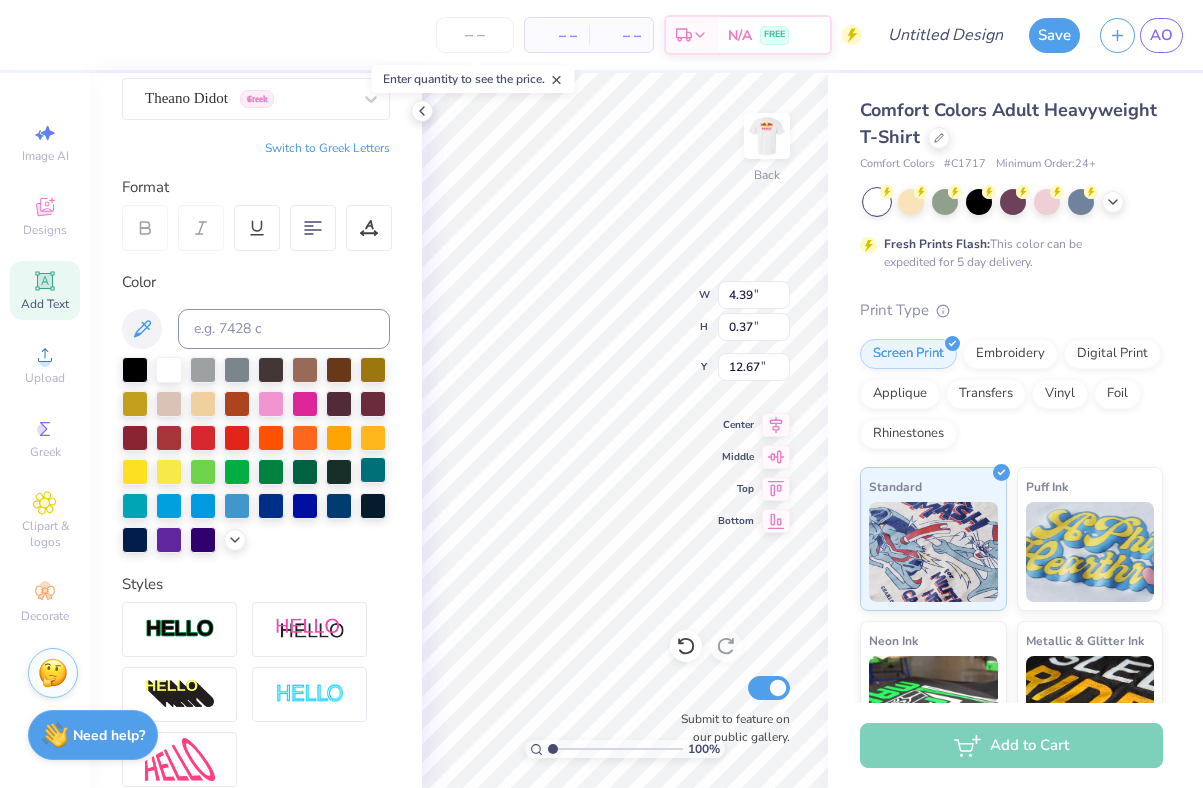 type on "4.39" 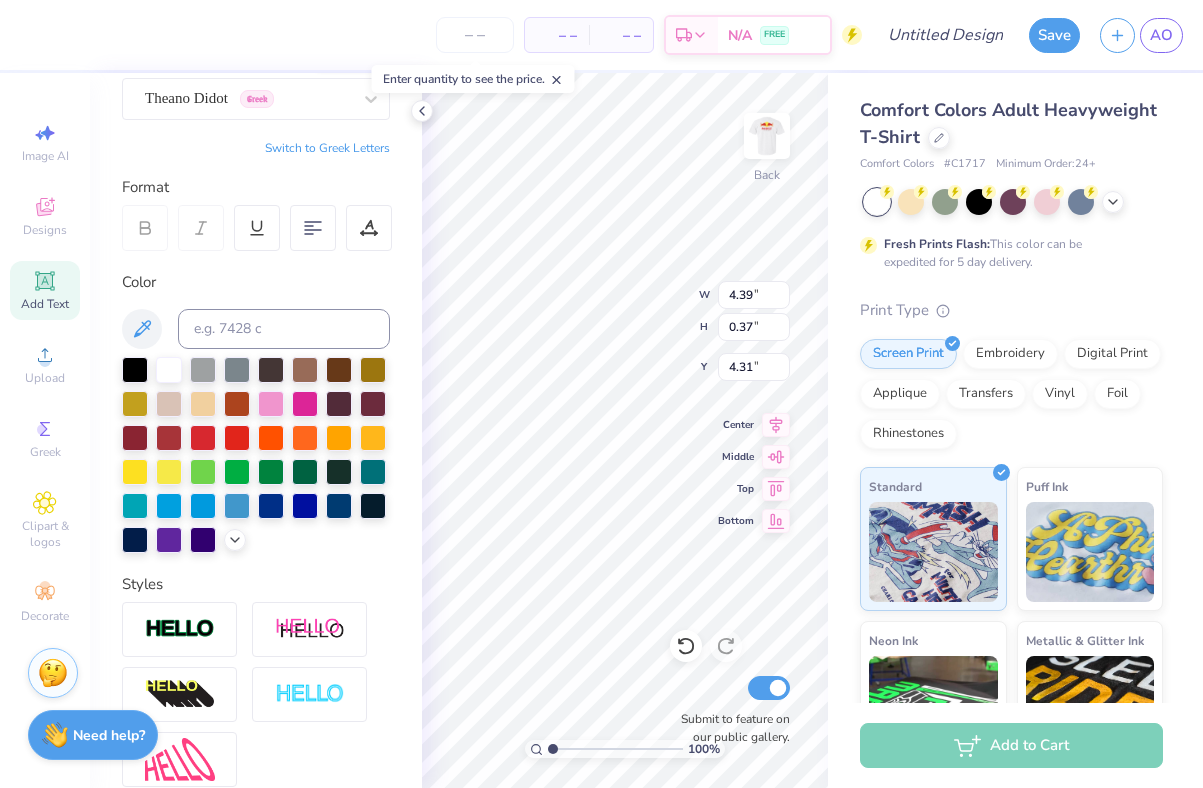click 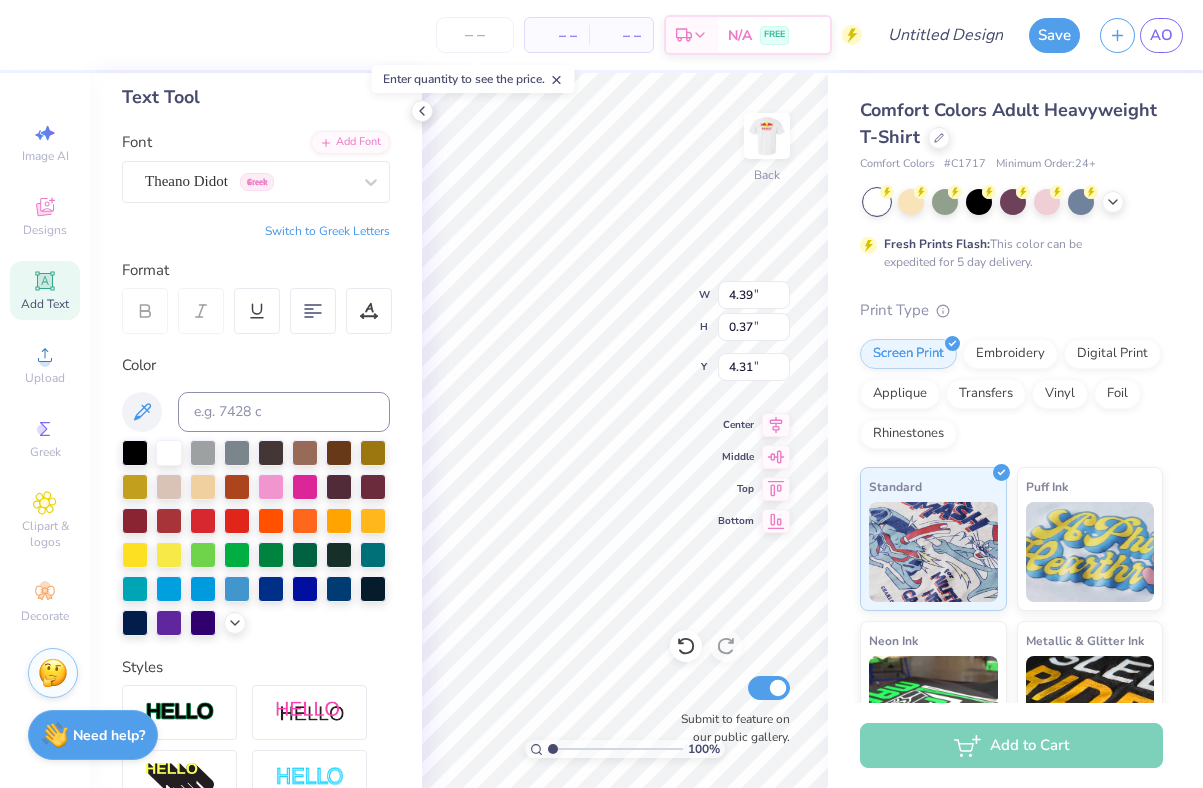 scroll, scrollTop: 97, scrollLeft: 0, axis: vertical 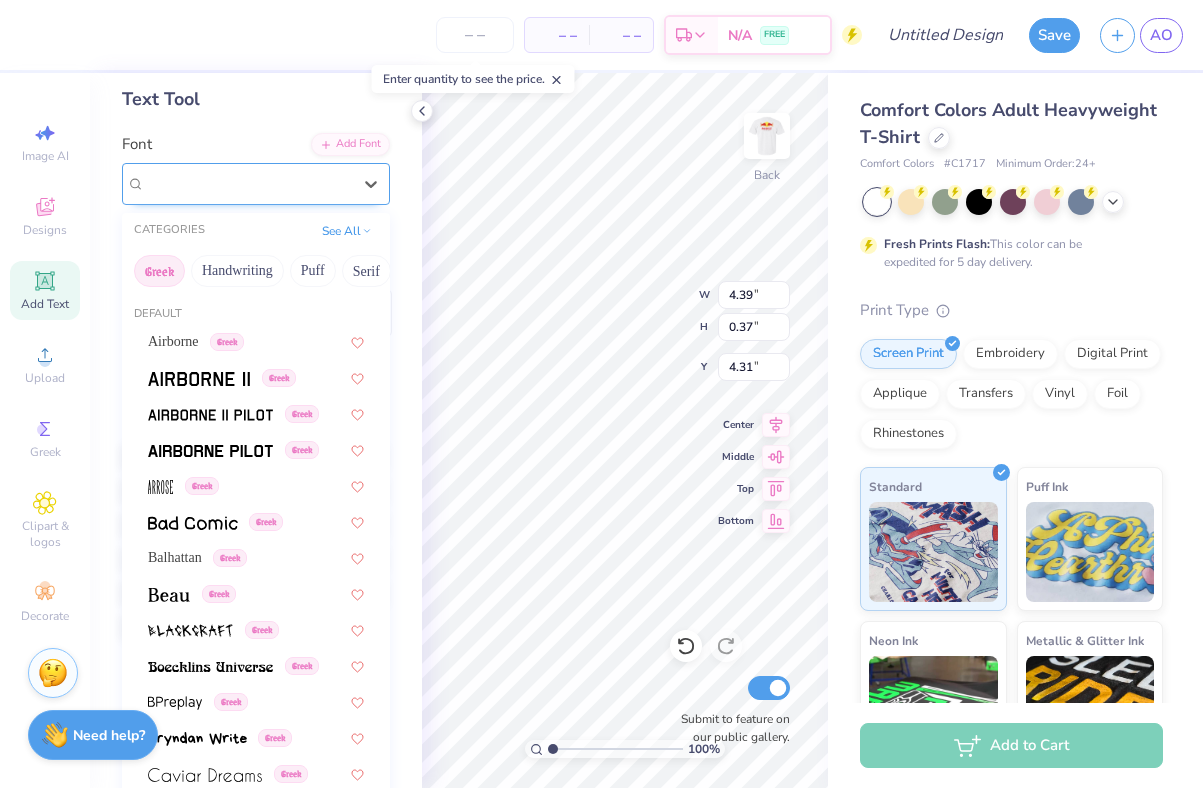 click on "Theano Didot Greek" at bounding box center [248, 183] 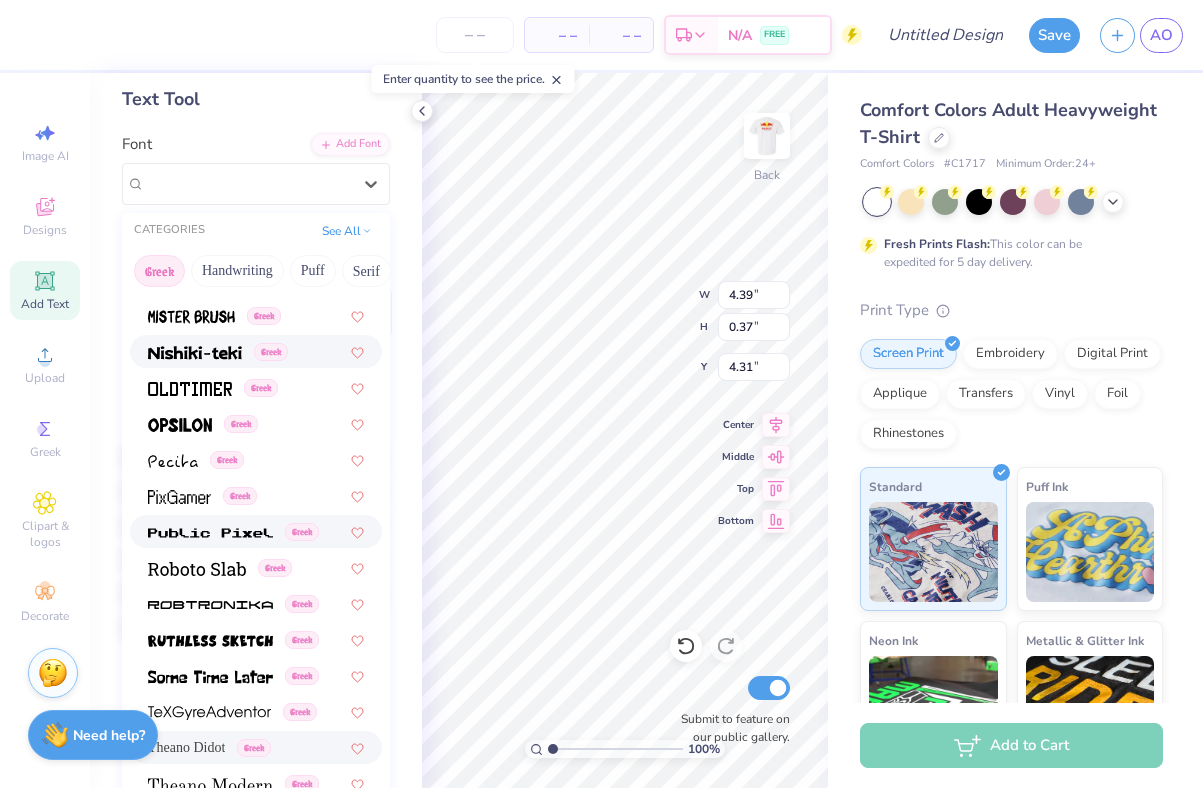 scroll, scrollTop: 1210, scrollLeft: 0, axis: vertical 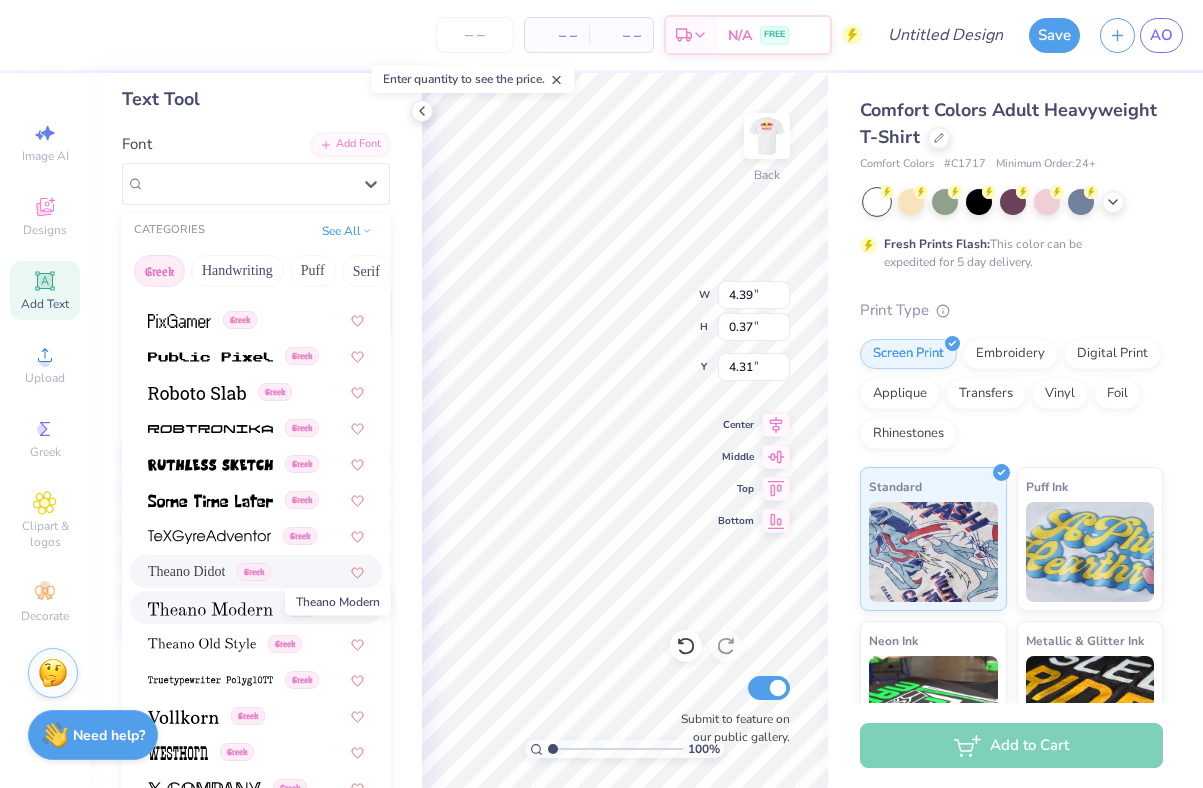 click at bounding box center [210, 609] 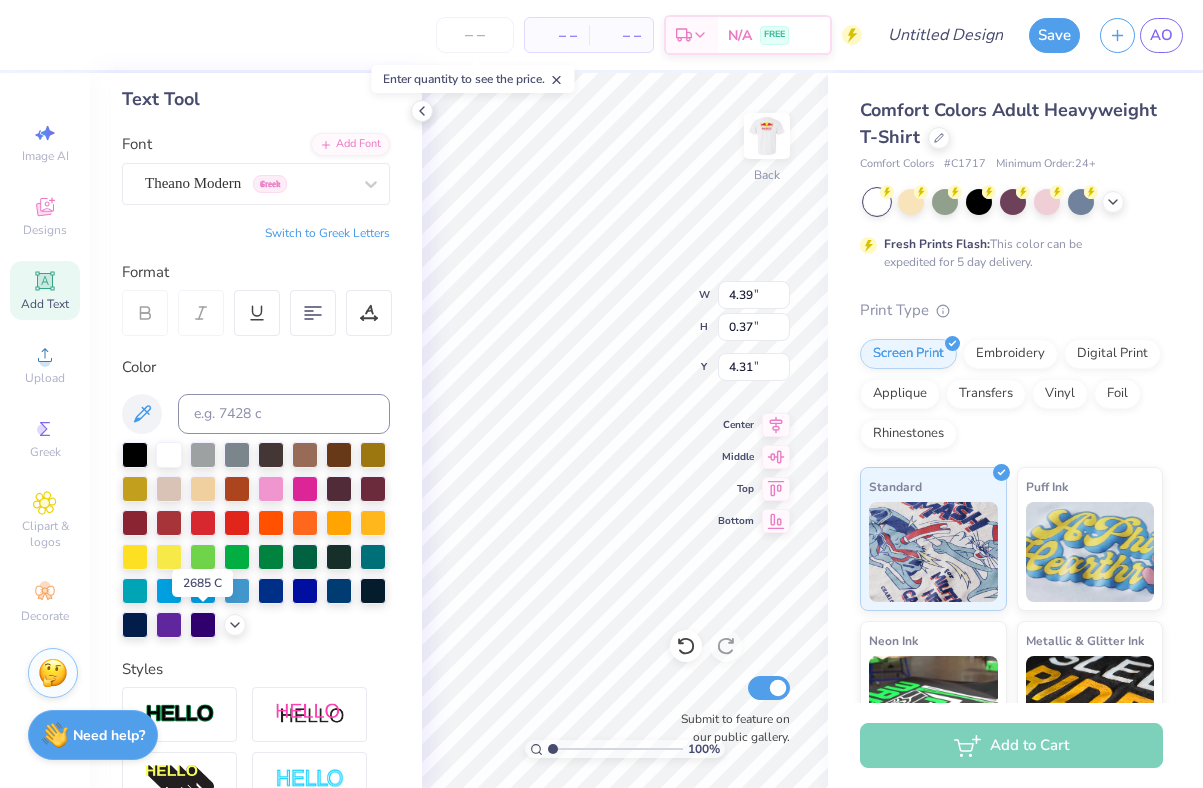 type on "4.30" 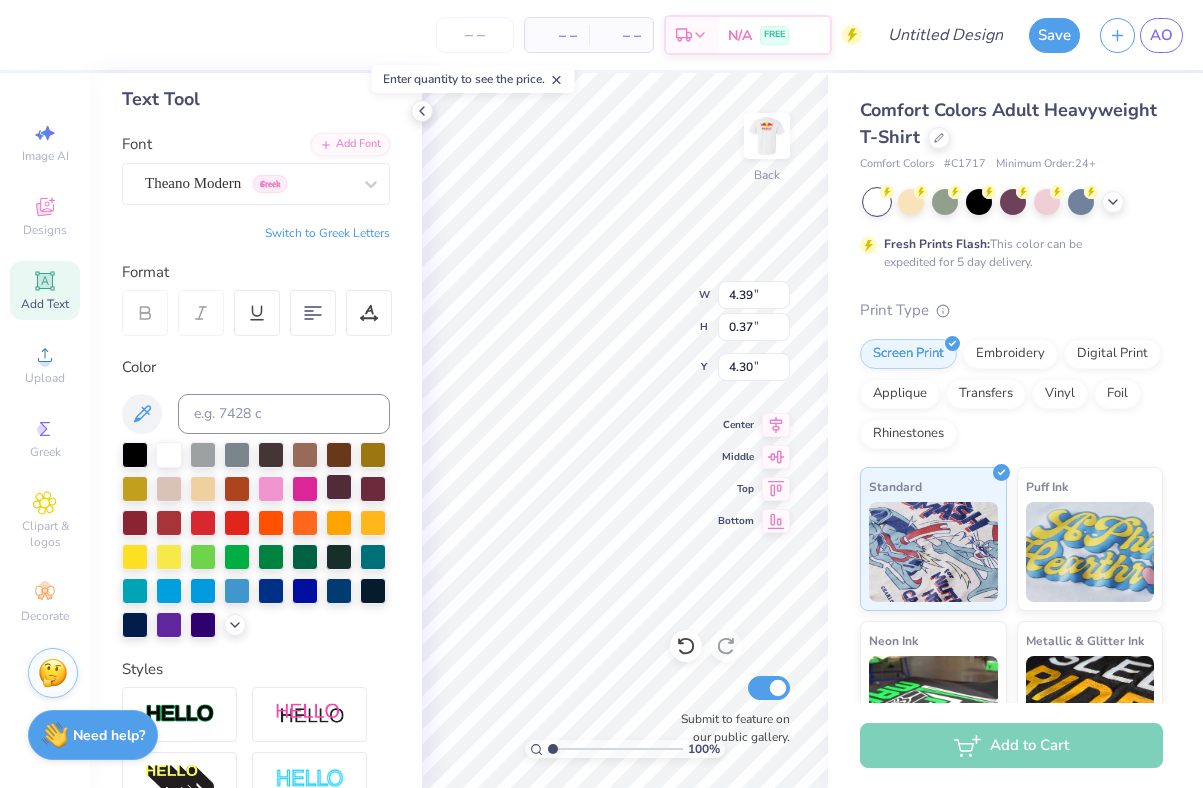 type on "5.55" 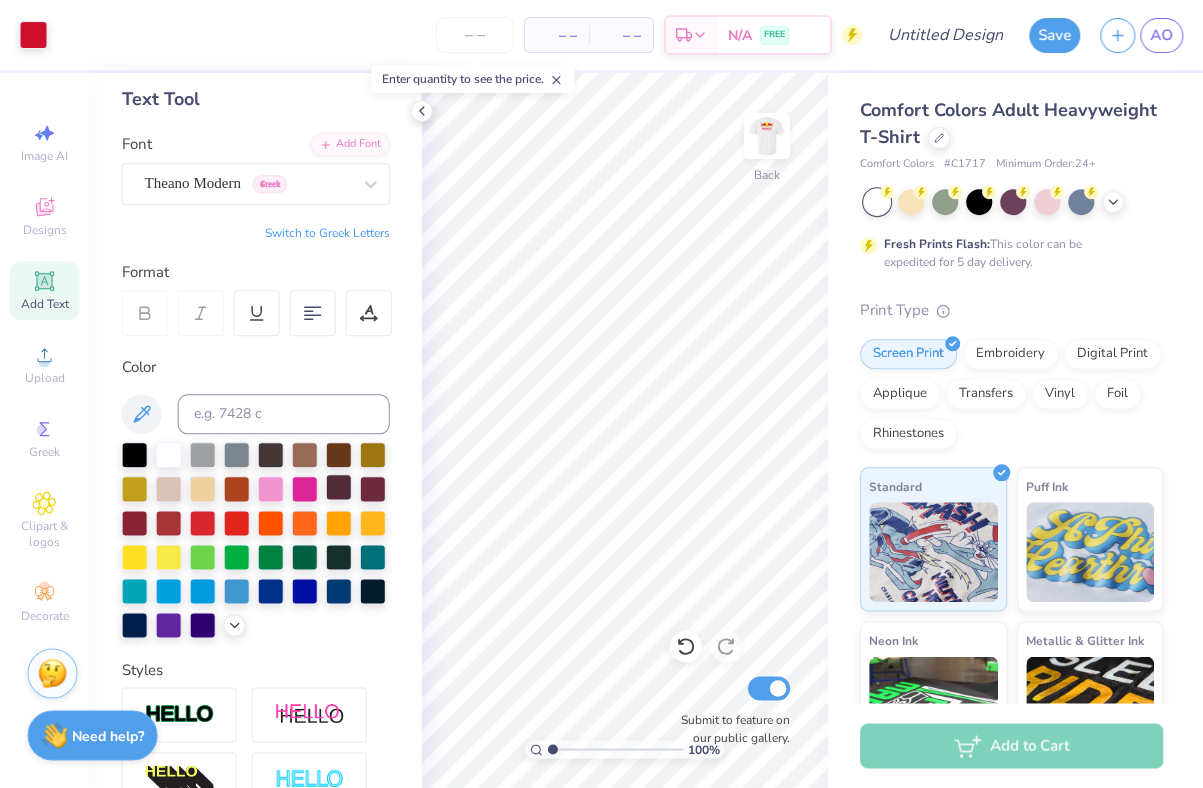 scroll, scrollTop: 0, scrollLeft: 0, axis: both 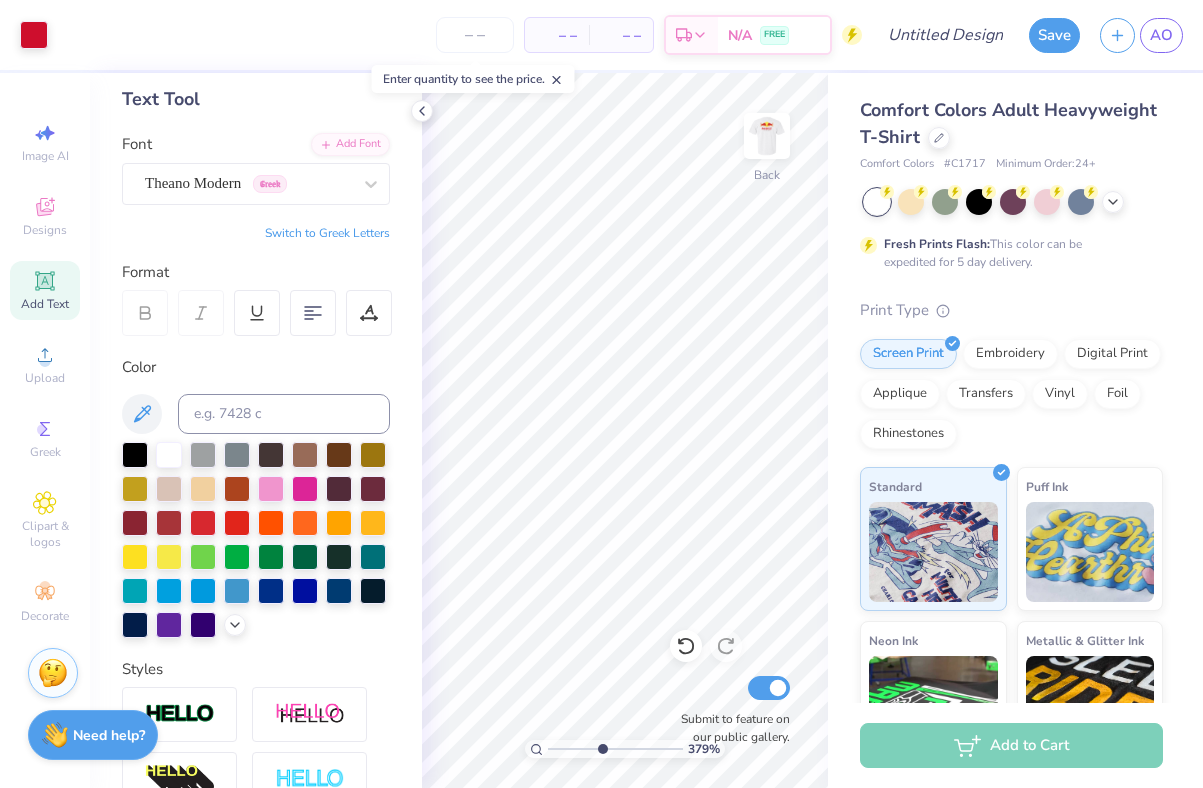 drag, startPoint x: 555, startPoint y: 747, endPoint x: 601, endPoint y: 746, distance: 46.010868 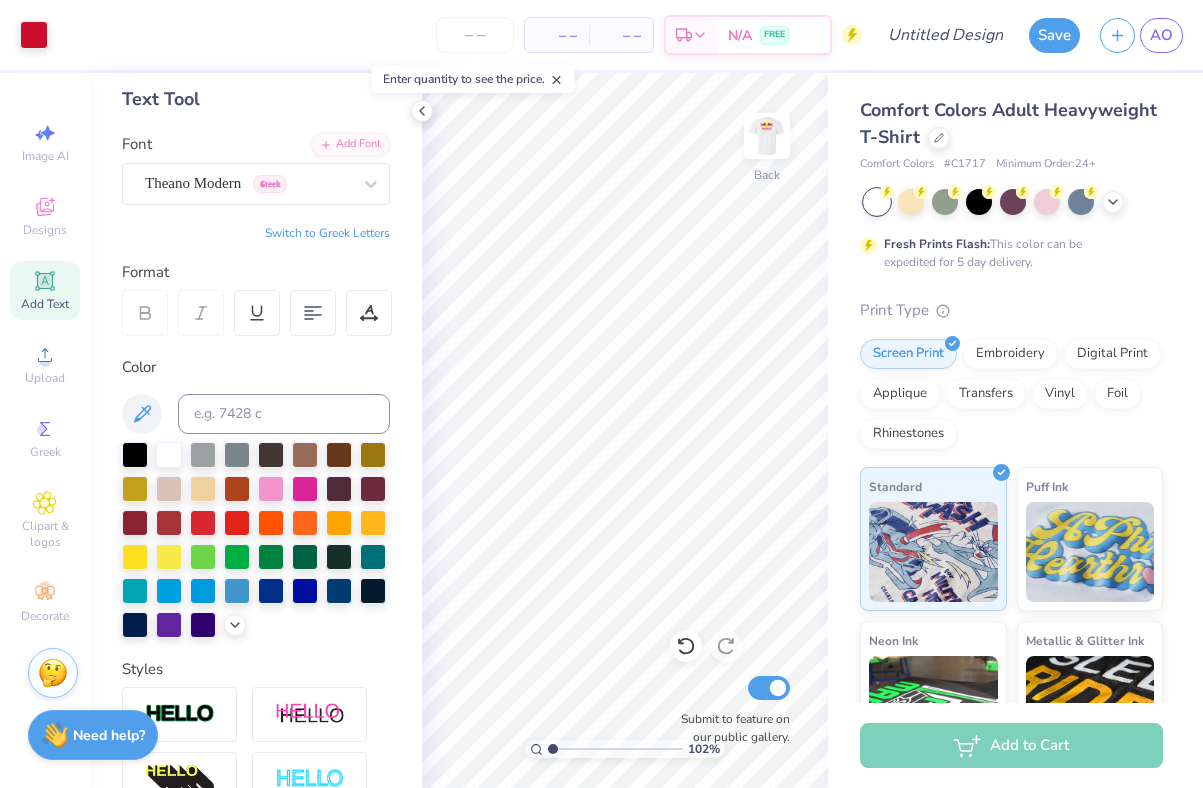 drag, startPoint x: 598, startPoint y: 752, endPoint x: 553, endPoint y: 741, distance: 46.32494 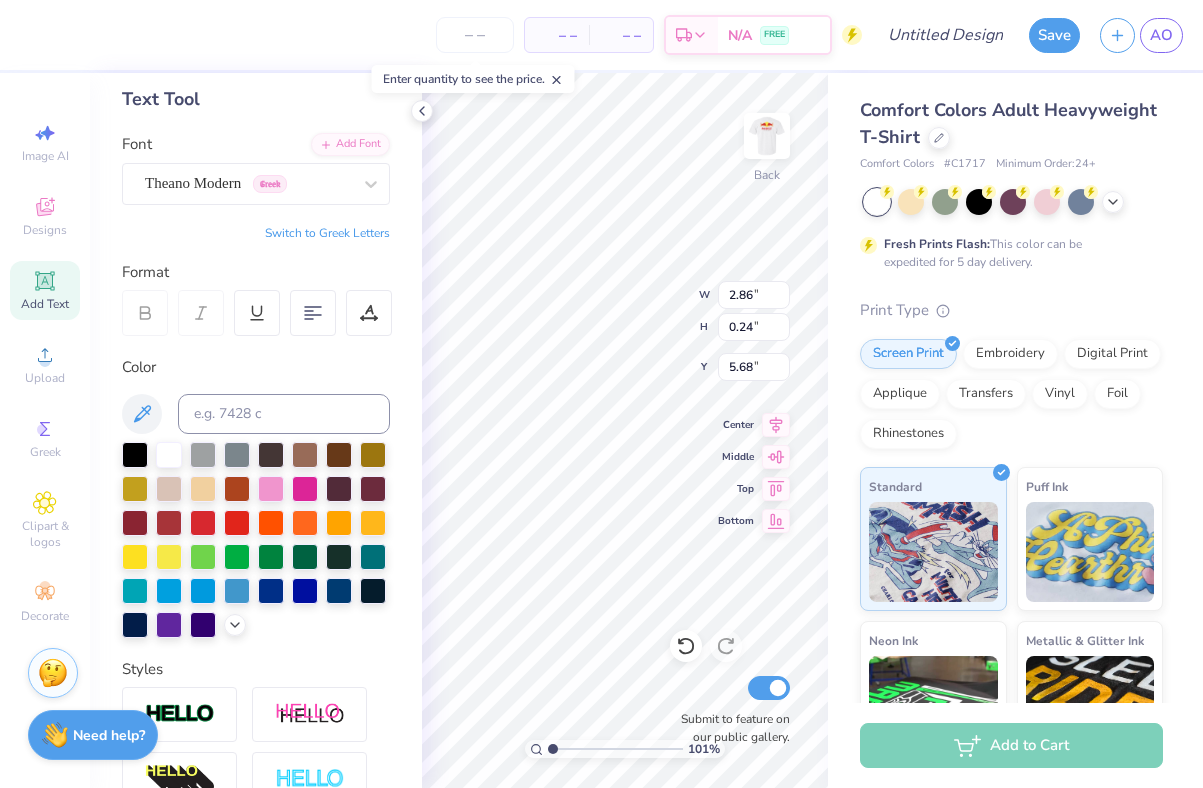 type on "2.86" 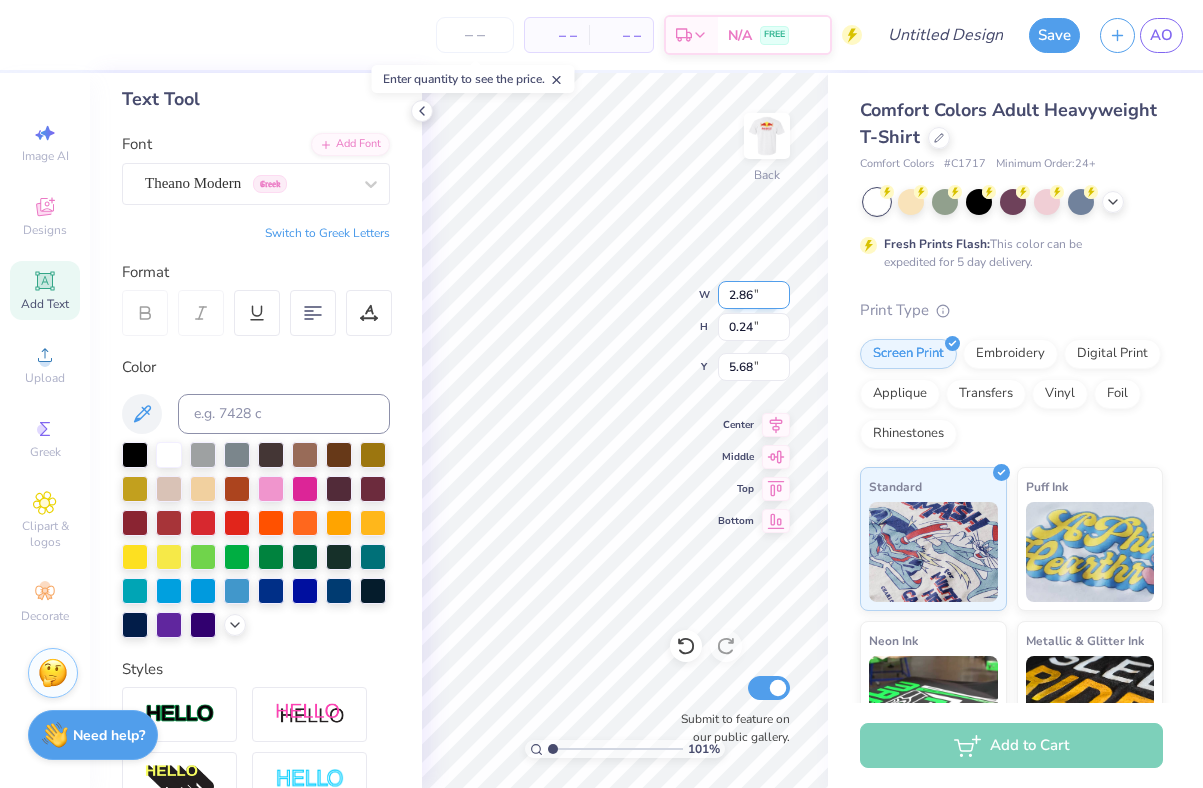 type on "5.83" 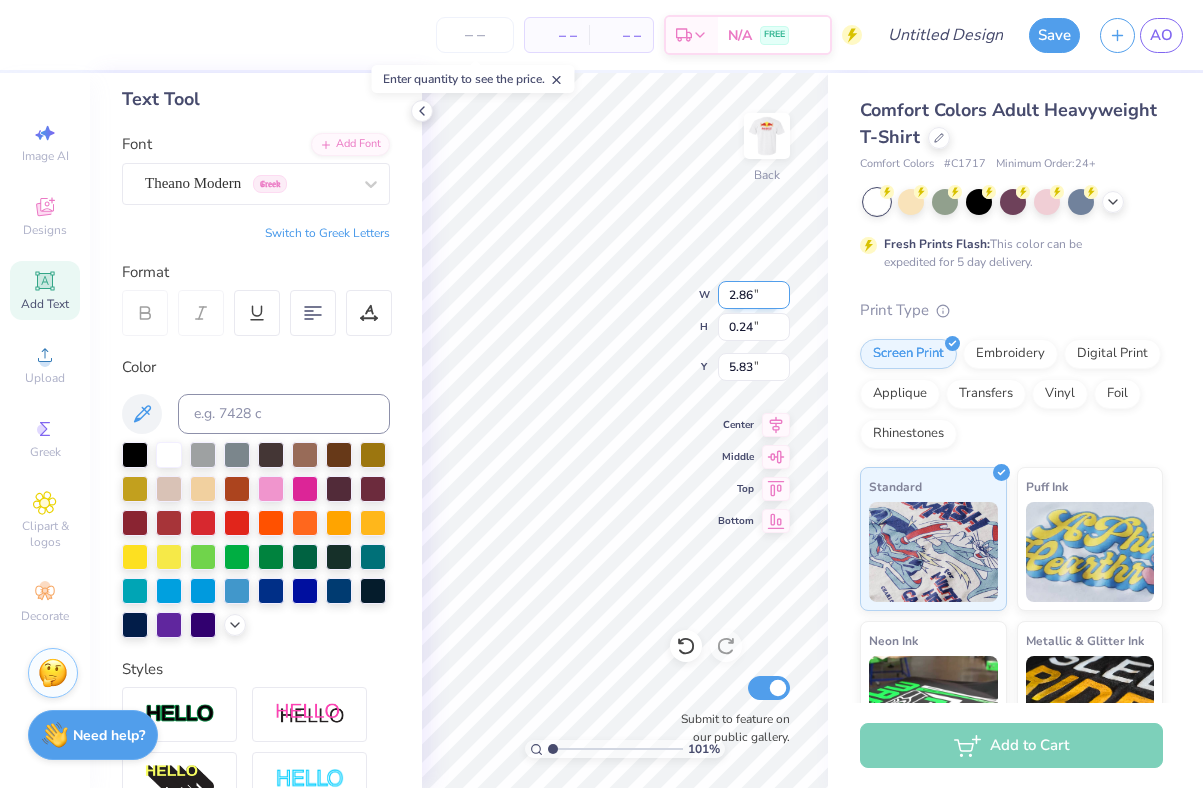 type on "6.06" 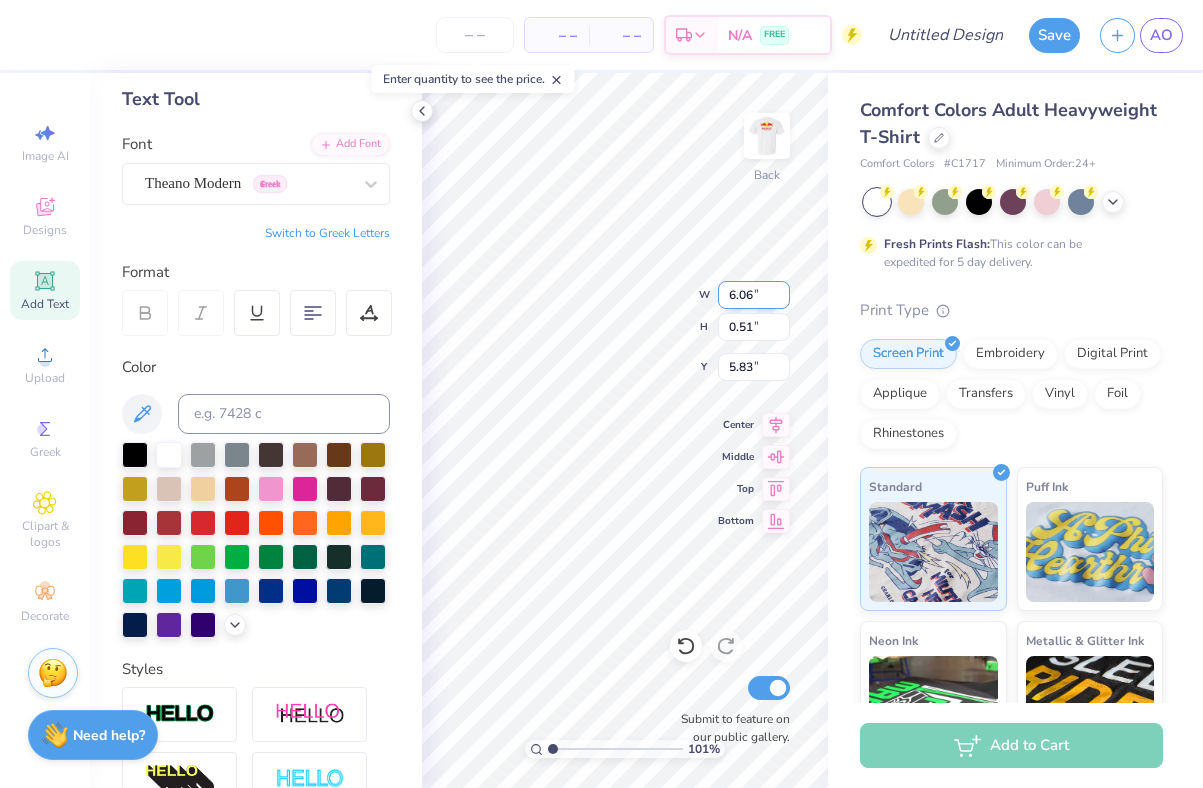 type on "7.77" 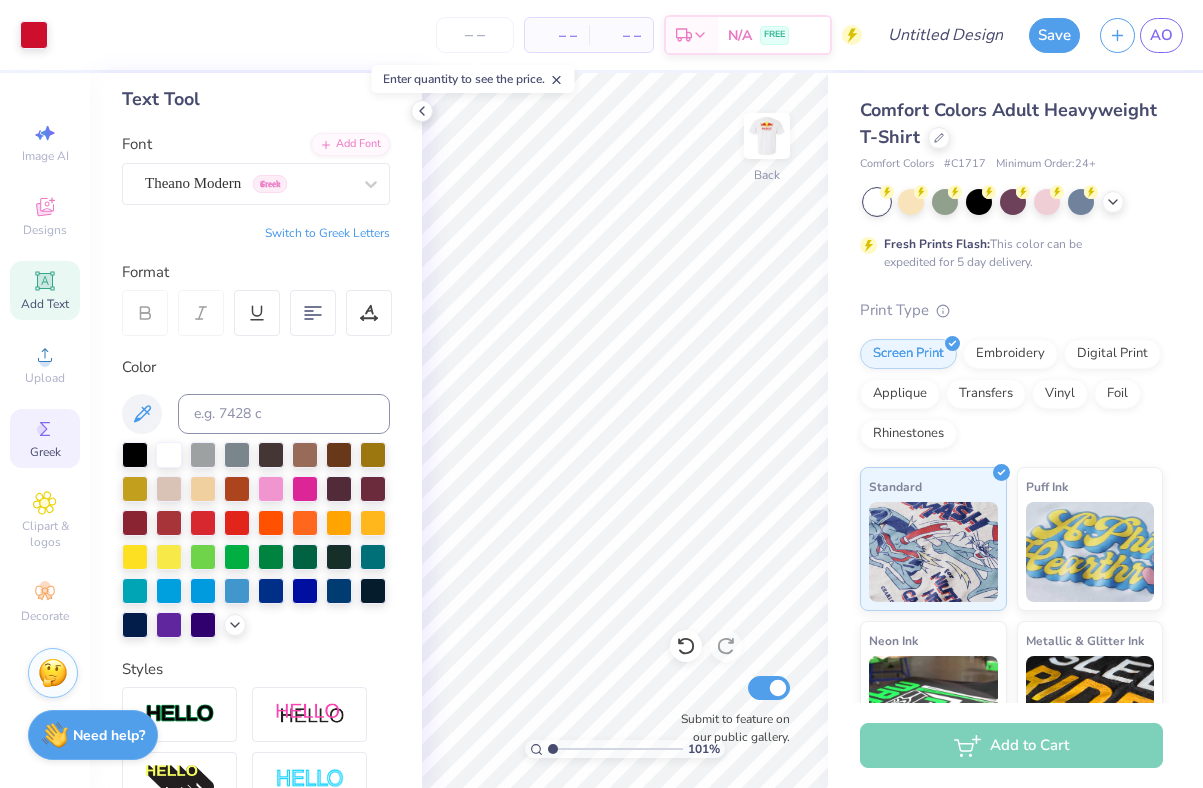 click 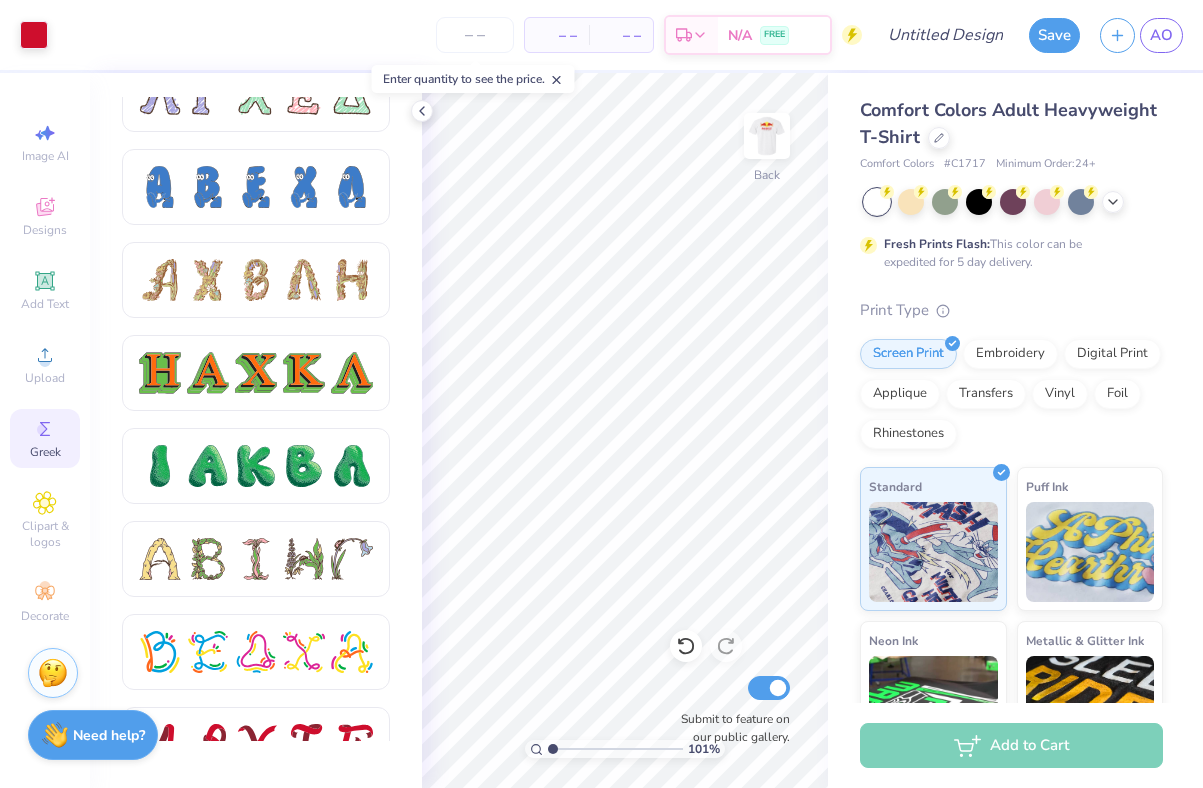 scroll, scrollTop: 1997, scrollLeft: 0, axis: vertical 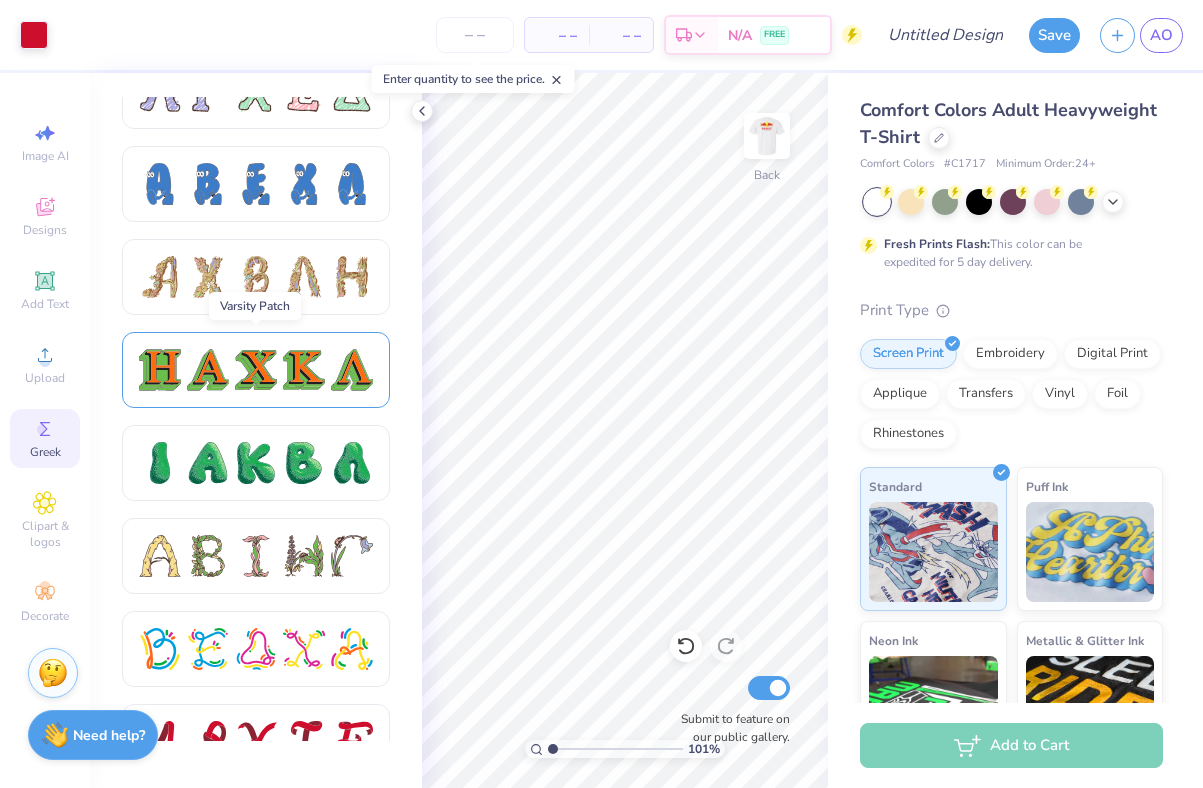 click at bounding box center [256, 370] 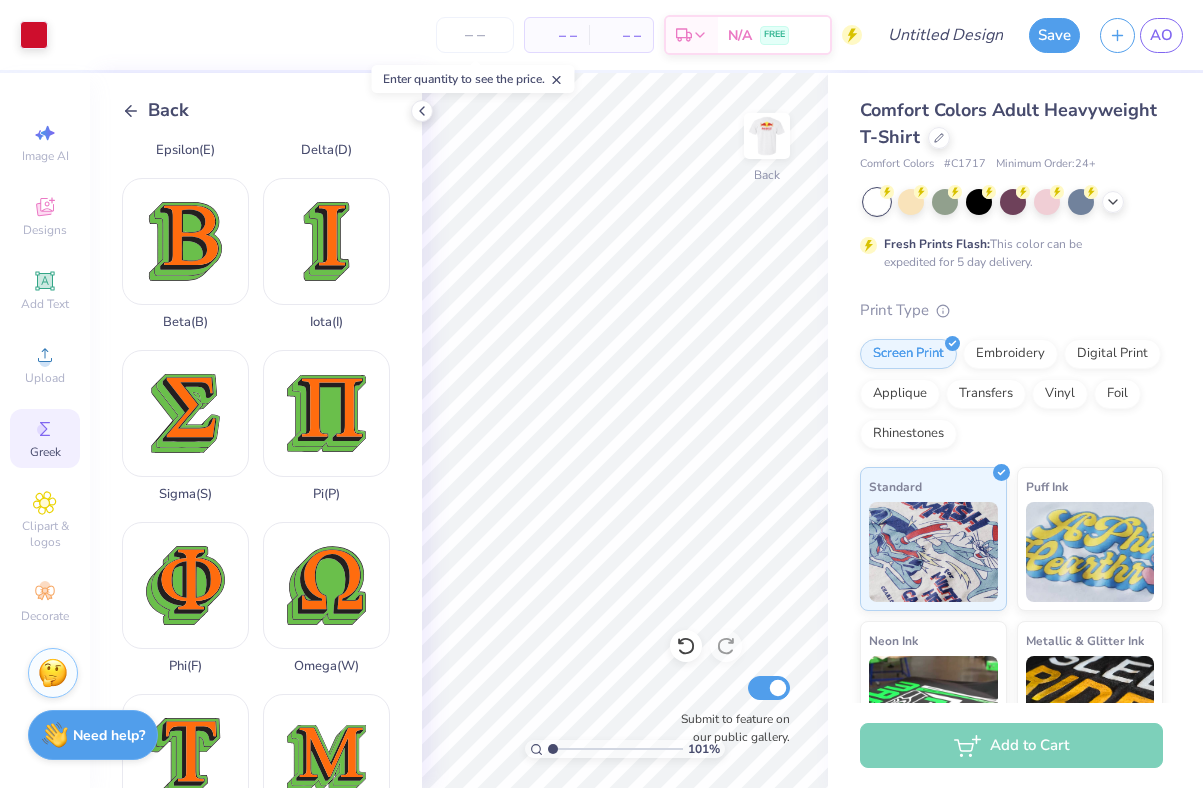 scroll, scrollTop: 655, scrollLeft: 0, axis: vertical 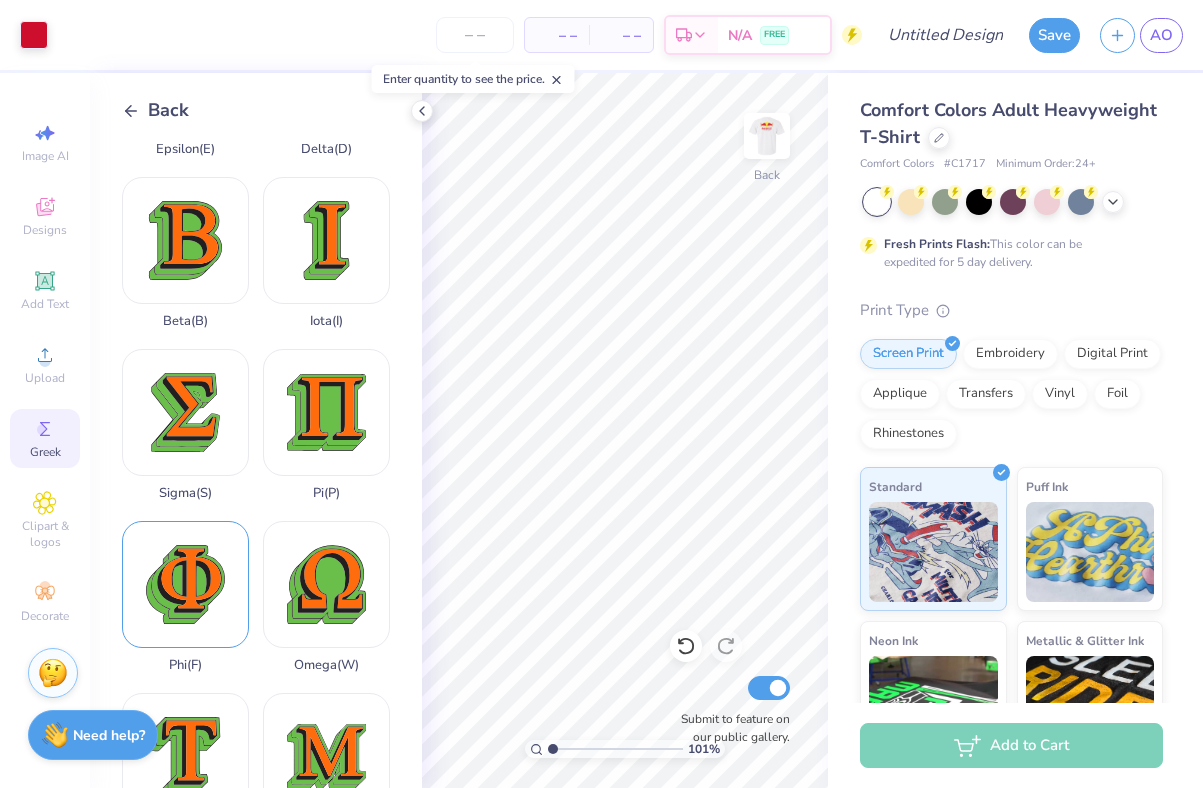 click on "Phi  ( F )" at bounding box center [185, 597] 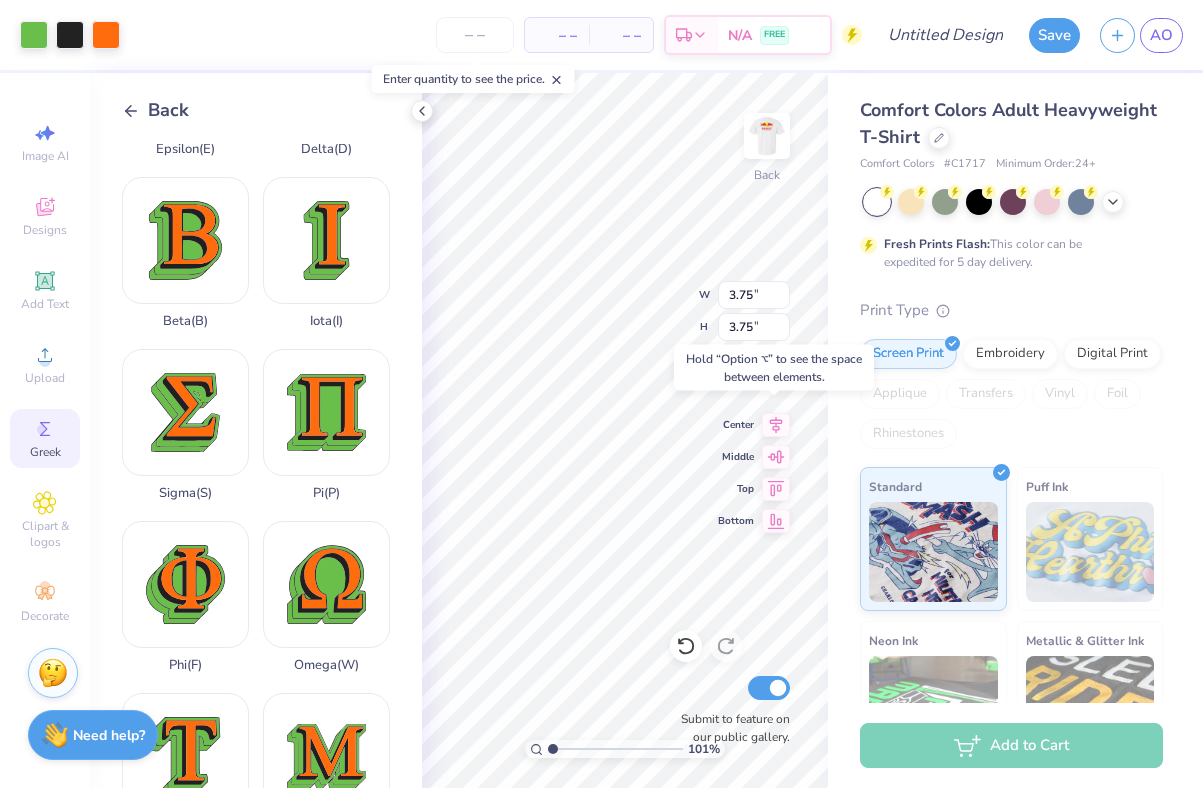 click on "Back" at bounding box center [168, 110] 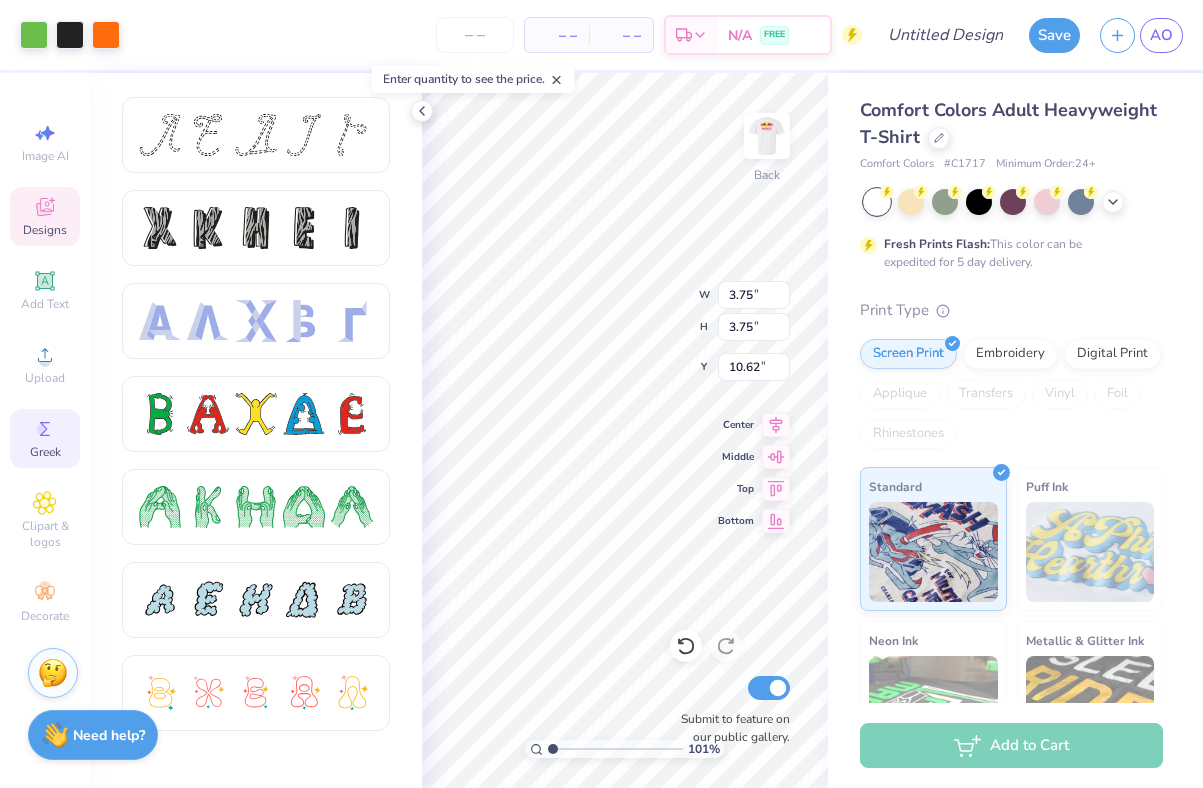 click 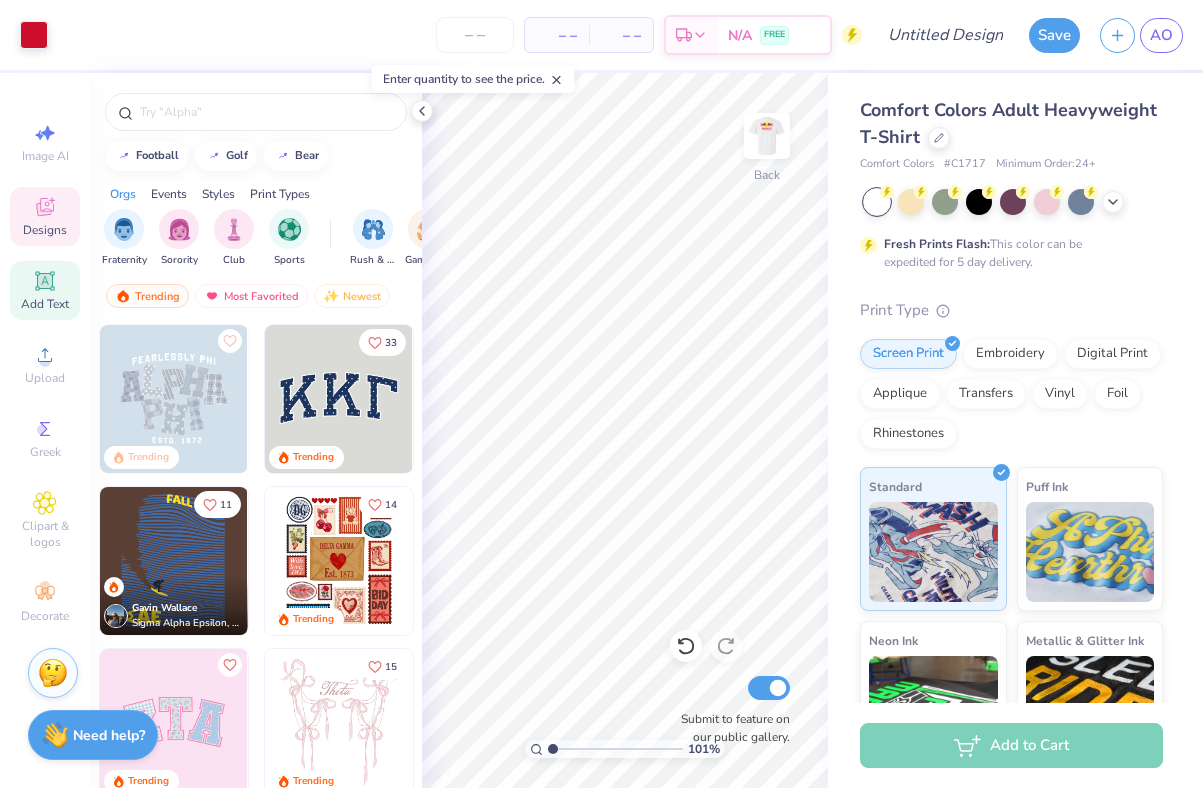click 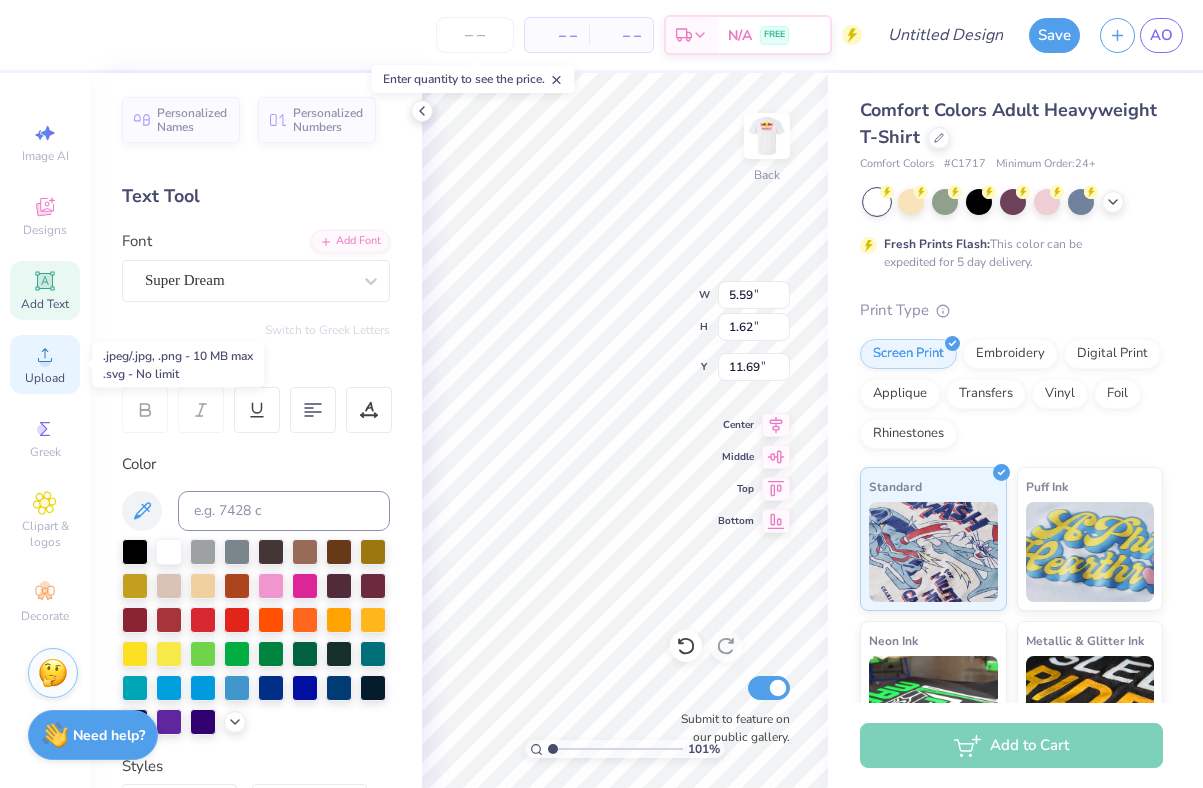 click 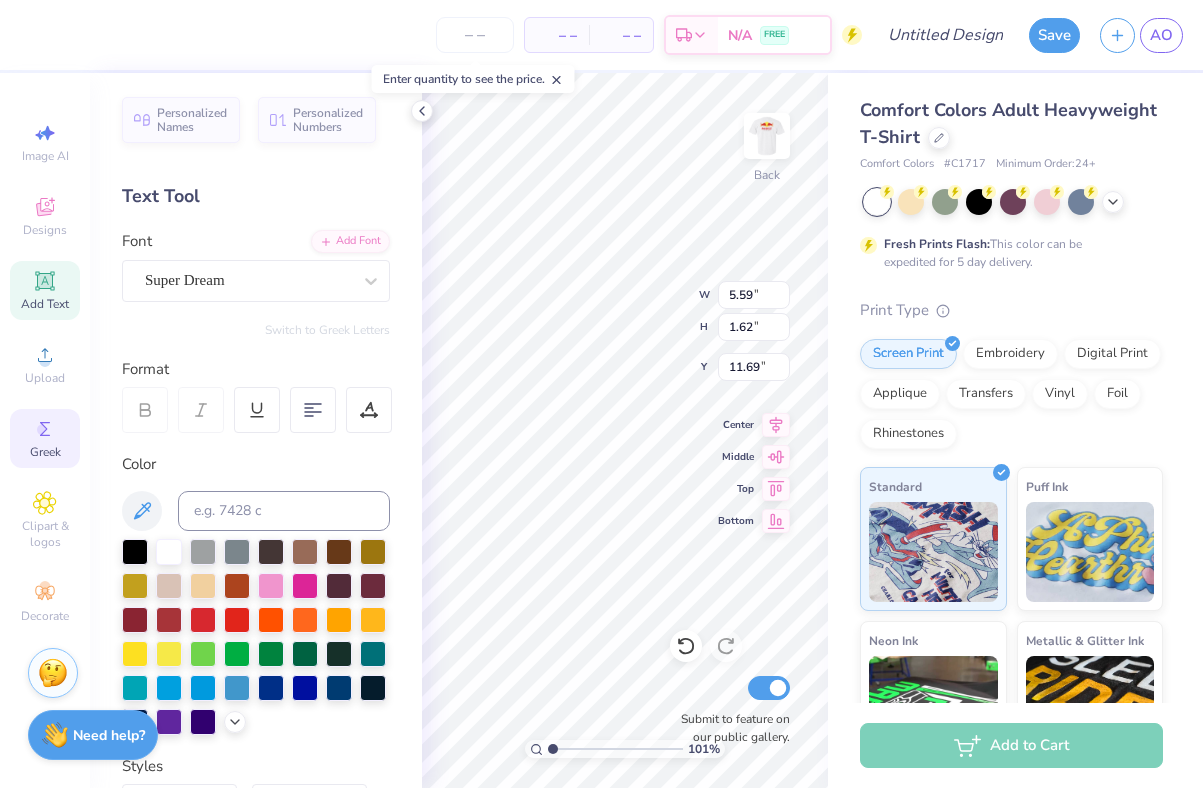 click 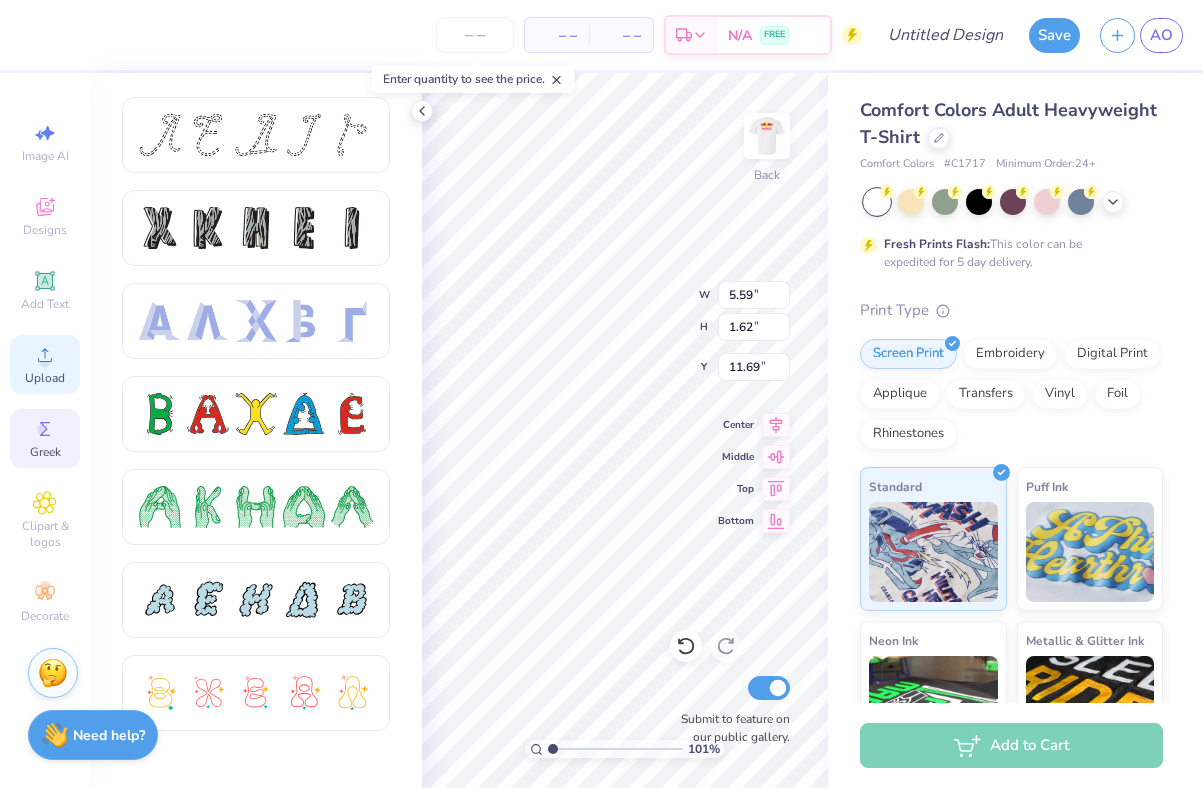 click on "Upload" at bounding box center (45, 378) 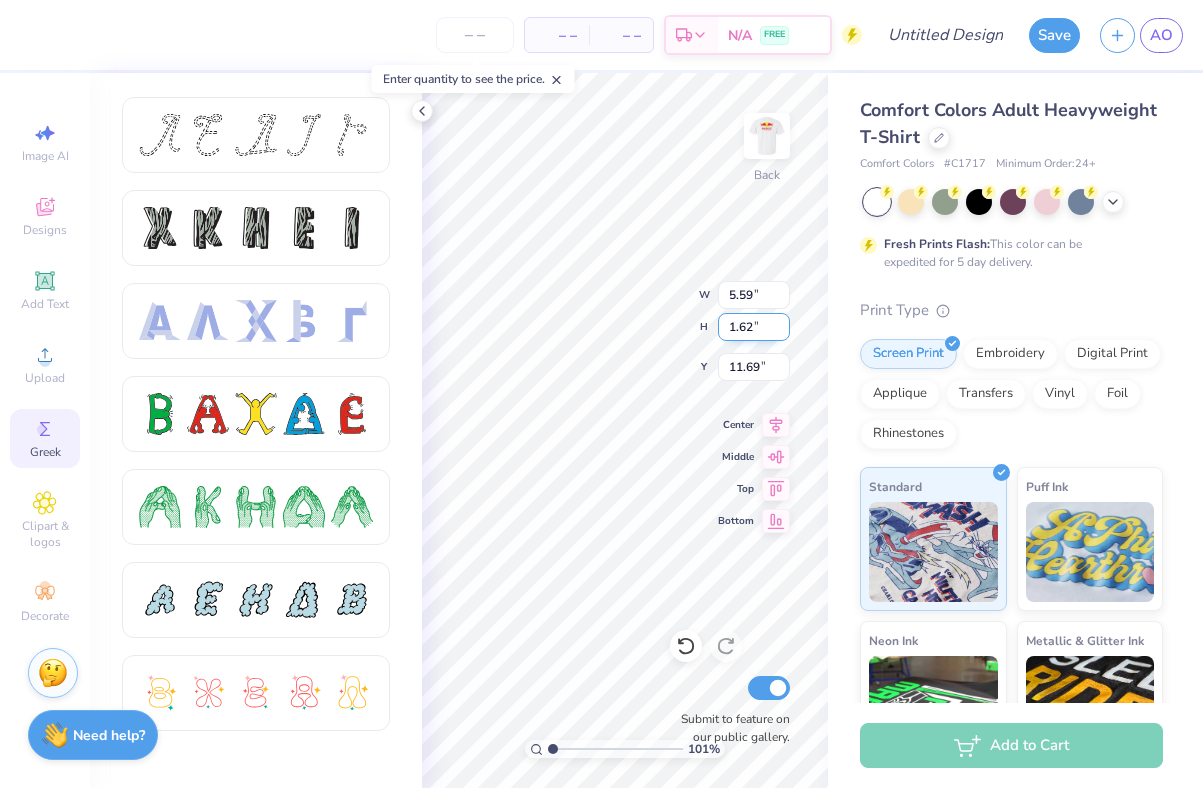 type on "6.06" 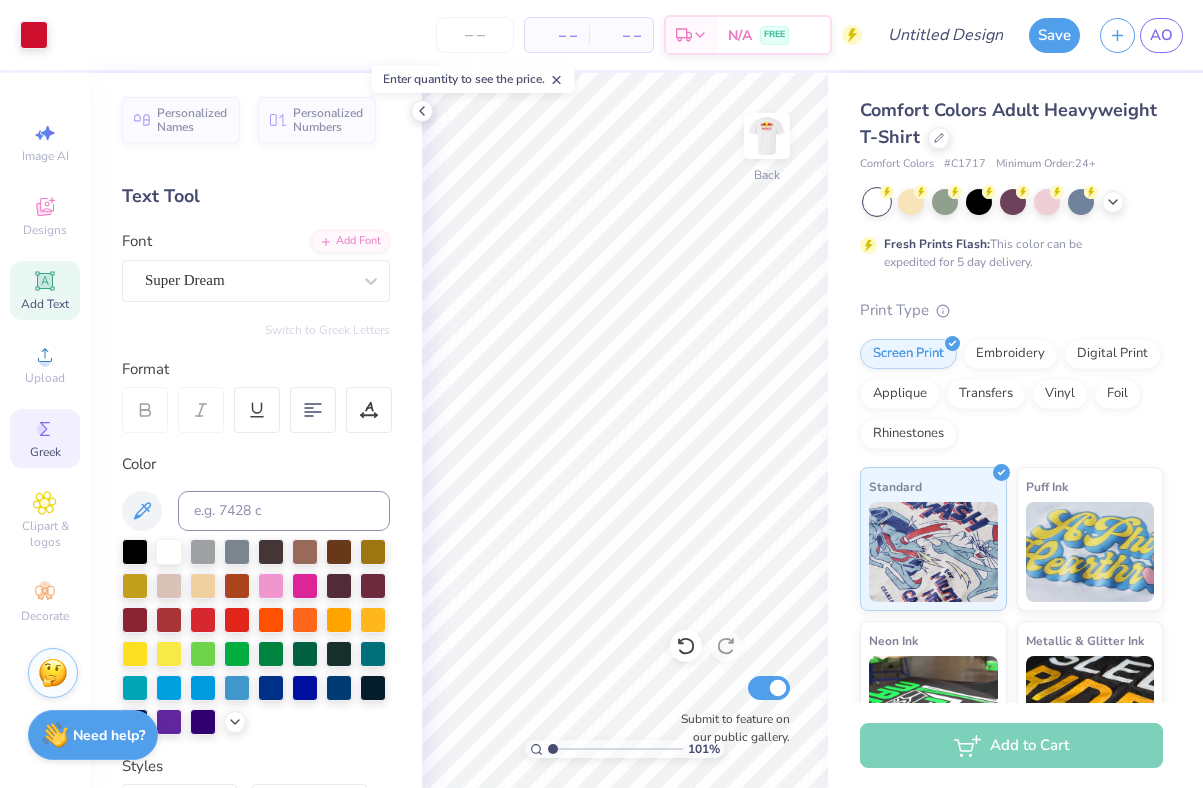 click 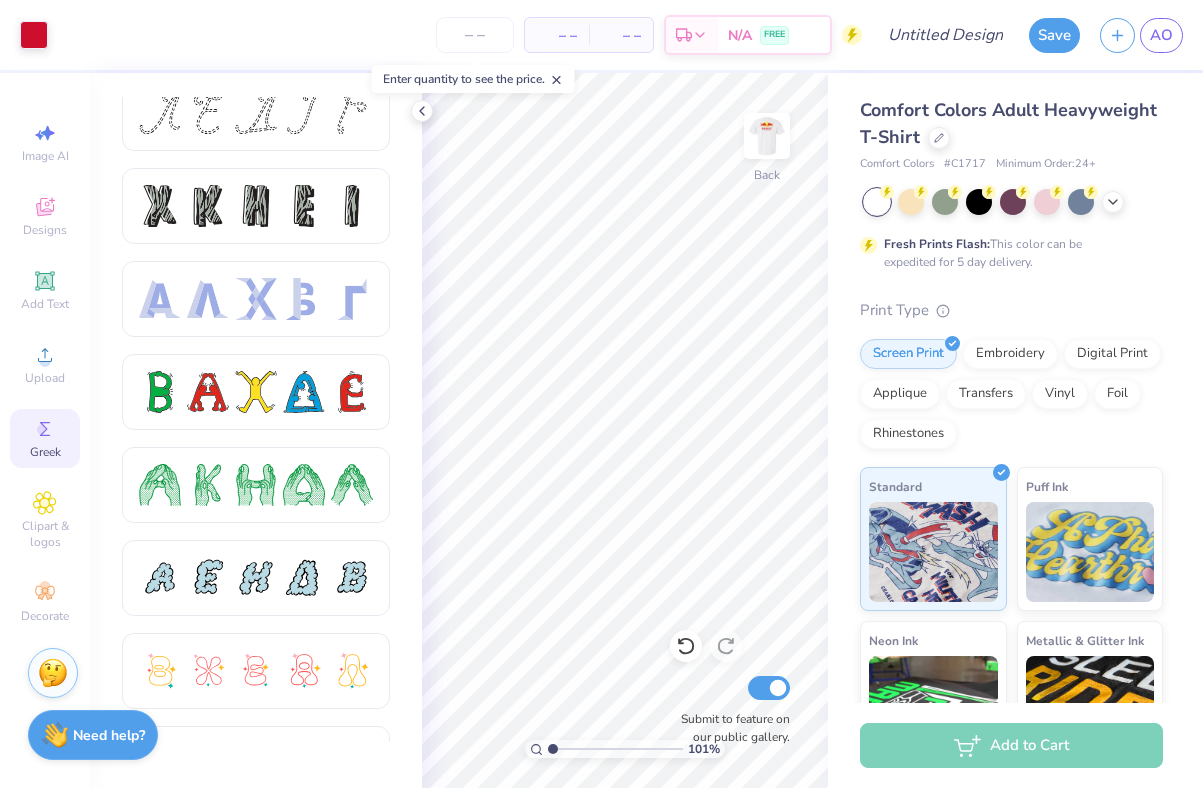scroll, scrollTop: 0, scrollLeft: 0, axis: both 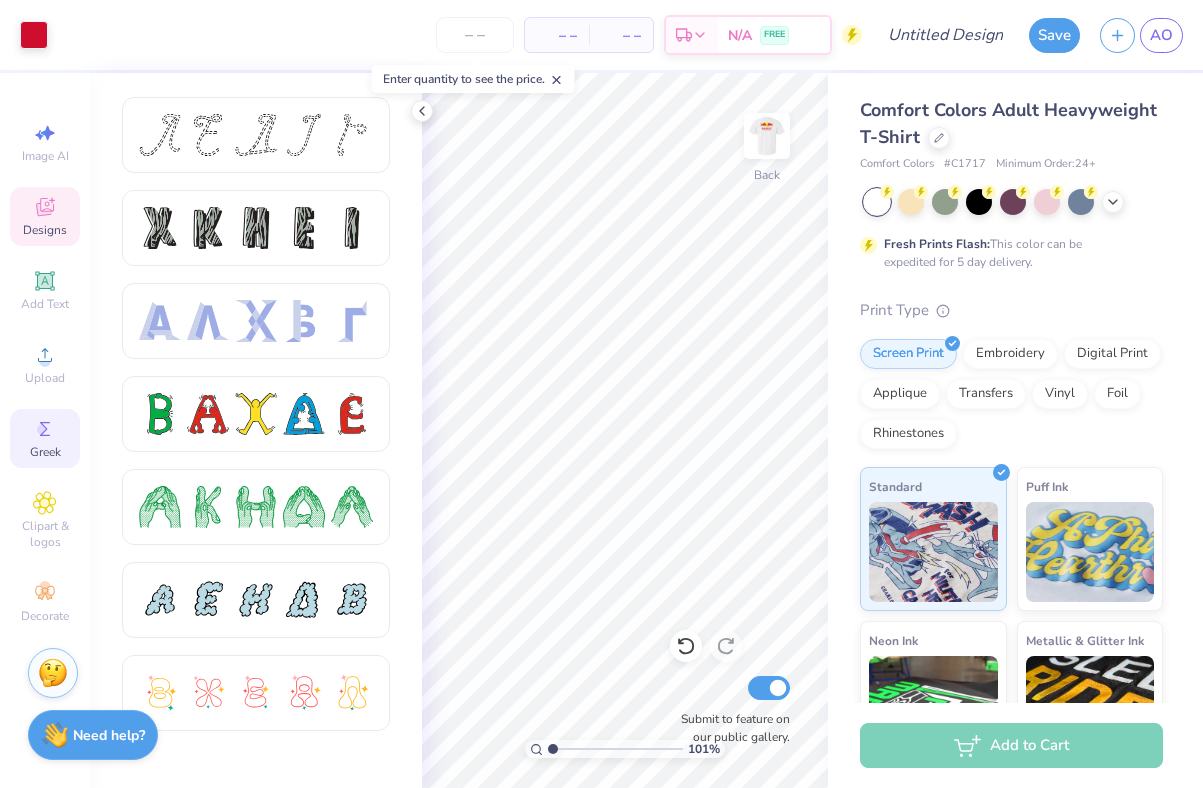 click on "Designs" at bounding box center (45, 230) 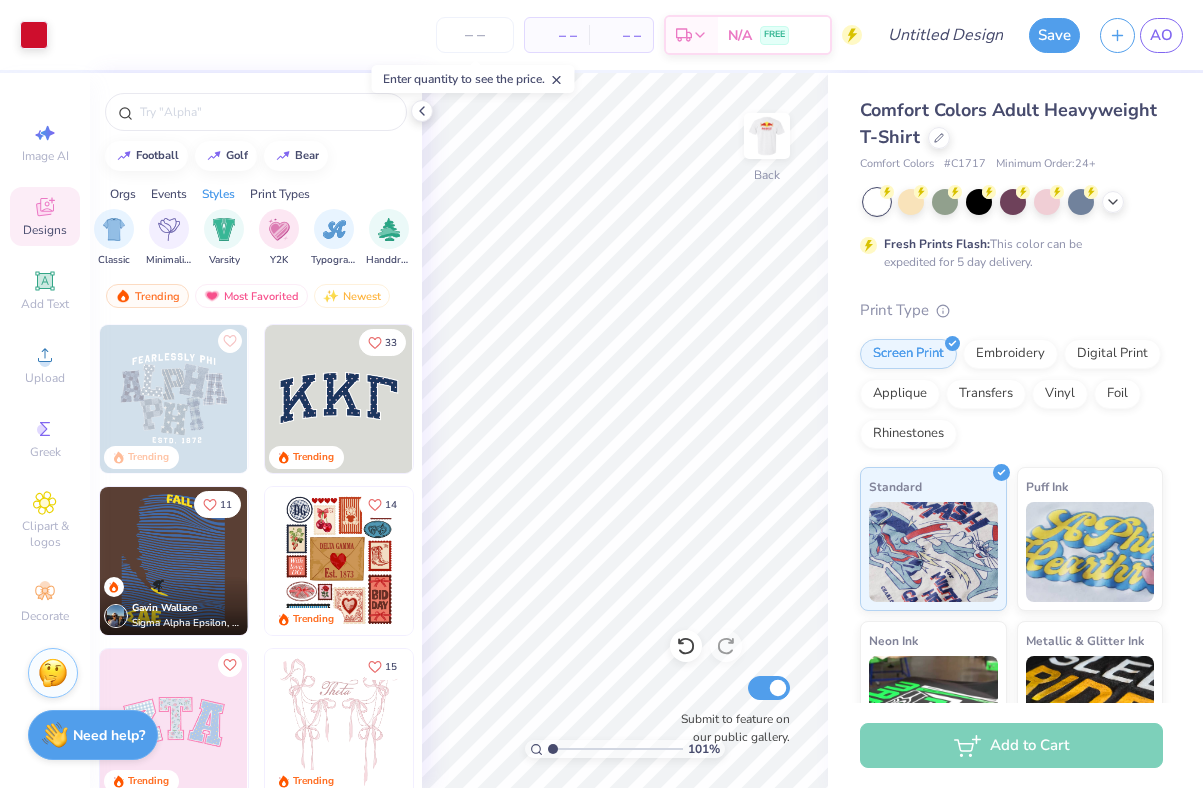 scroll, scrollTop: 0, scrollLeft: 1056, axis: horizontal 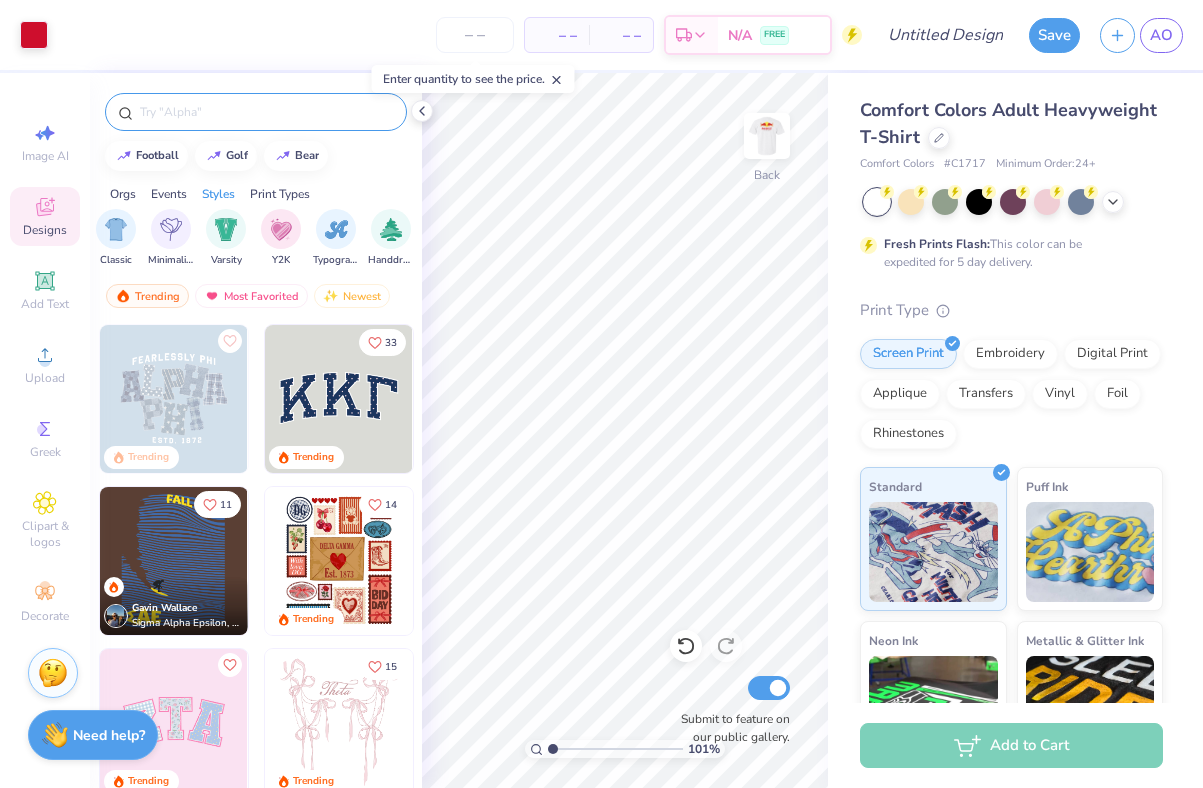 click at bounding box center [266, 112] 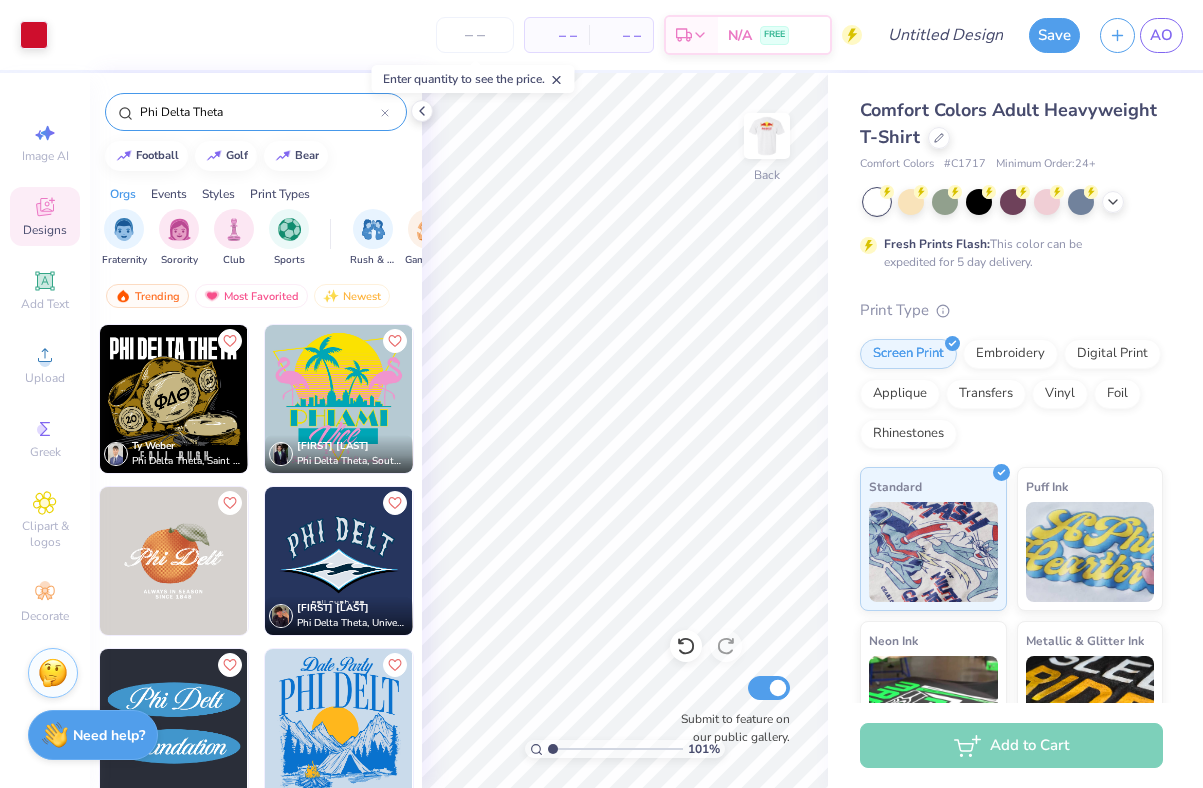 scroll, scrollTop: 433, scrollLeft: 0, axis: vertical 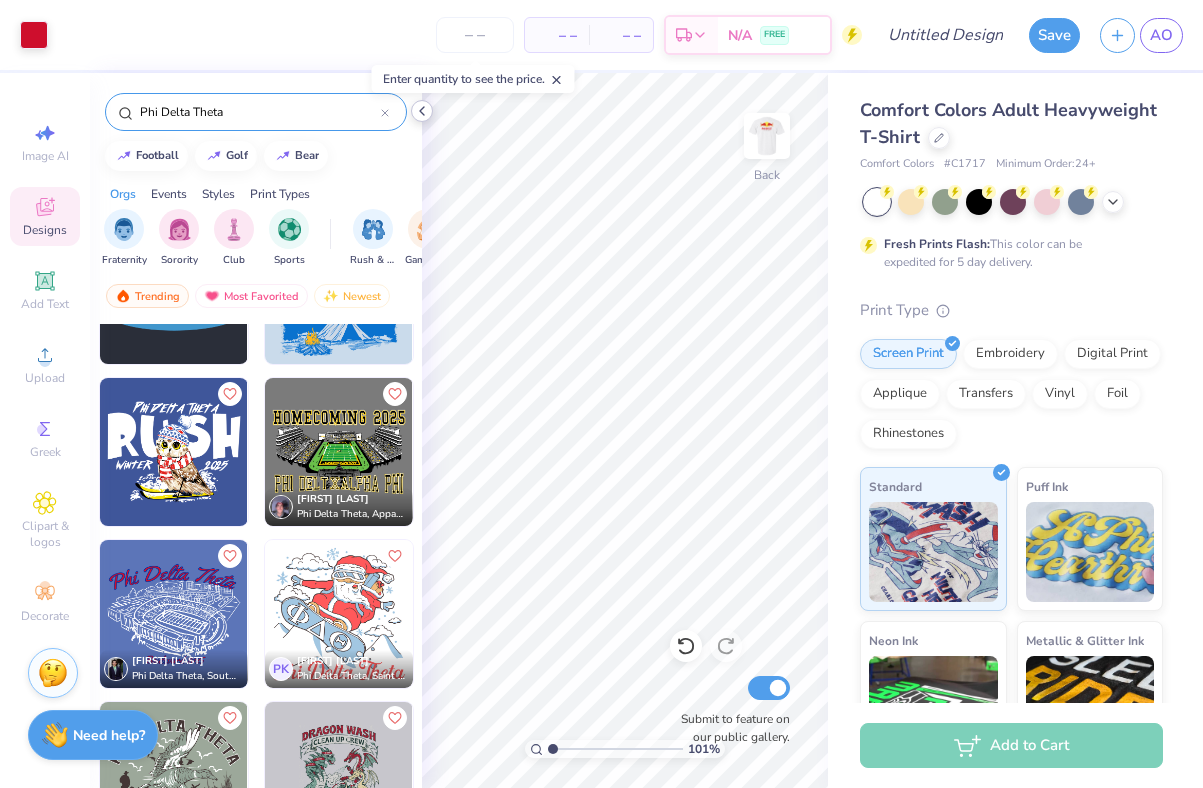 type on "Phi Delta Theta" 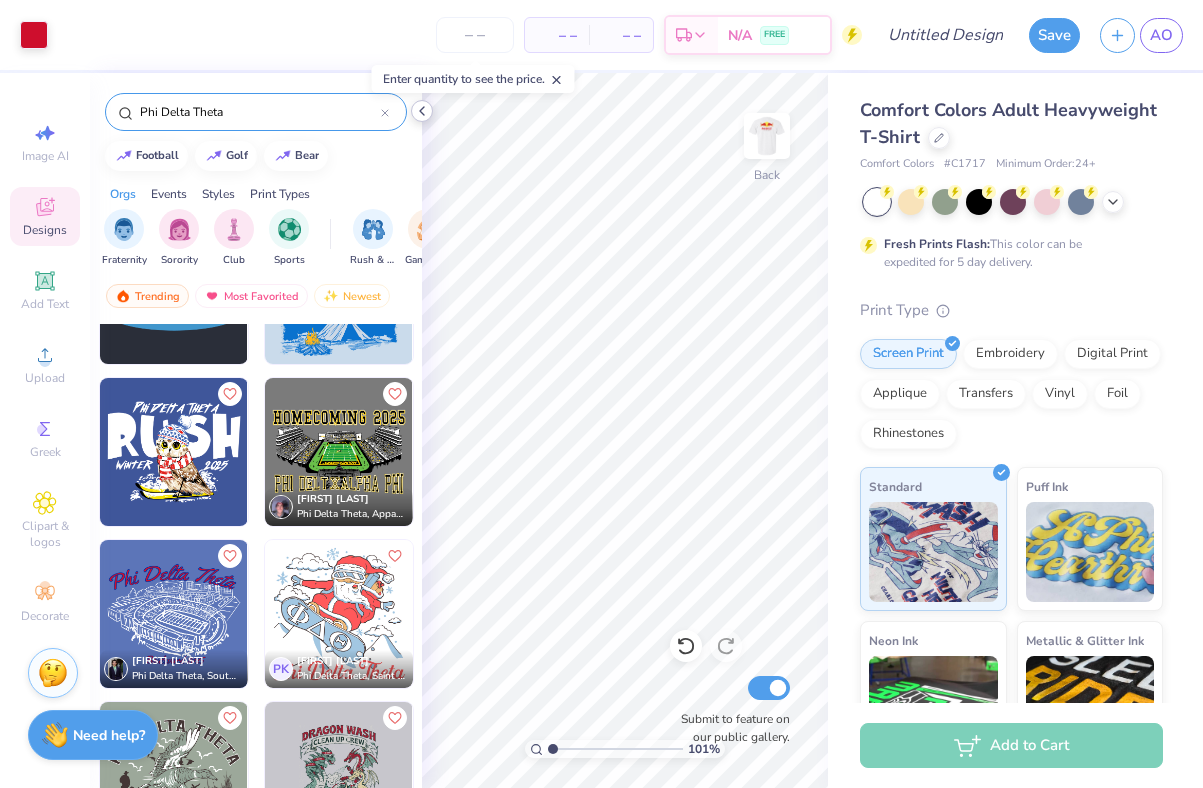 click 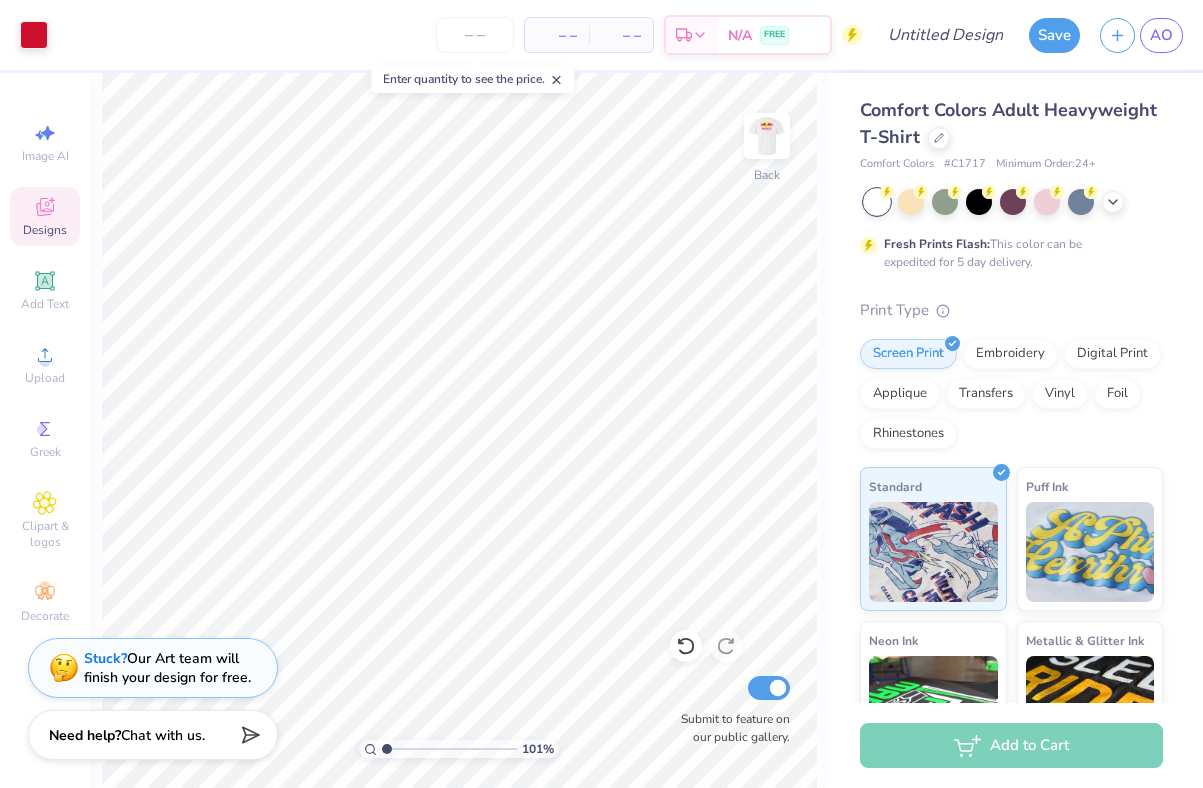 click 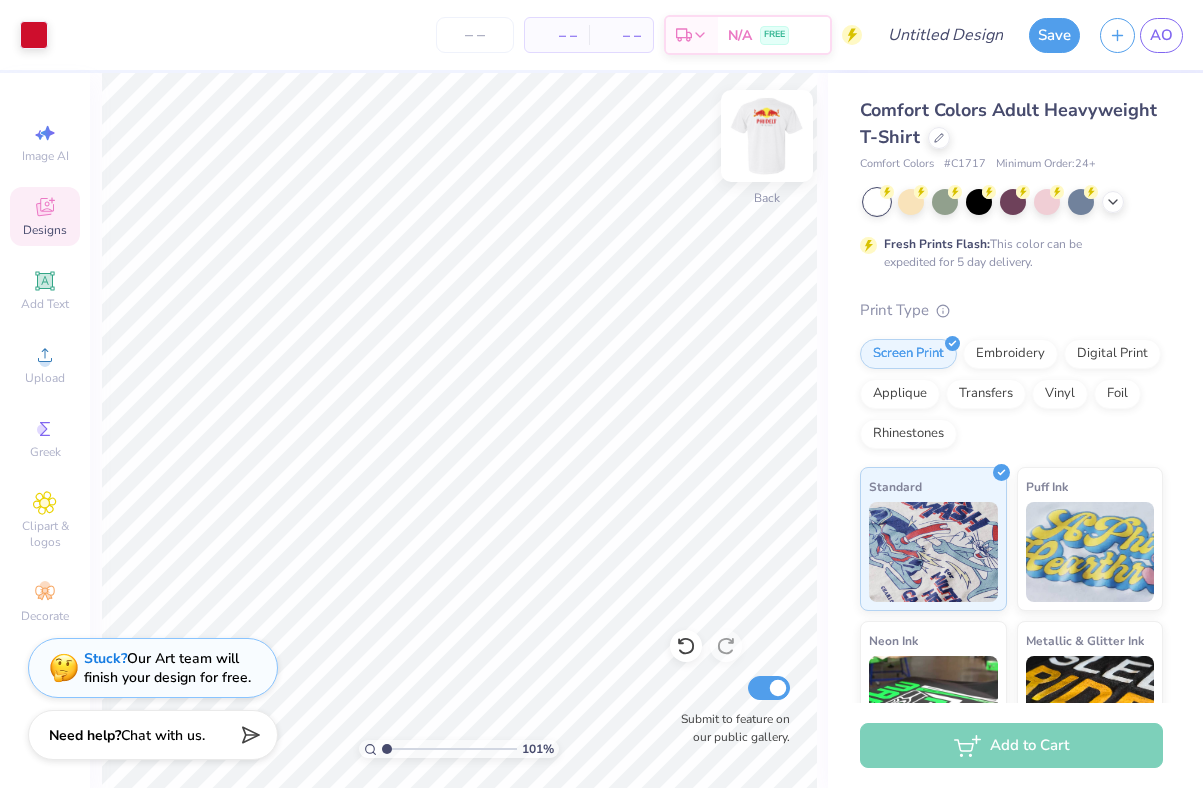 click at bounding box center [767, 136] 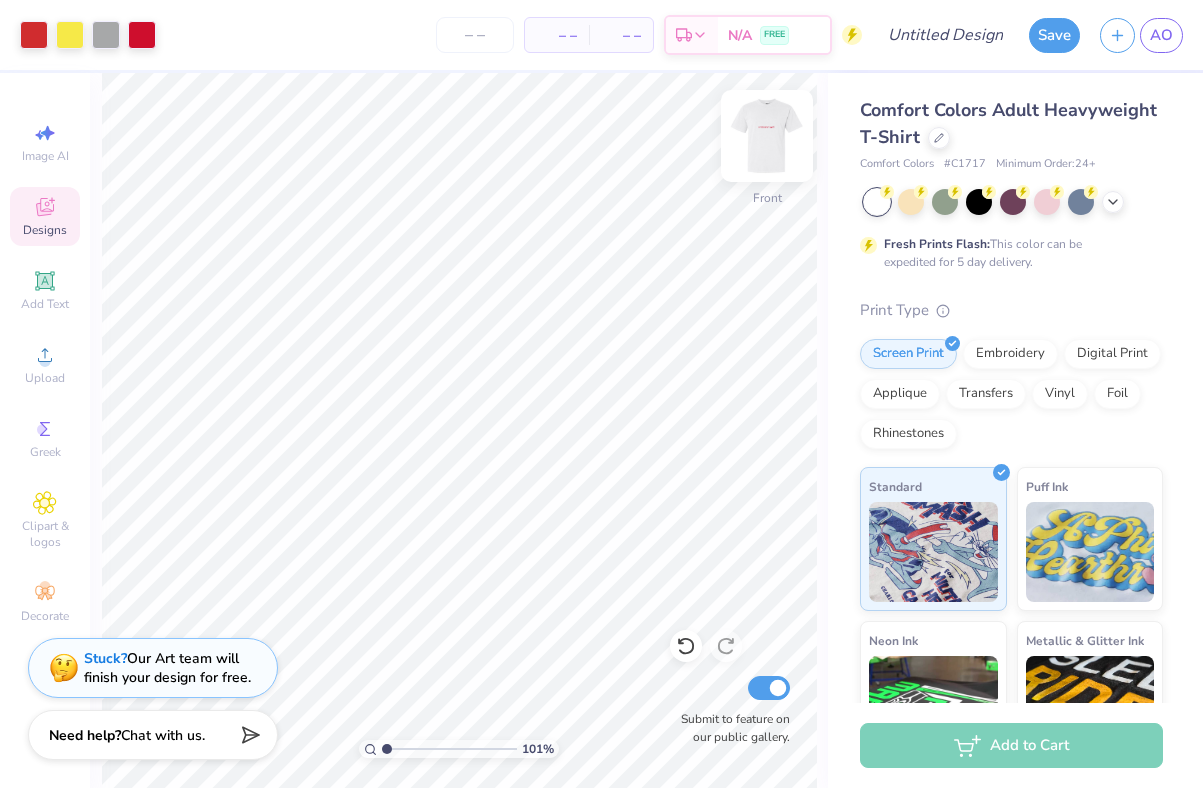 click at bounding box center (767, 136) 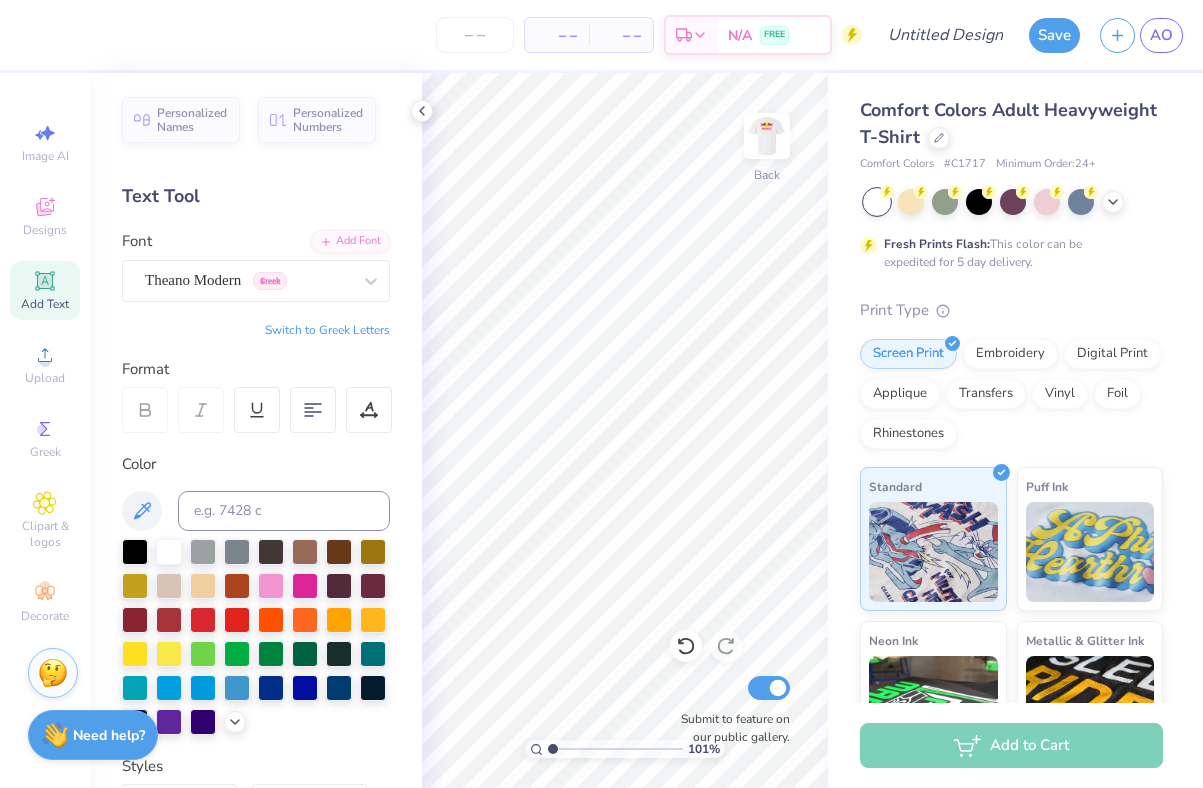 click on "Image AI Designs Add Text Upload Greek Clipart & logos Decorate" at bounding box center (45, 372) 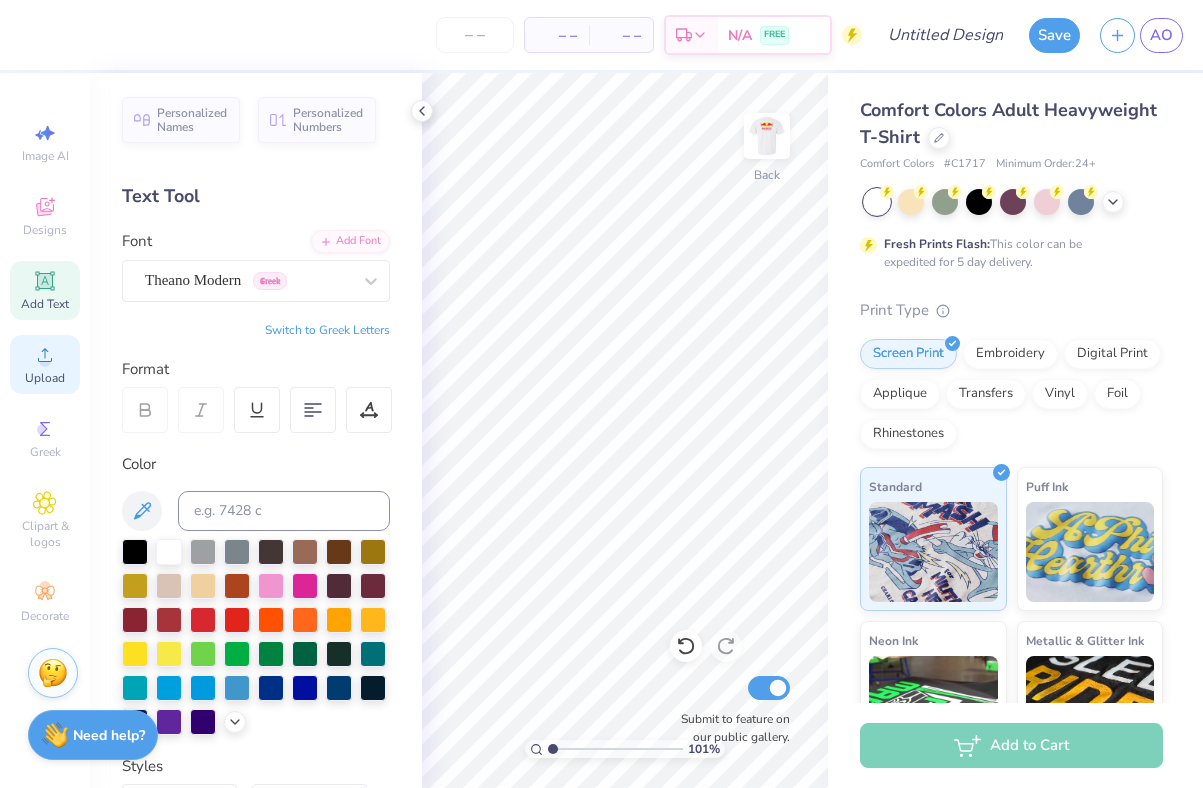 click 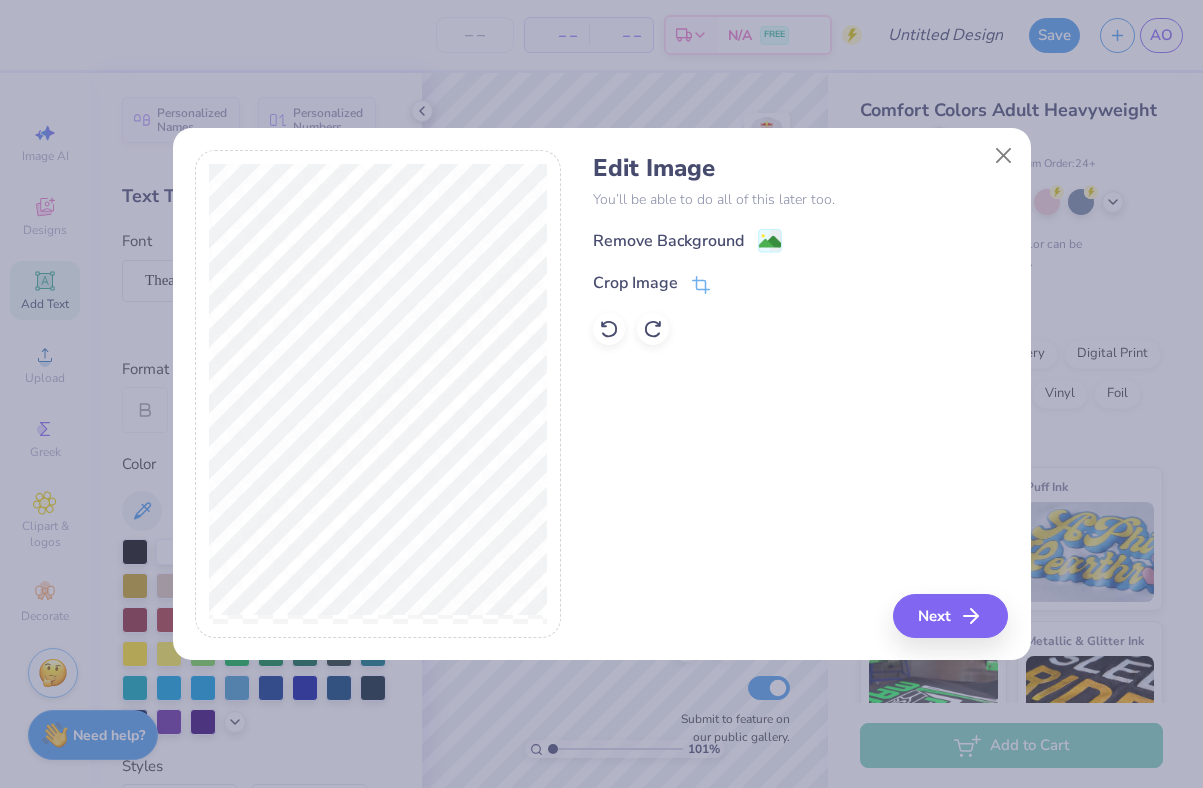 click on "Remove Background" at bounding box center (668, 241) 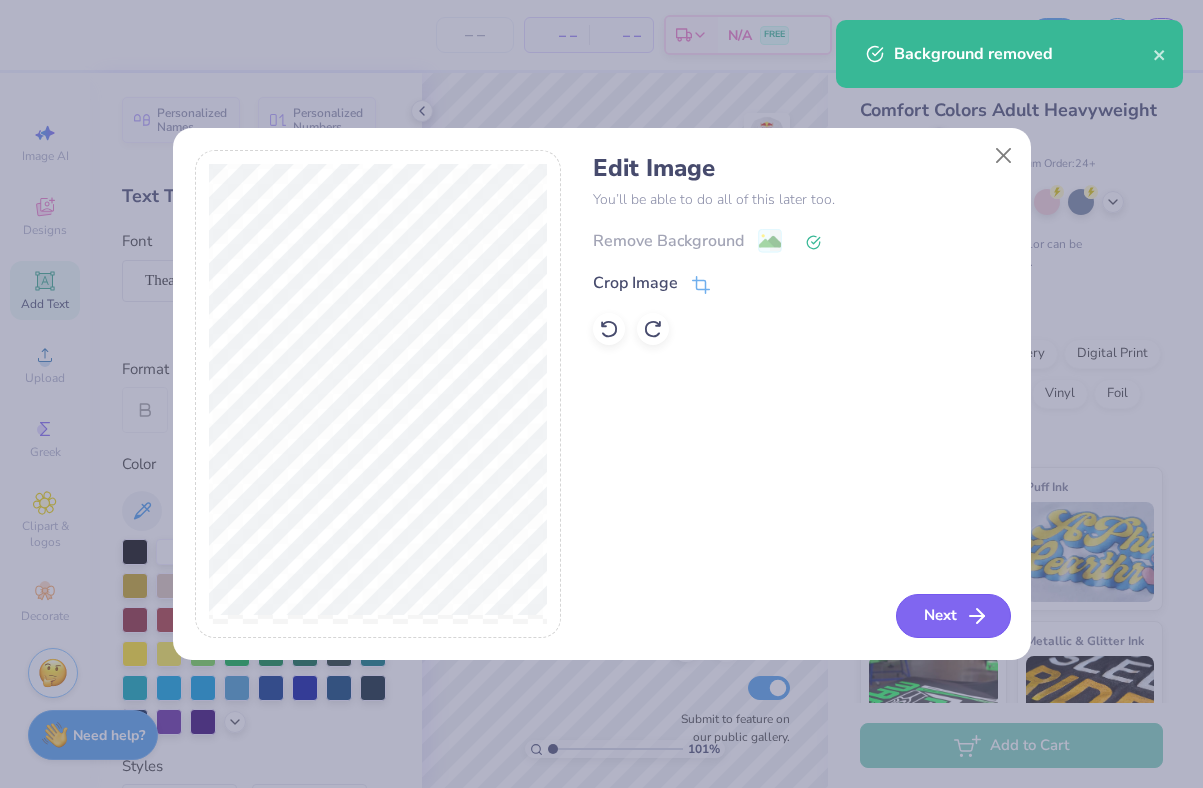 click on "Next" at bounding box center [953, 616] 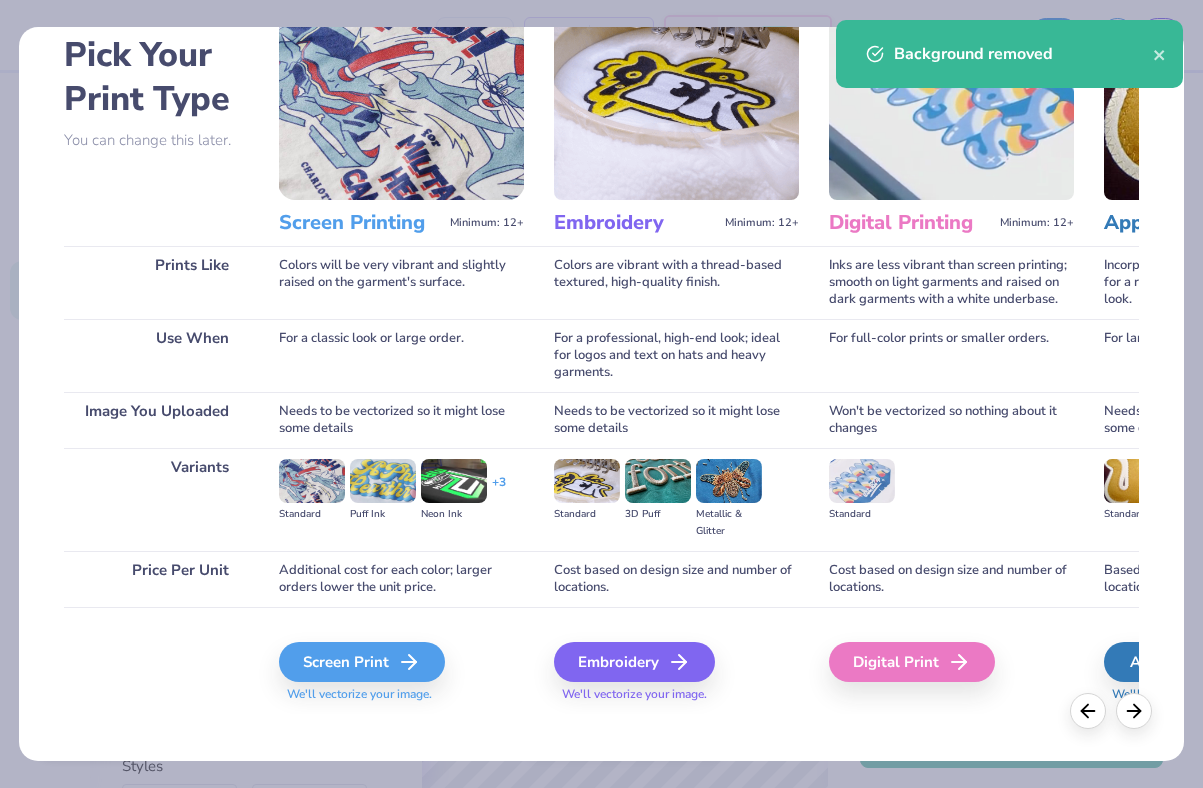 scroll, scrollTop: 109, scrollLeft: 0, axis: vertical 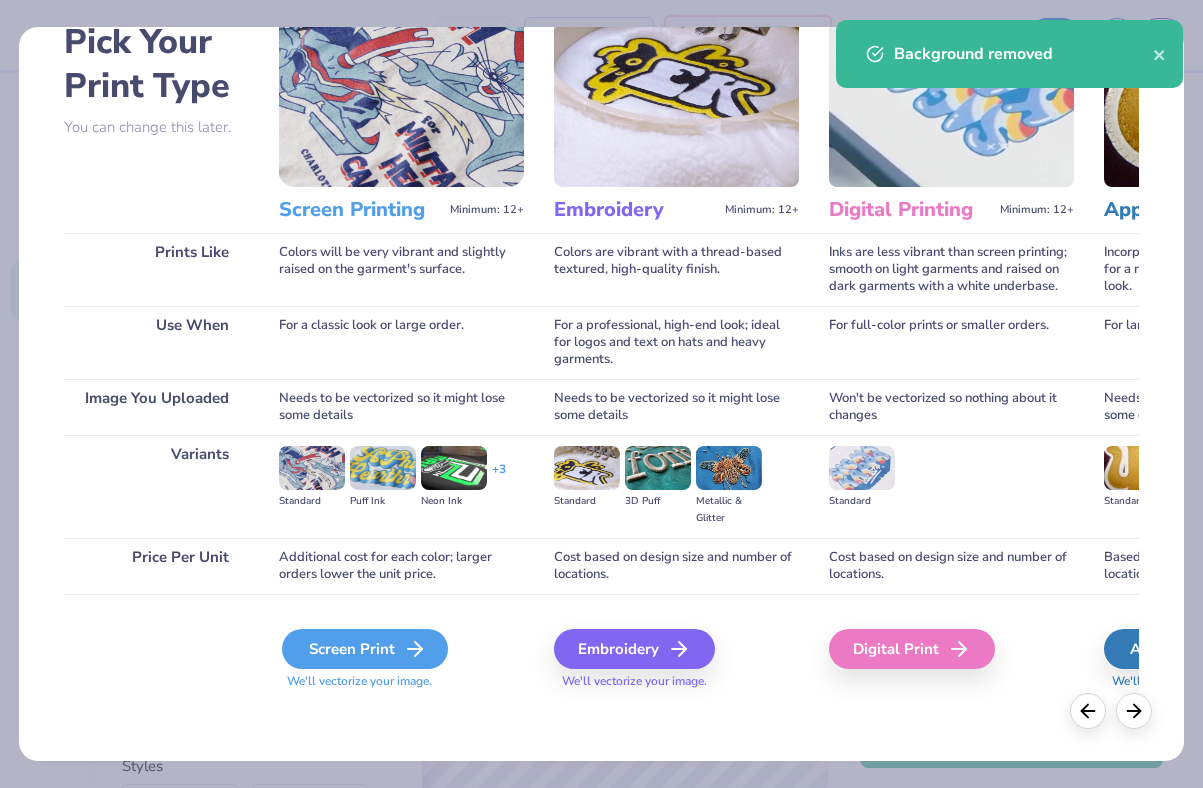 click on "Screen Print" at bounding box center [365, 649] 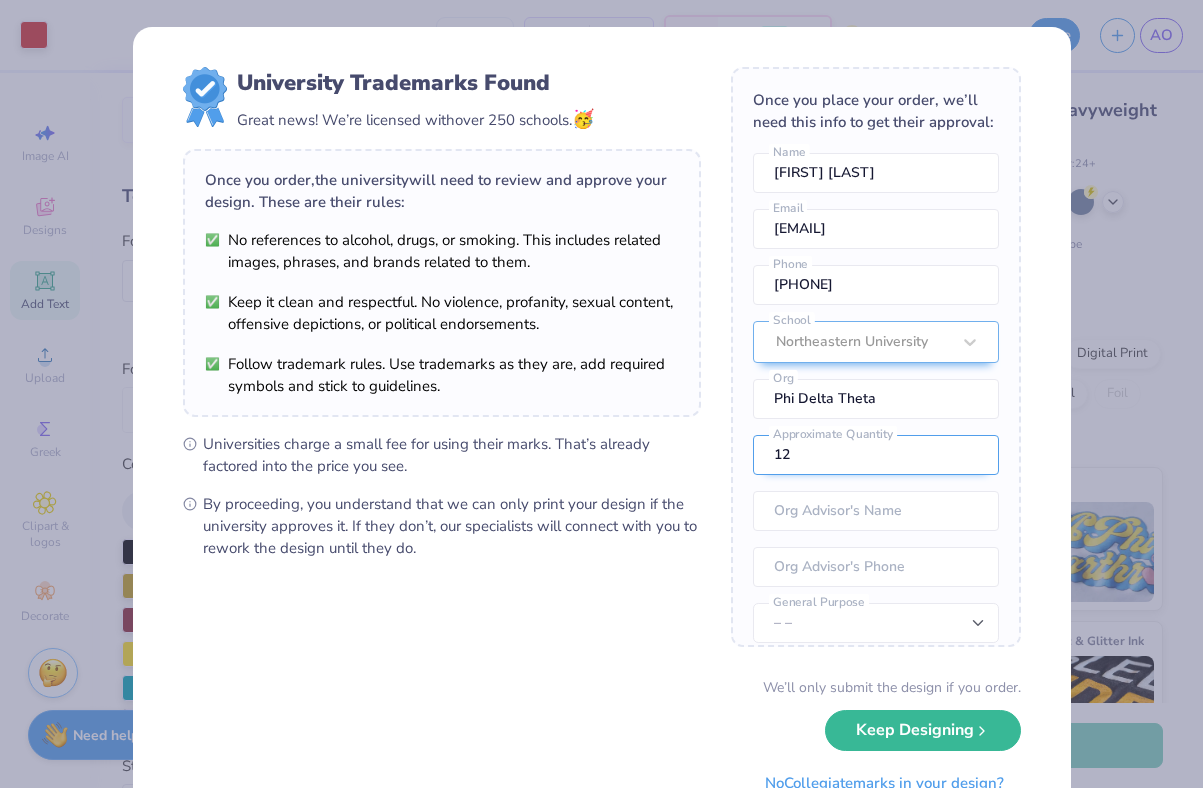click on "12" at bounding box center (876, 455) 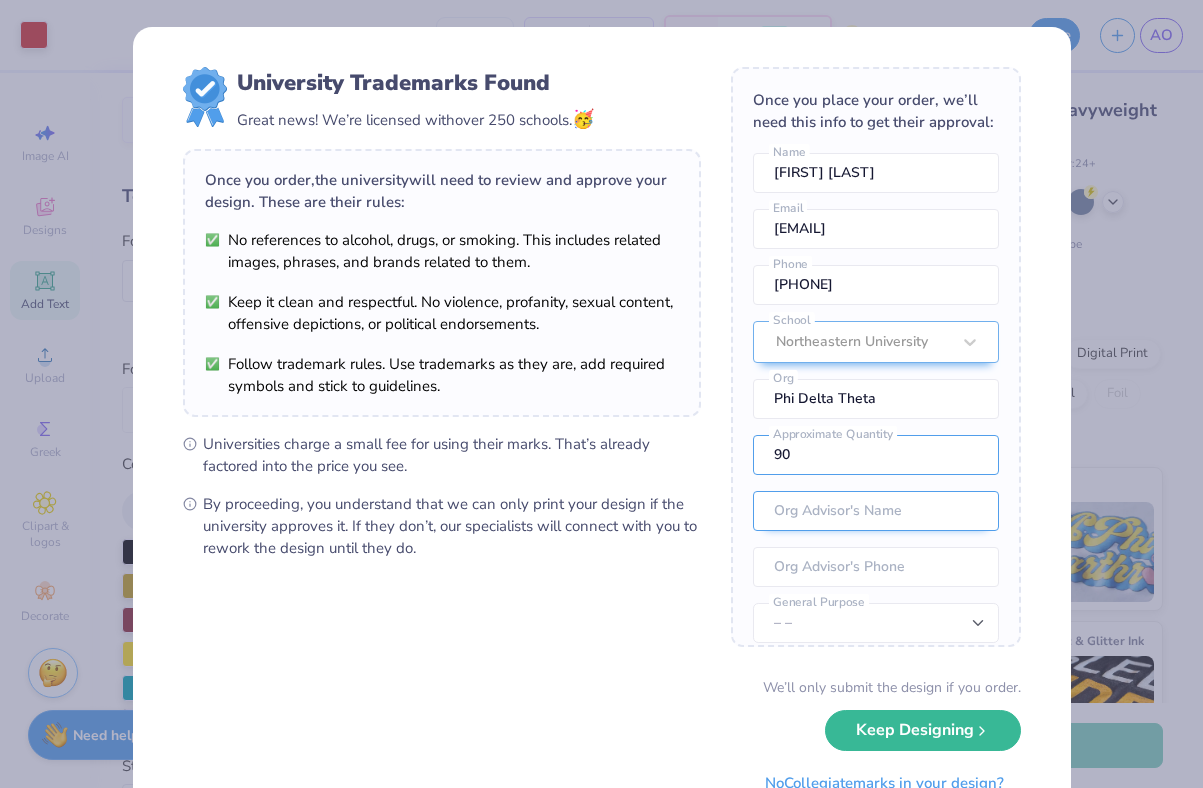 scroll, scrollTop: 56, scrollLeft: 0, axis: vertical 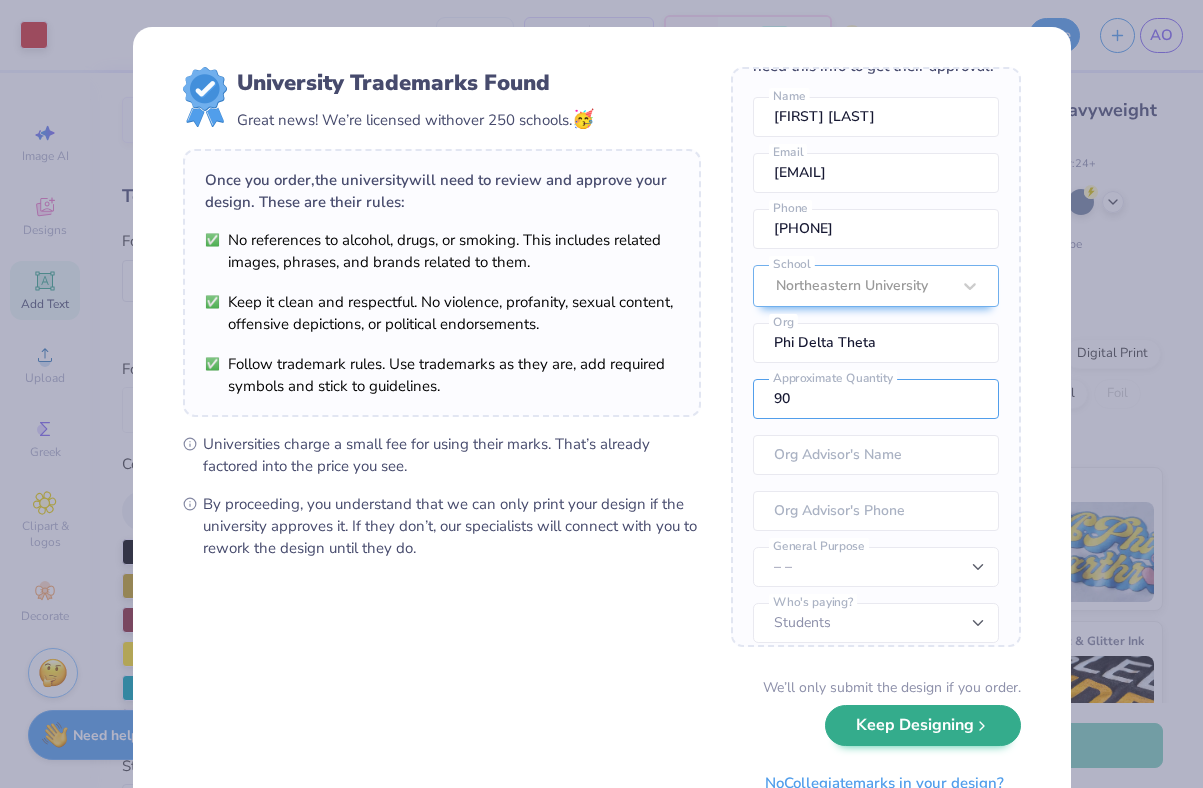 type on "90" 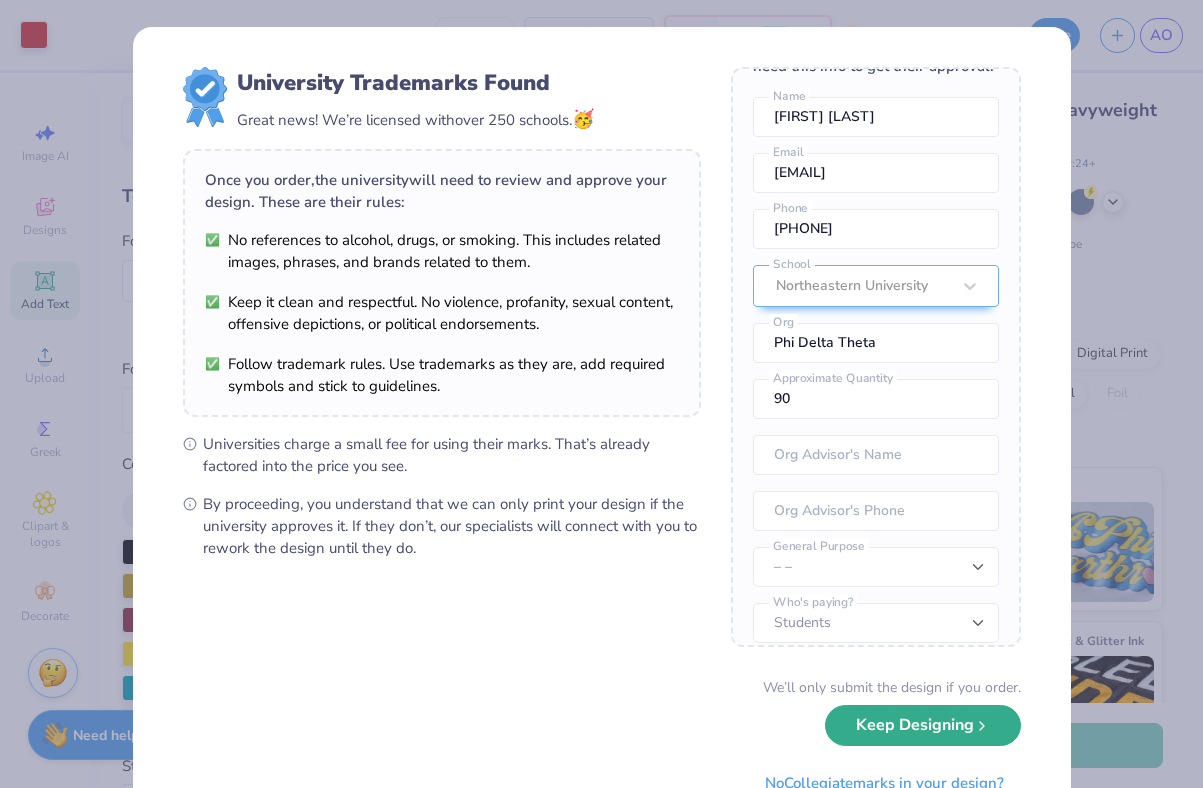 click on "Keep Designing" at bounding box center [923, 725] 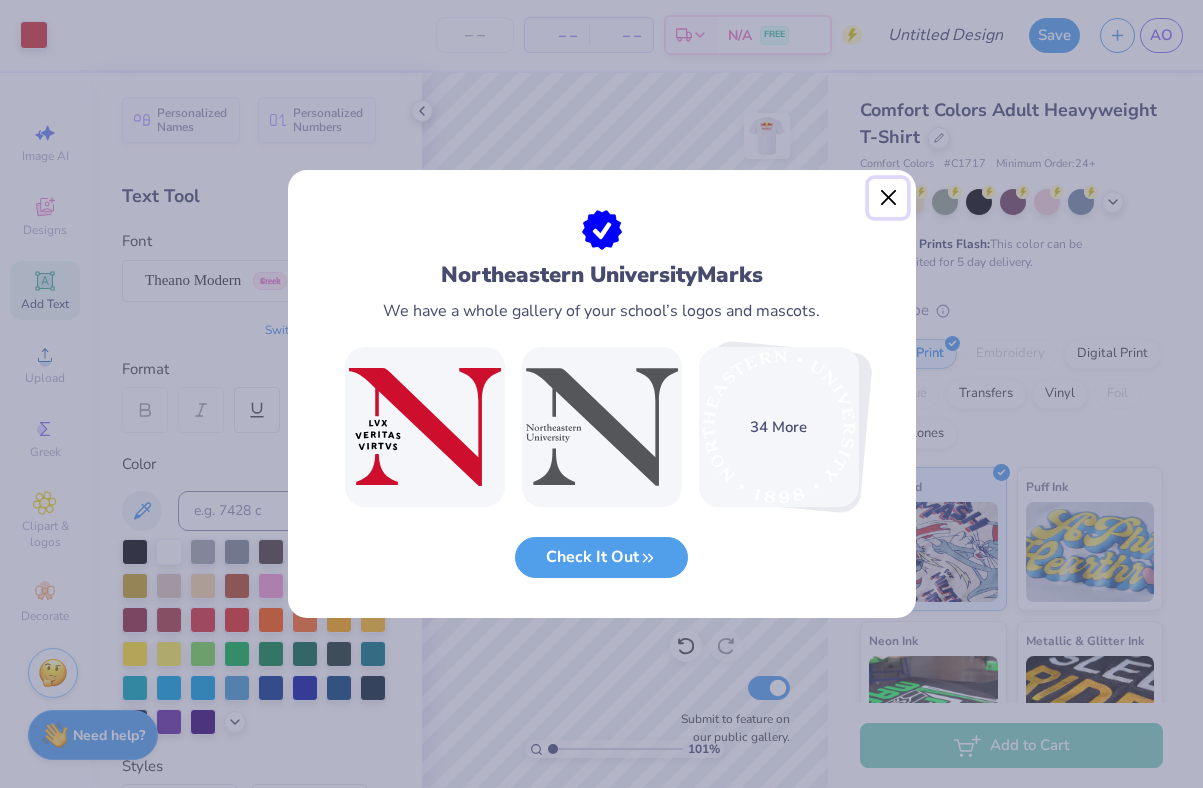 click at bounding box center [888, 198] 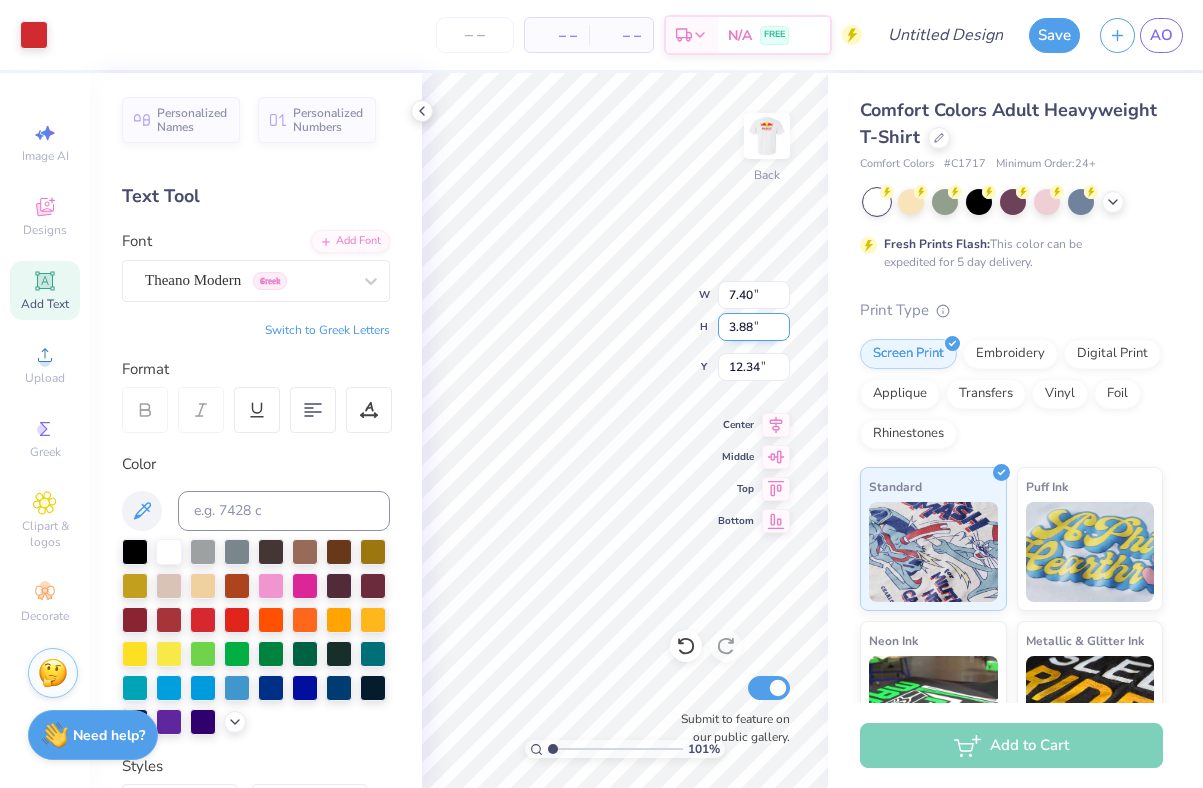 type on "7.40" 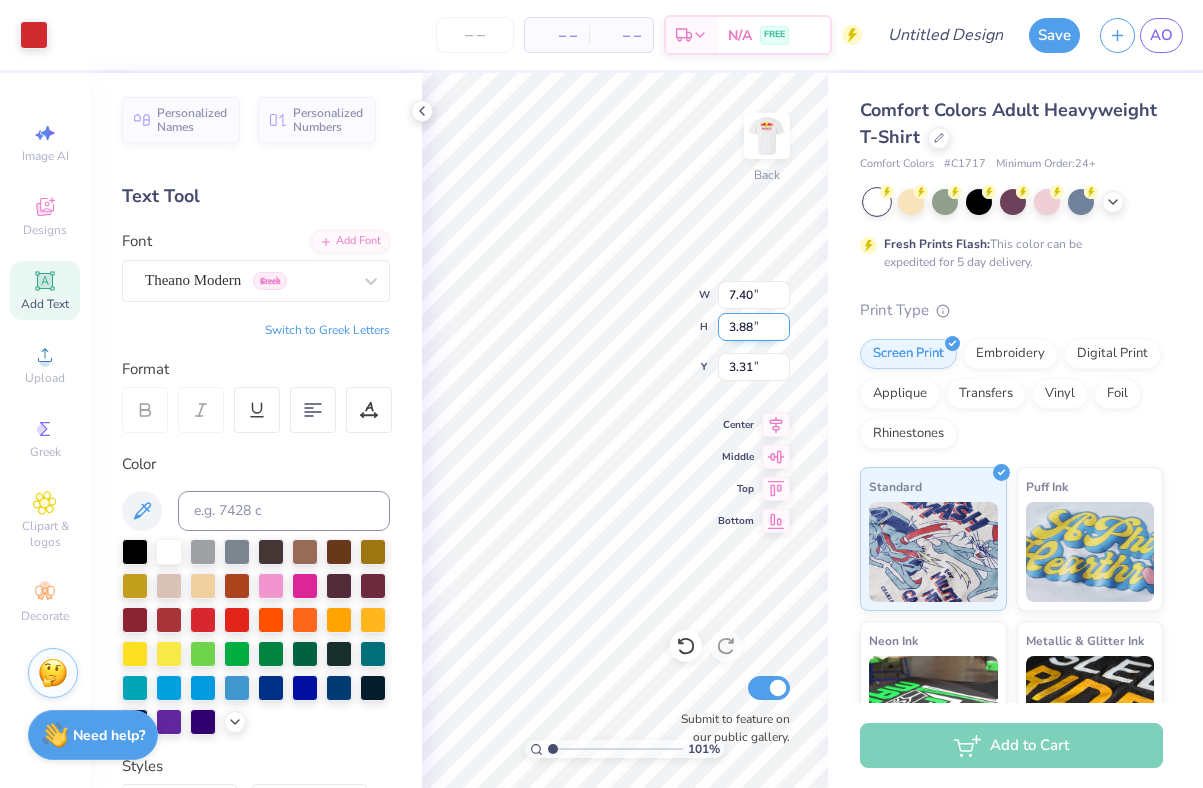 type on "2.71" 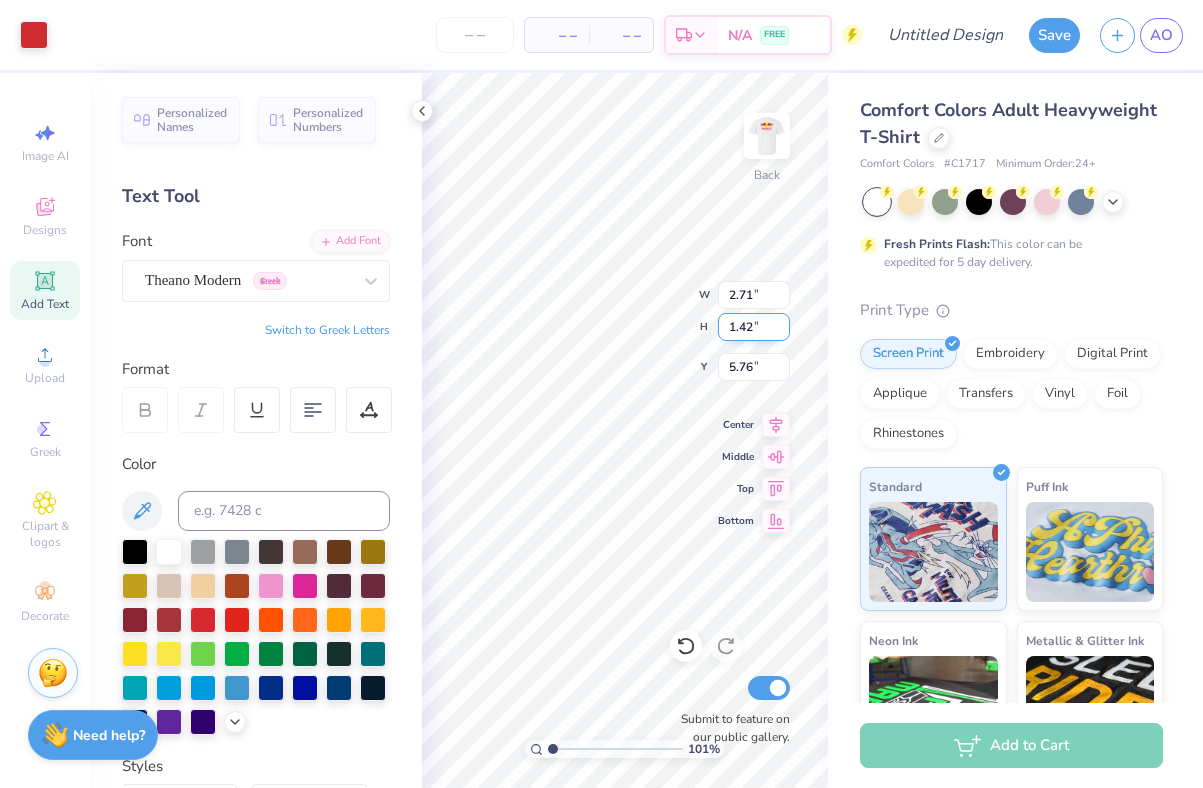 type on "3.00" 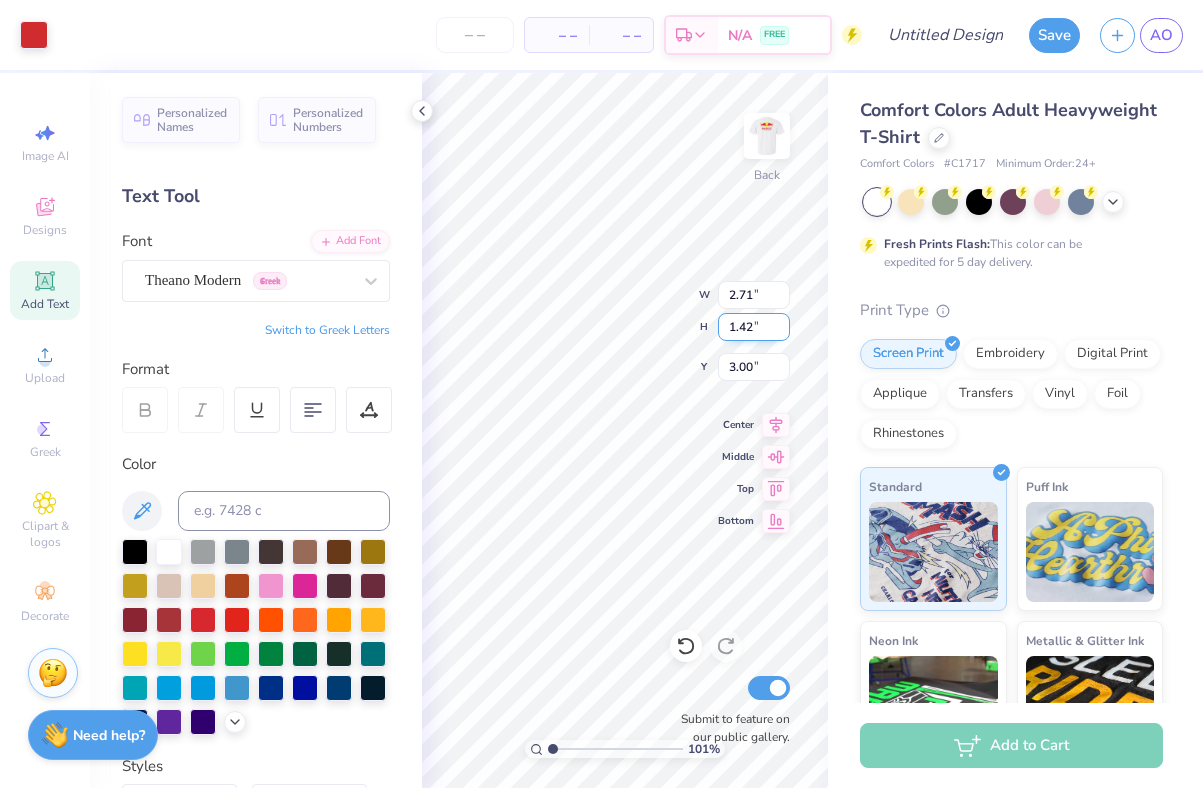 type on "3.02" 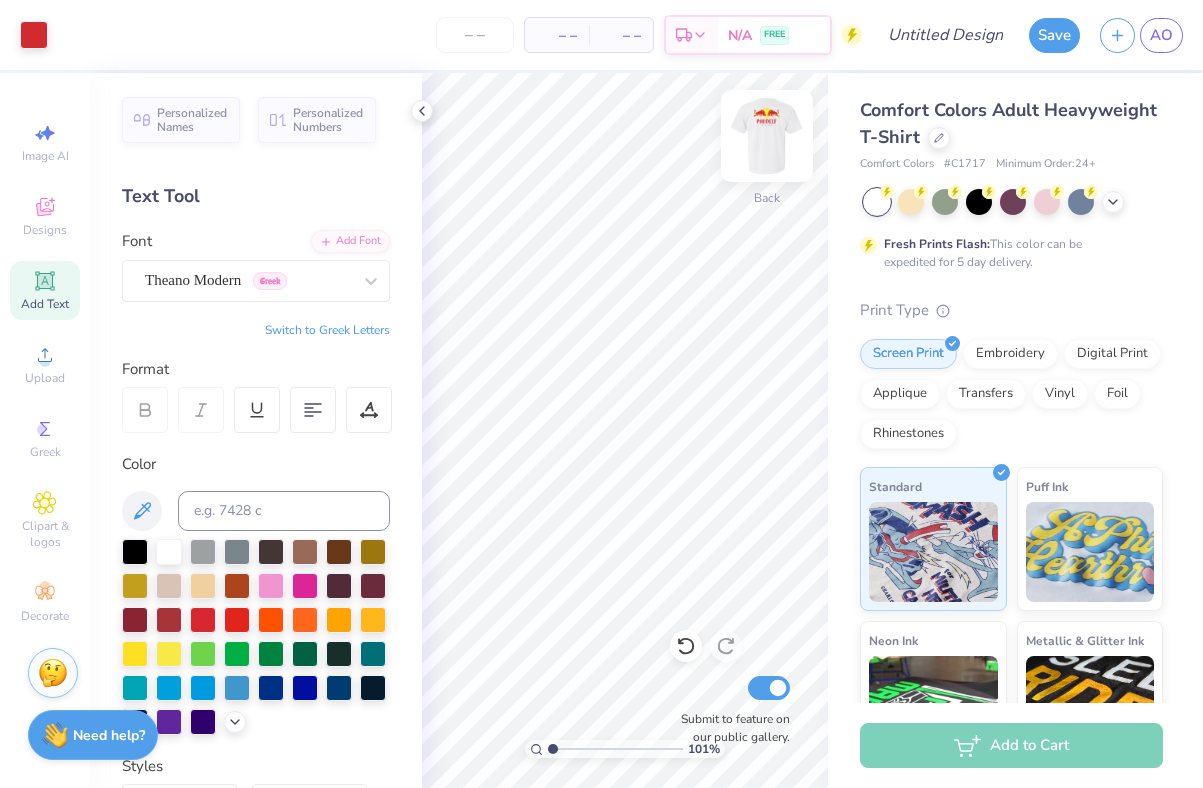 click at bounding box center [767, 136] 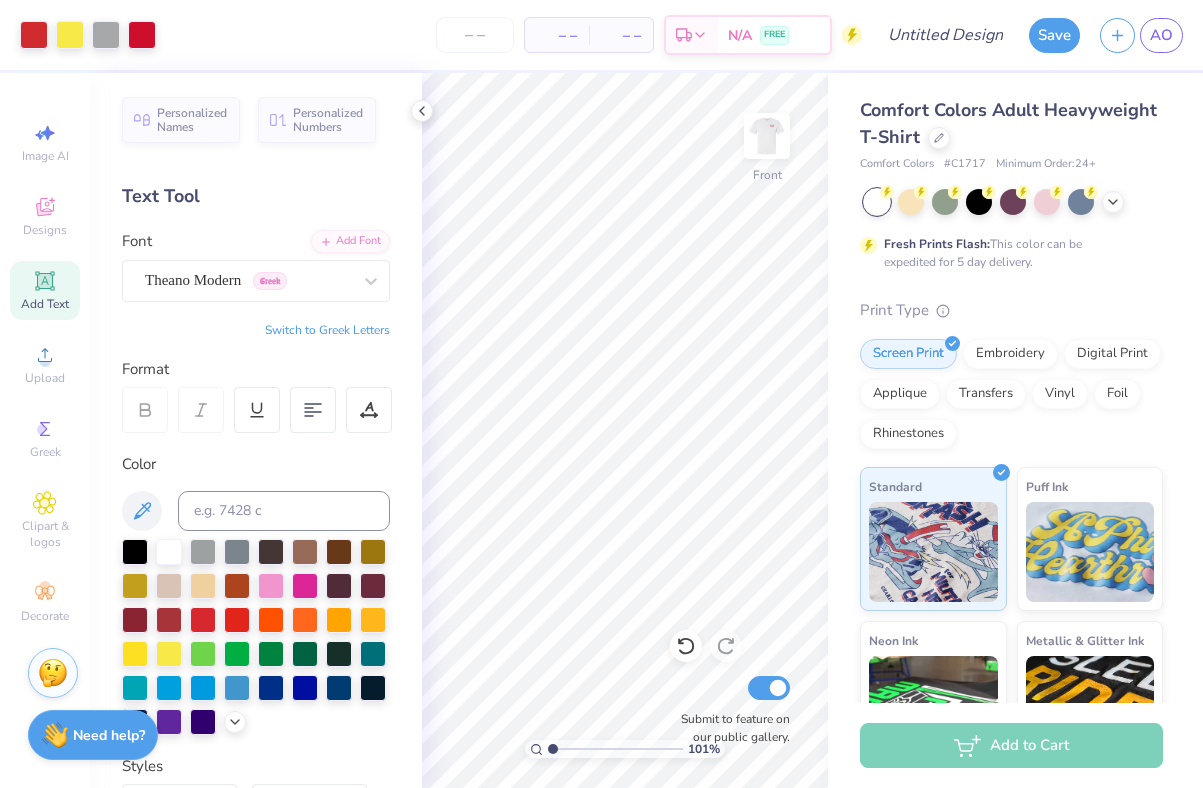click at bounding box center [767, 136] 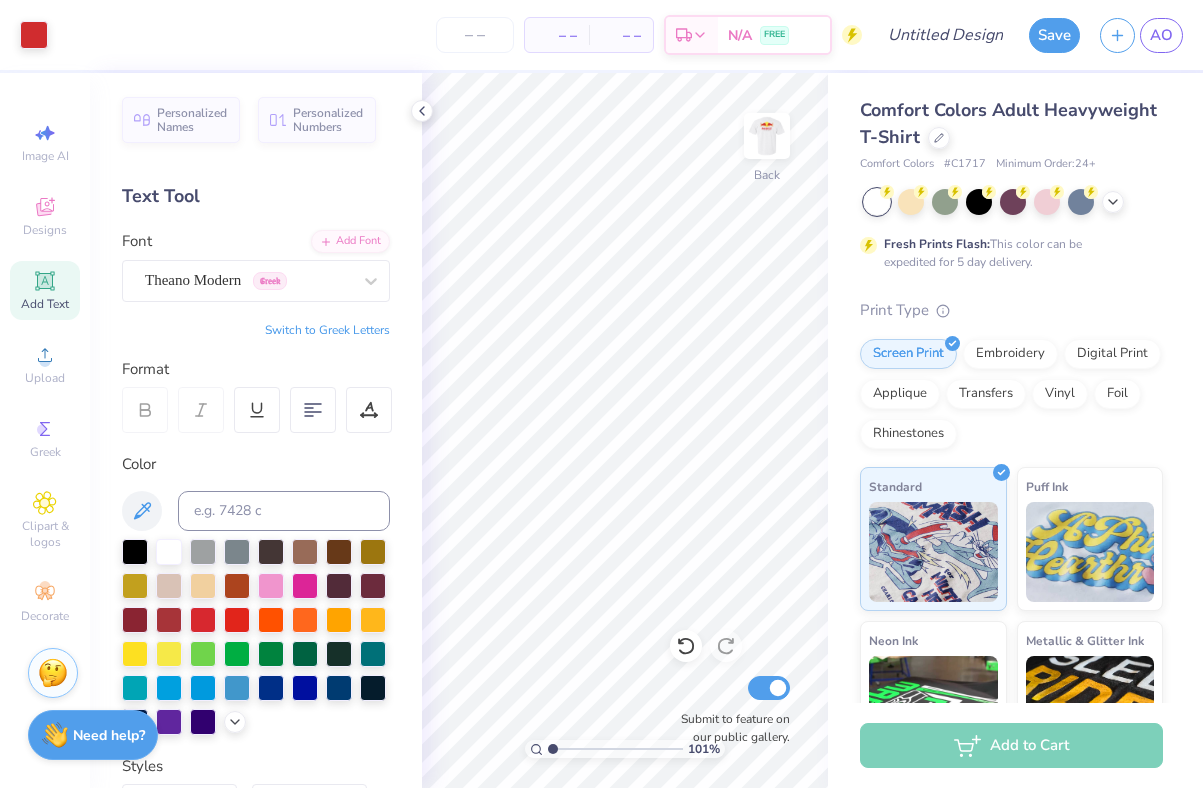click at bounding box center [767, 136] 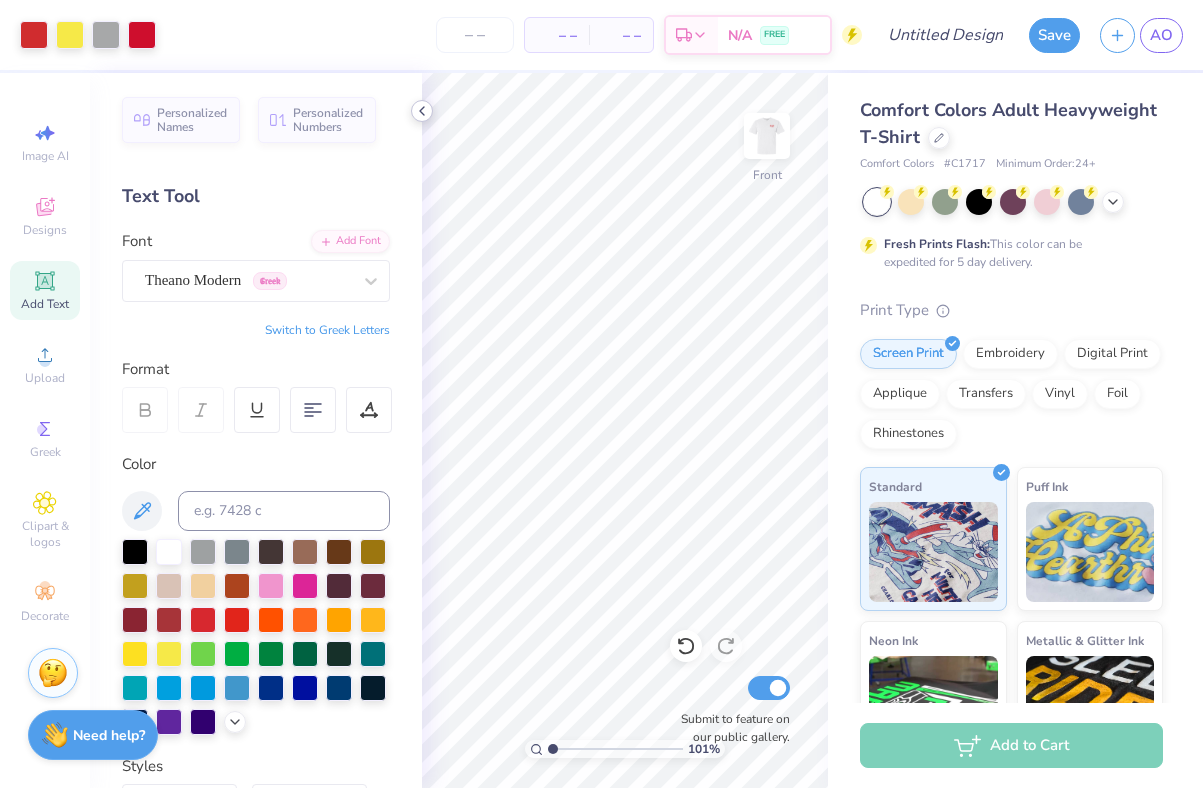 click 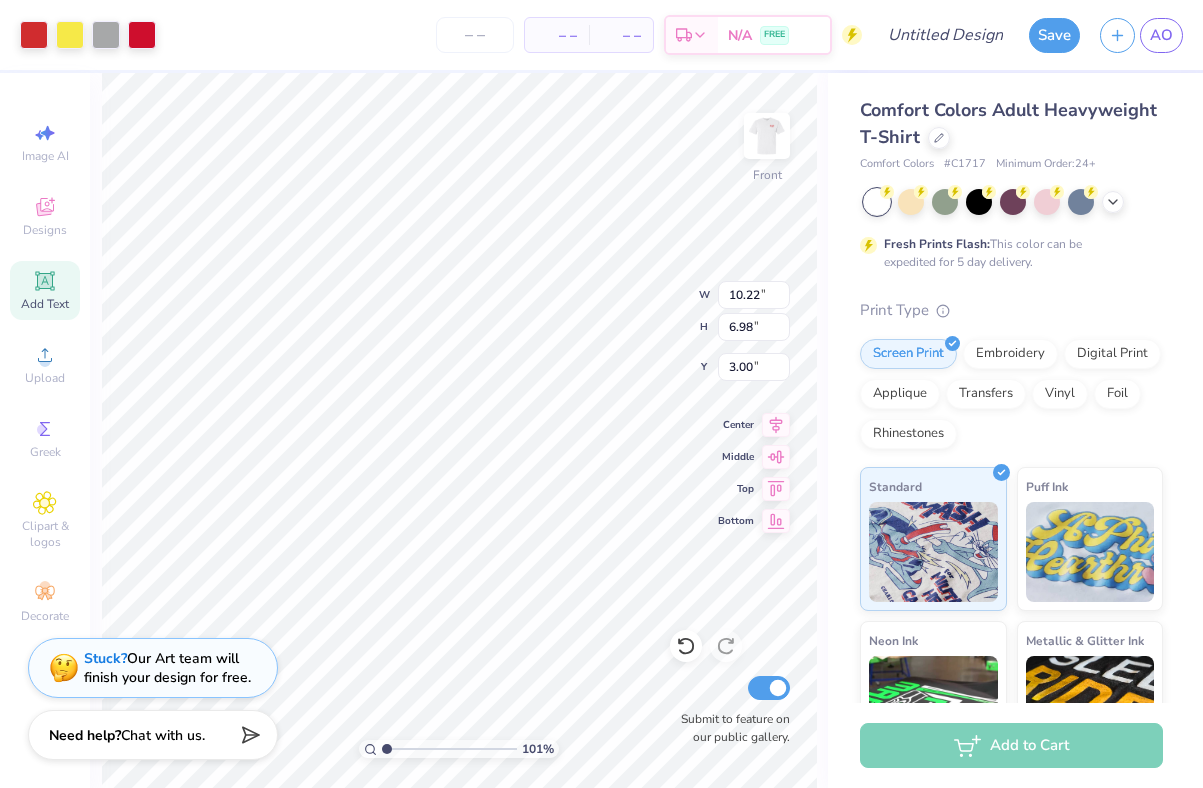 type on "9.89" 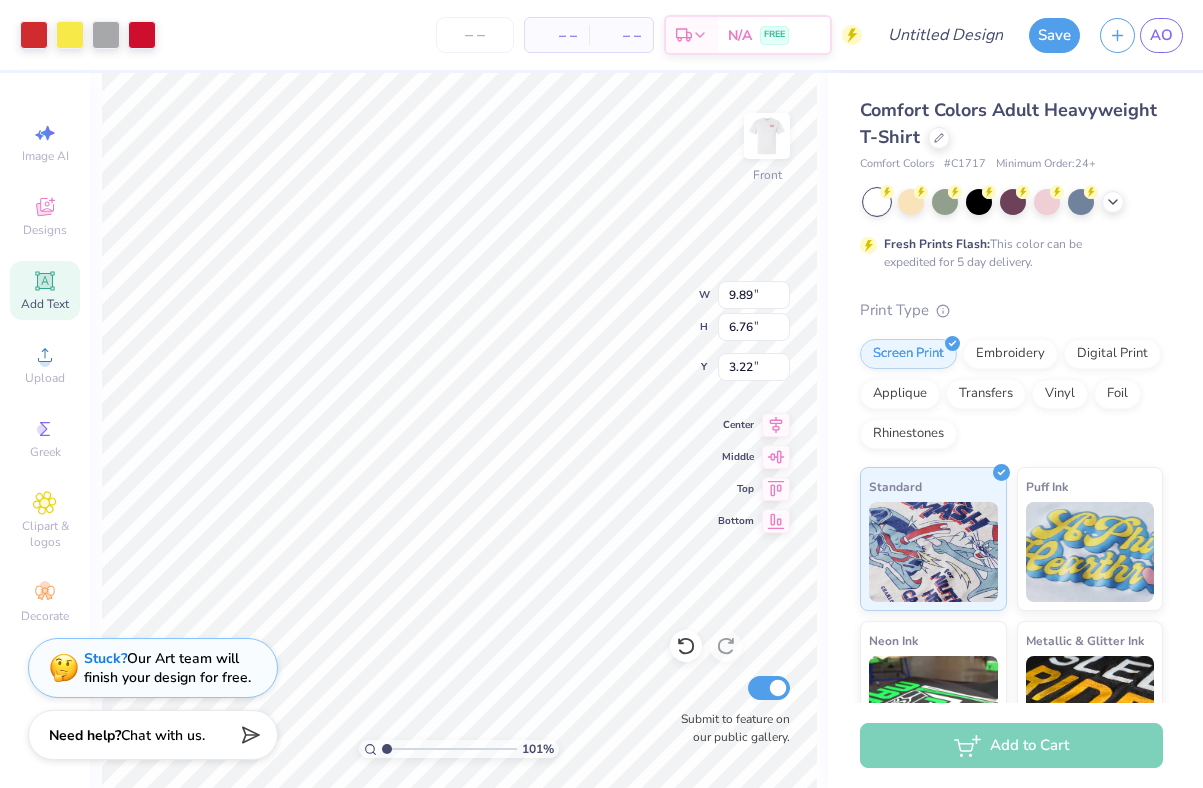 type on "3.32" 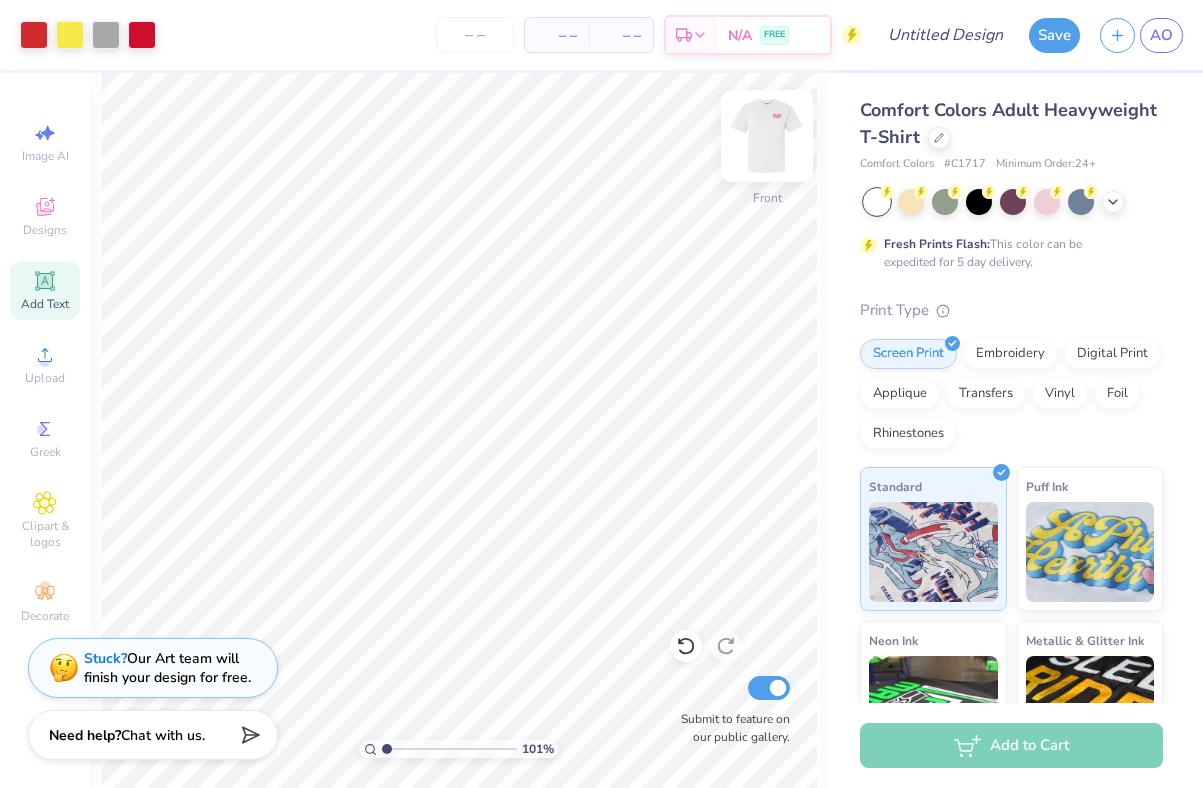 click at bounding box center (767, 136) 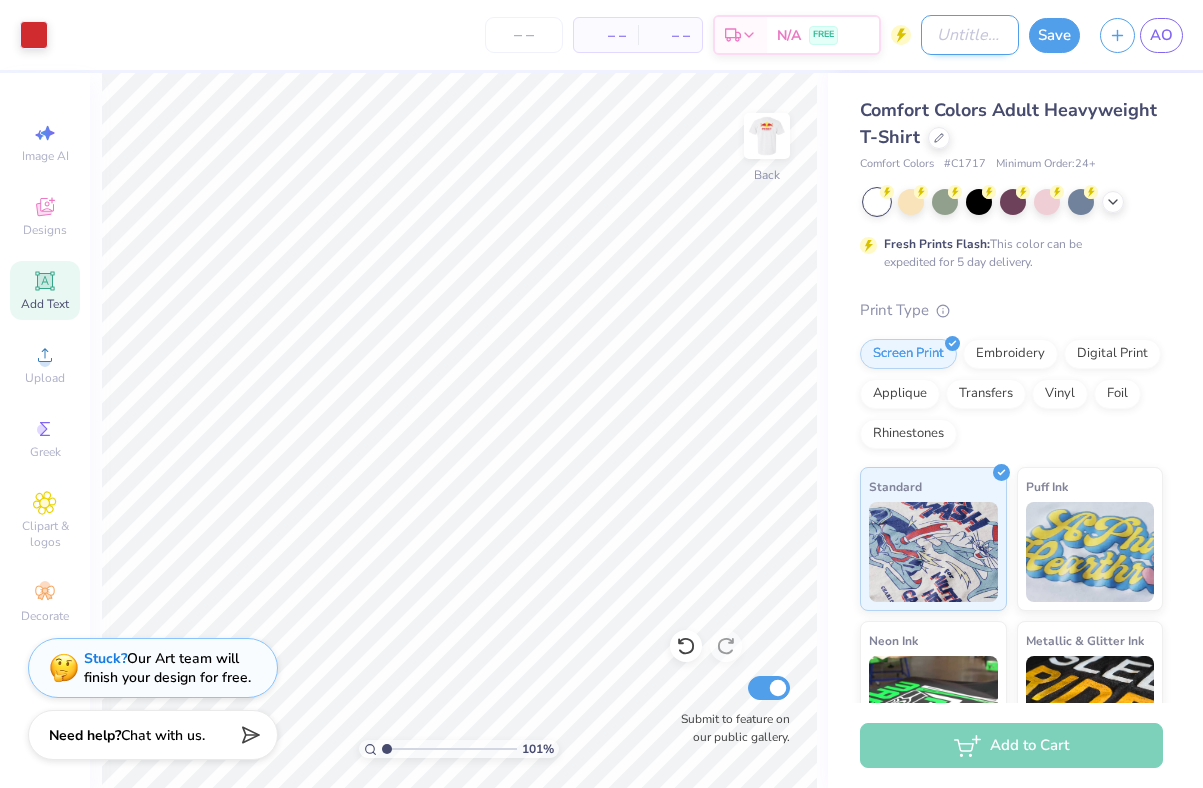 click on "Design Title" at bounding box center (970, 35) 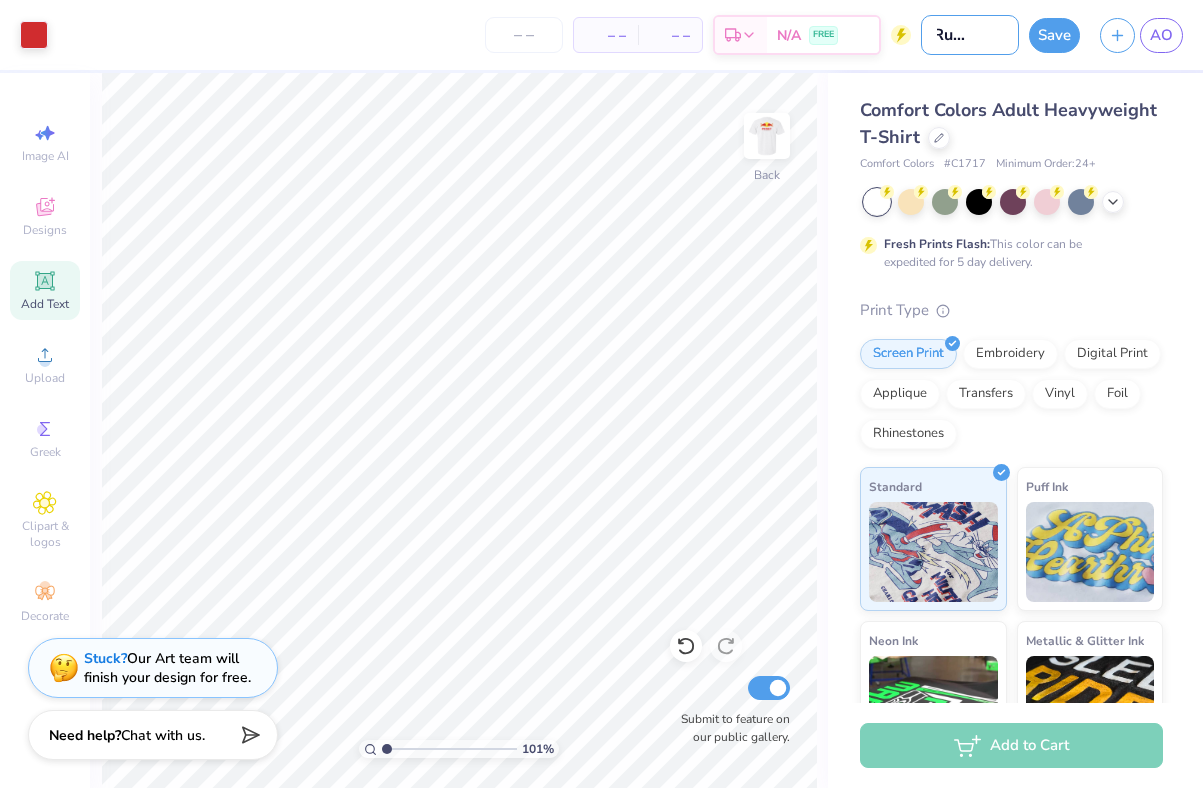 scroll, scrollTop: 0, scrollLeft: 46, axis: horizontal 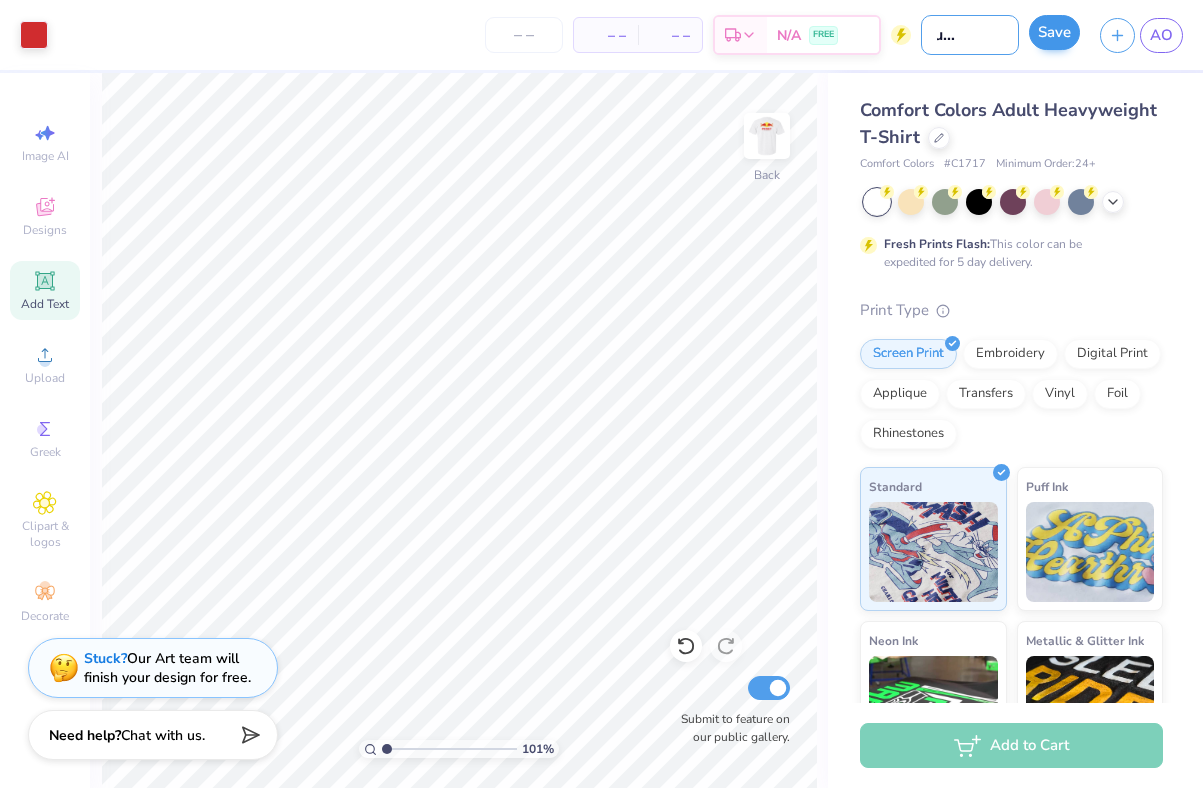 type on "Fall Rush 2025" 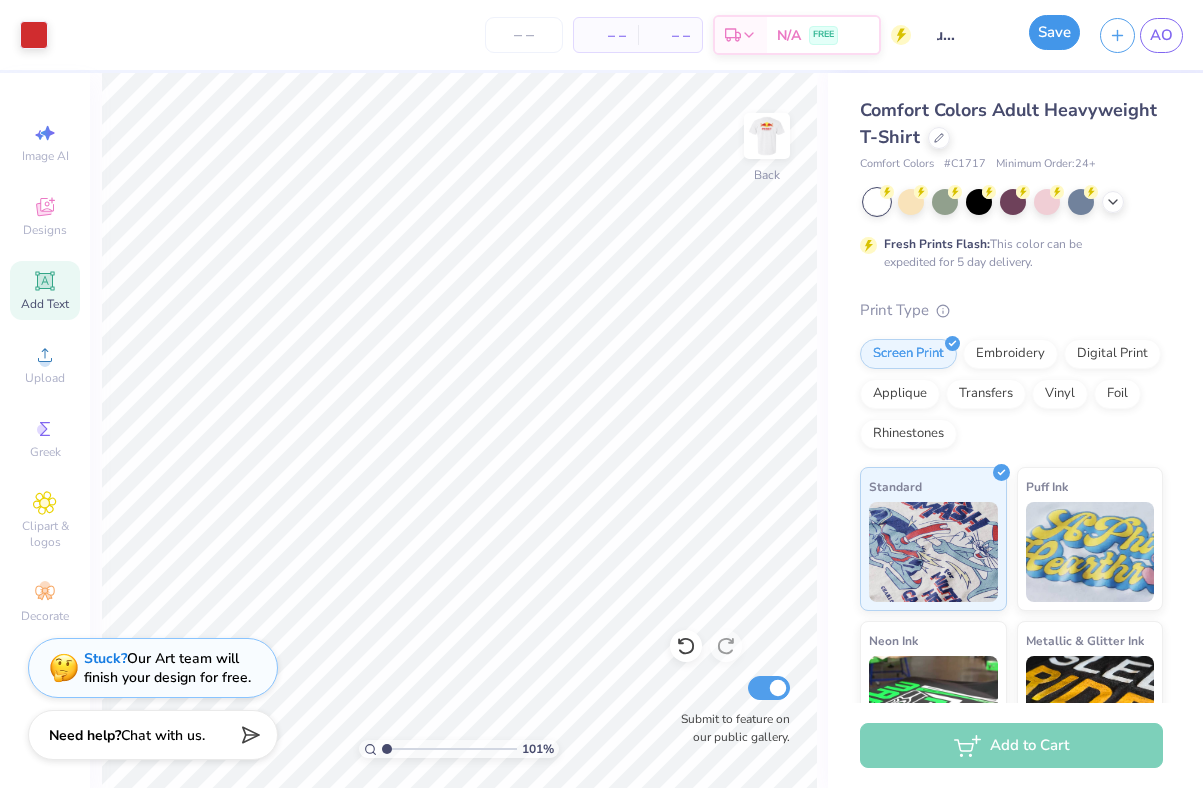 click on "Save" at bounding box center (1054, 32) 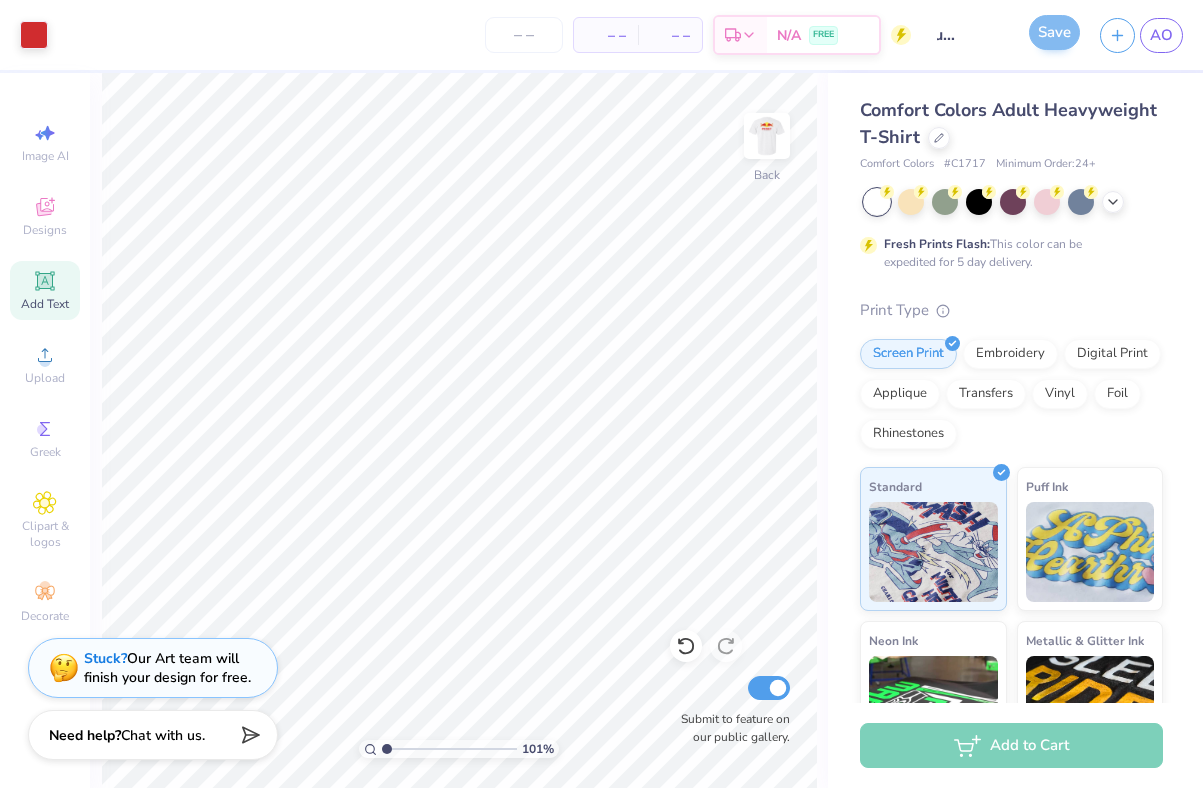 scroll, scrollTop: 0, scrollLeft: 0, axis: both 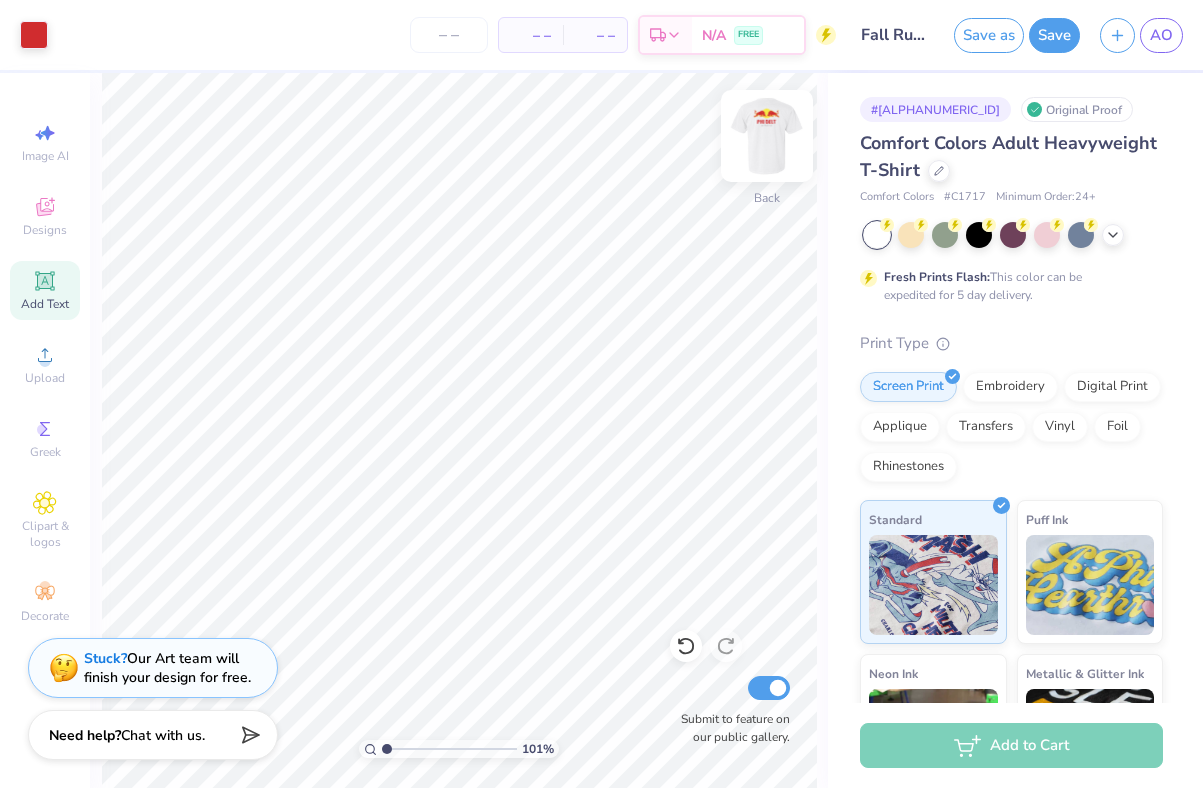 click at bounding box center [767, 136] 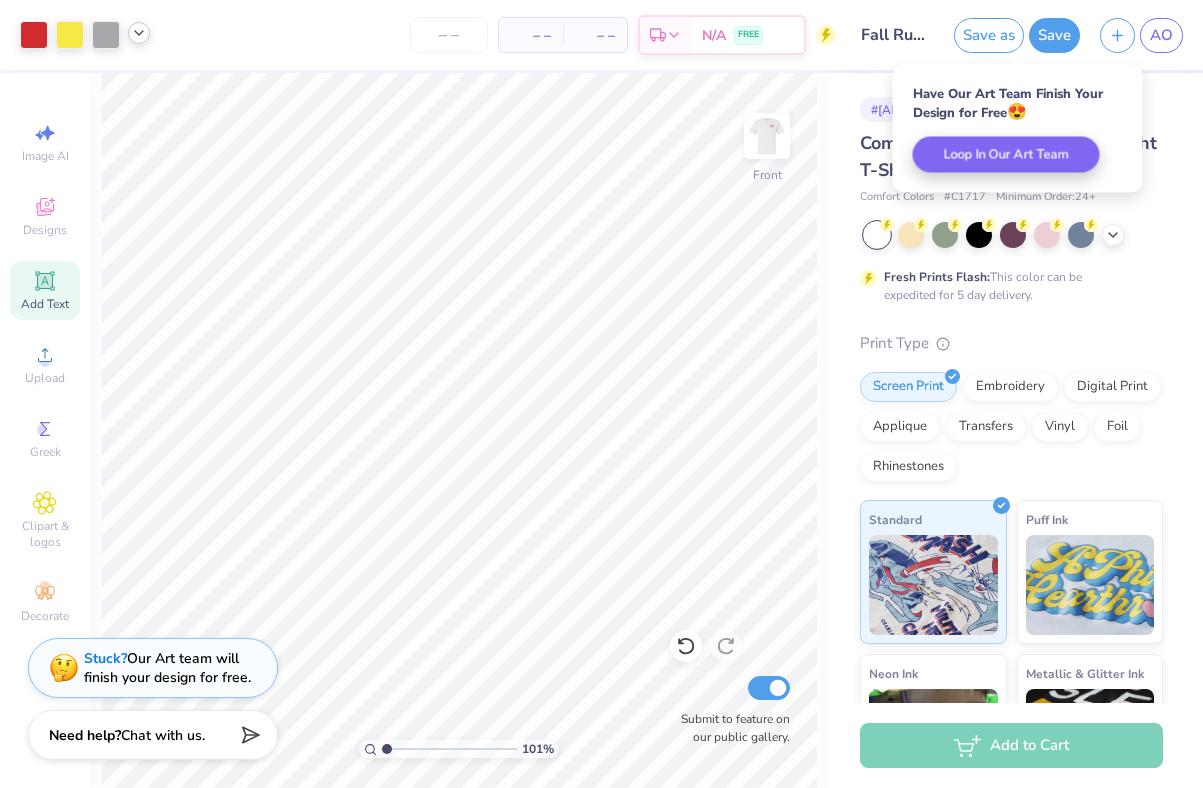 click 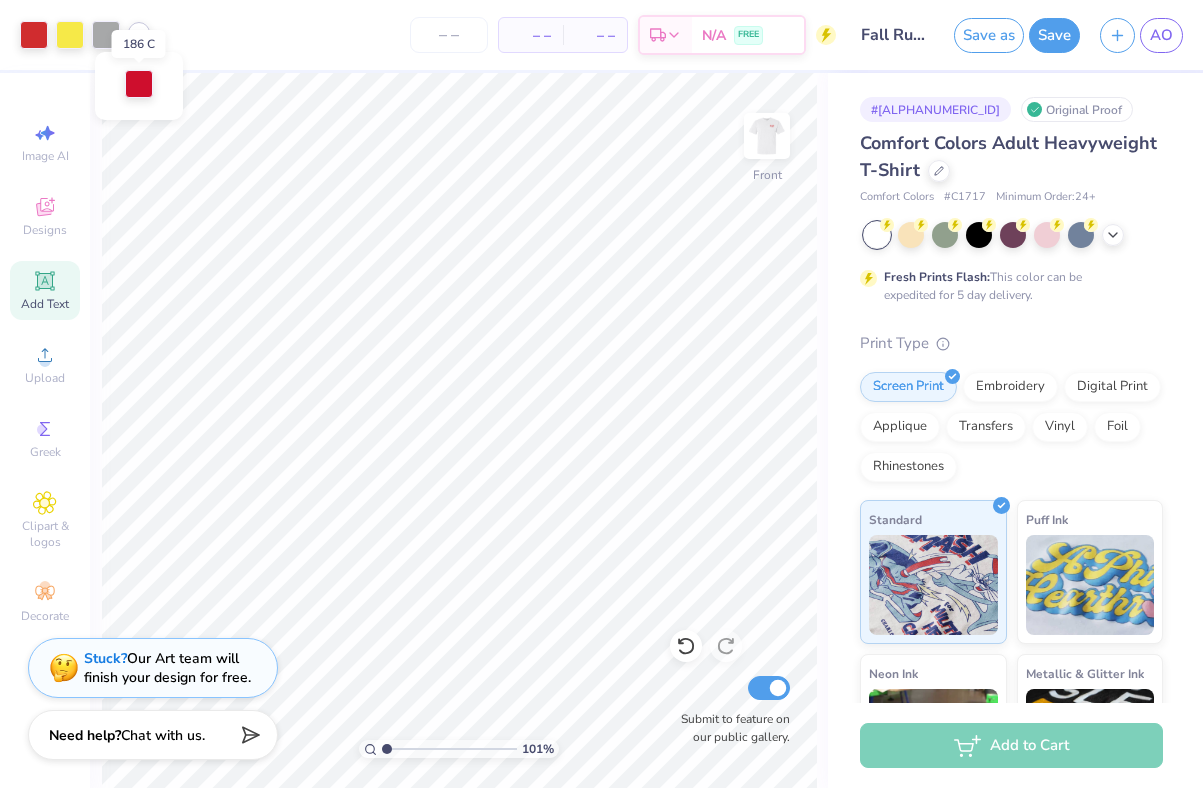 click at bounding box center (139, 84) 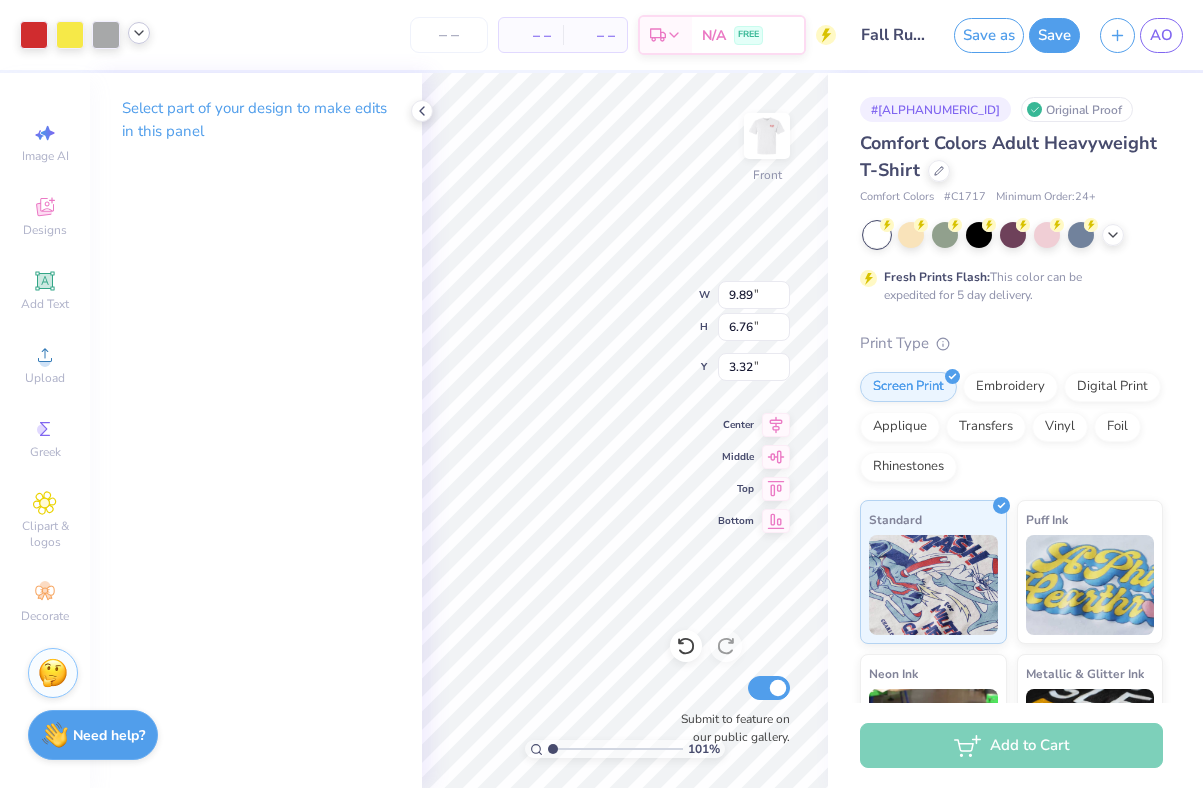 type on "3.31" 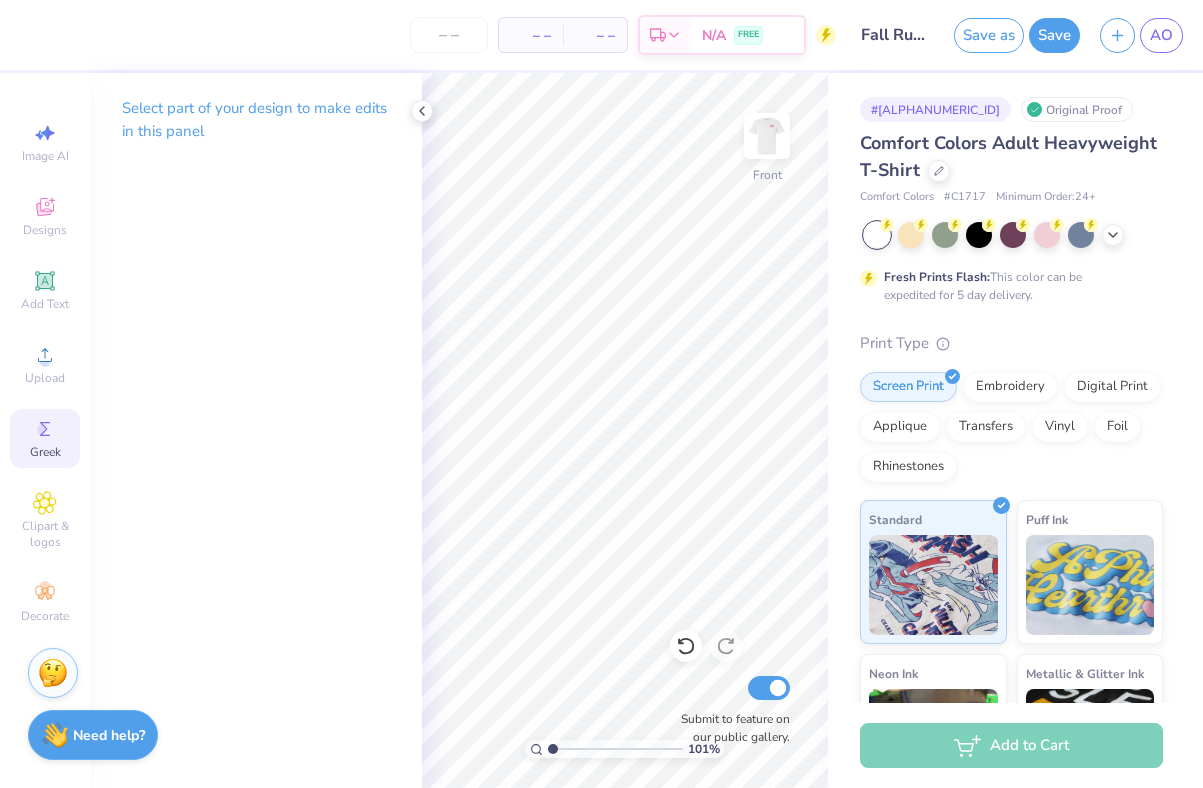click 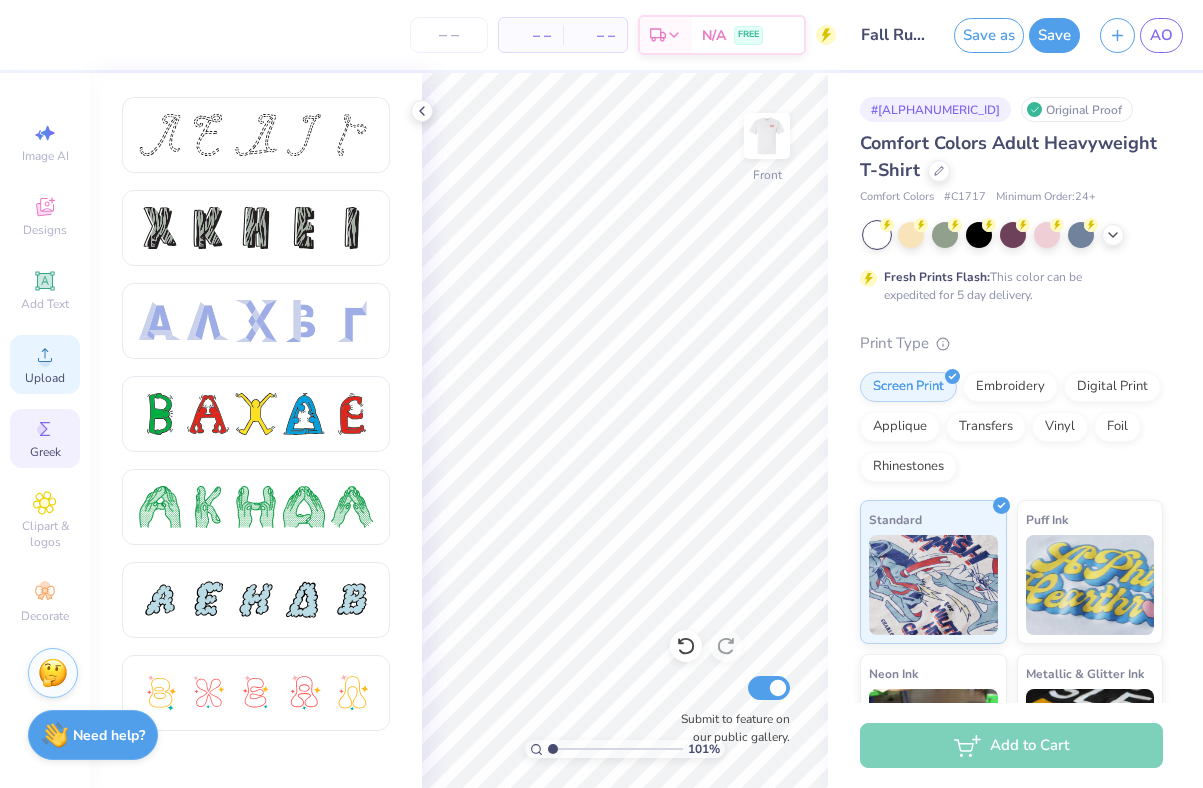 click on "Upload" at bounding box center [45, 378] 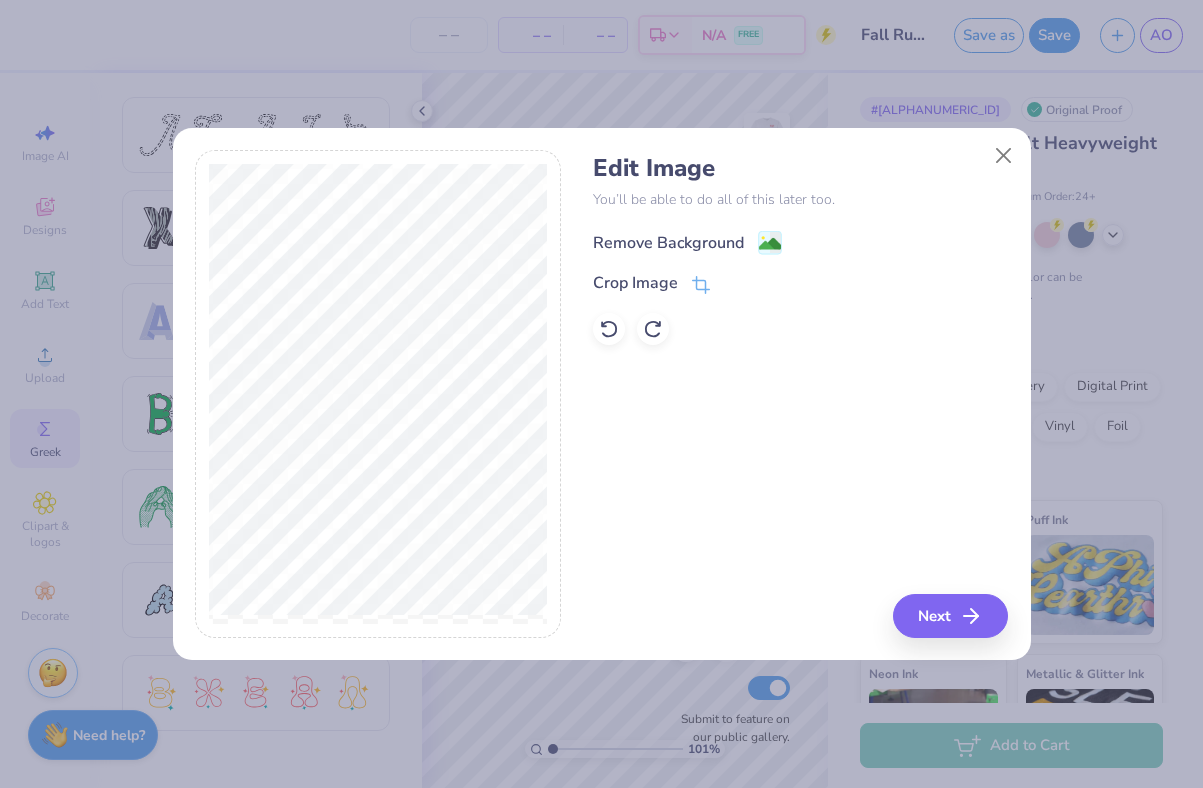 click 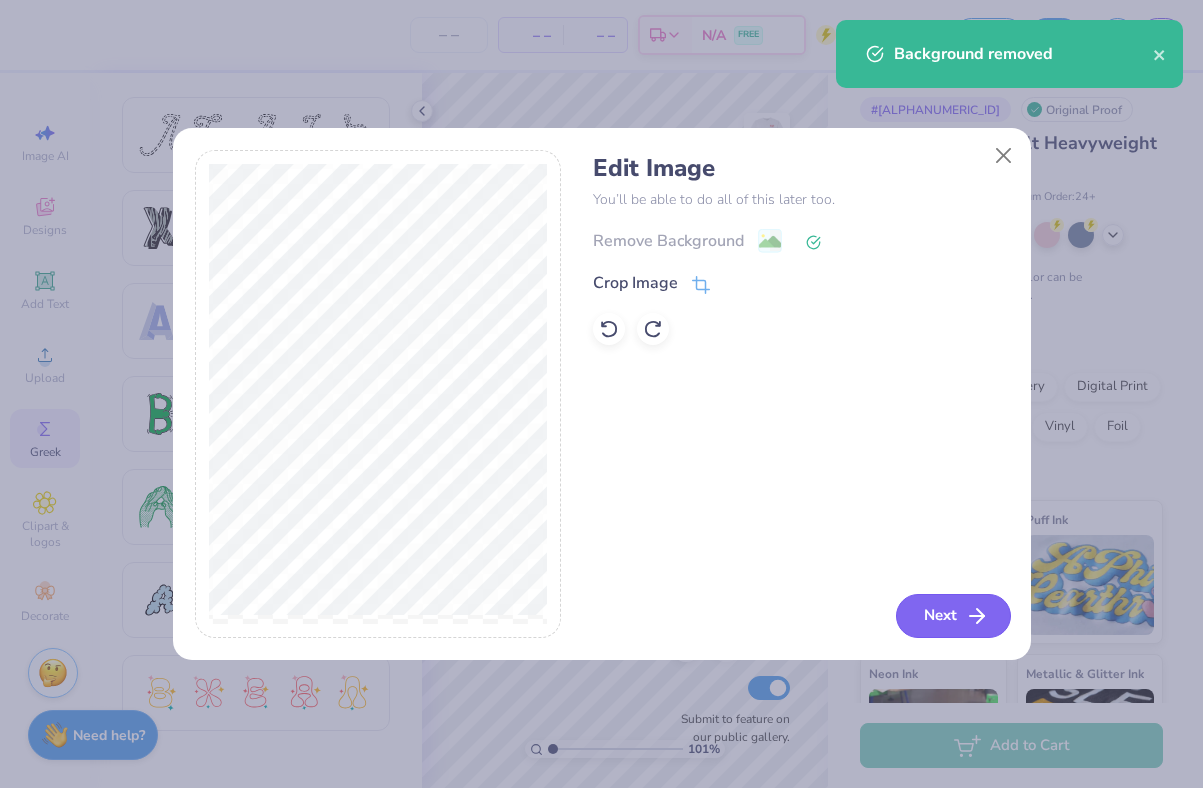 click on "Next" at bounding box center (953, 616) 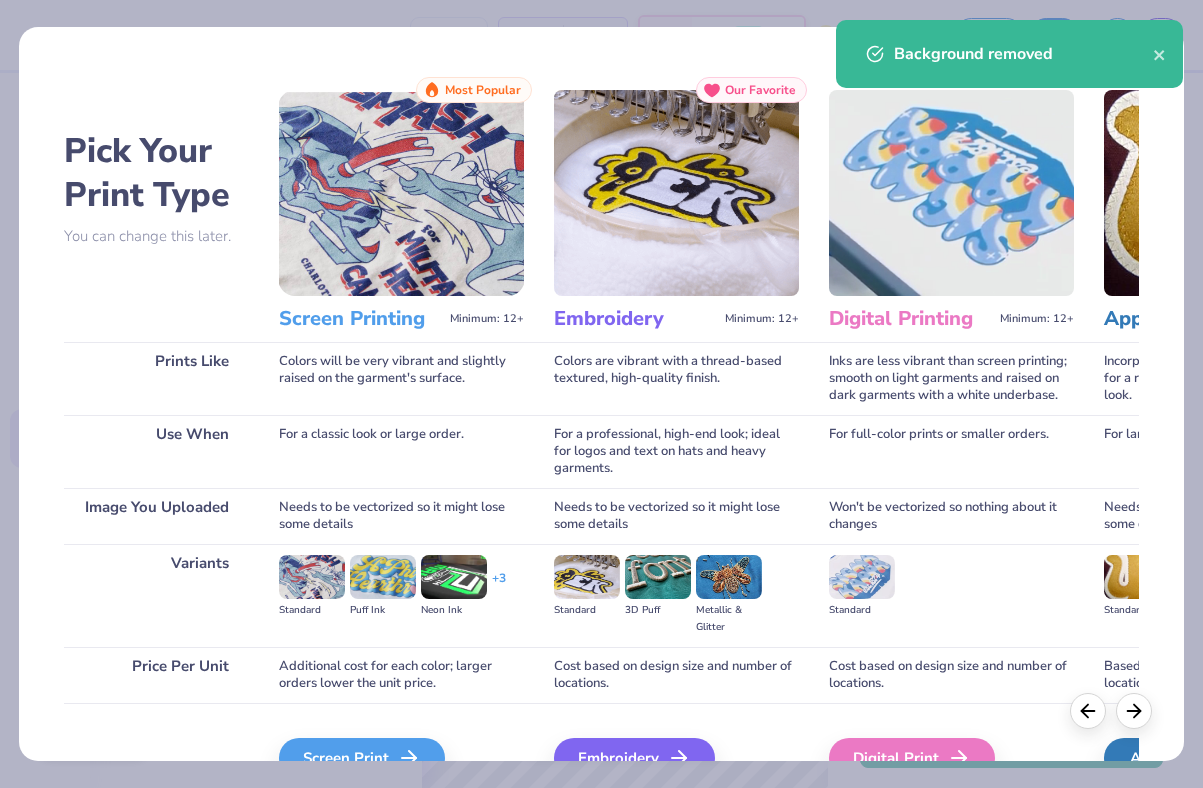 scroll, scrollTop: 63, scrollLeft: 0, axis: vertical 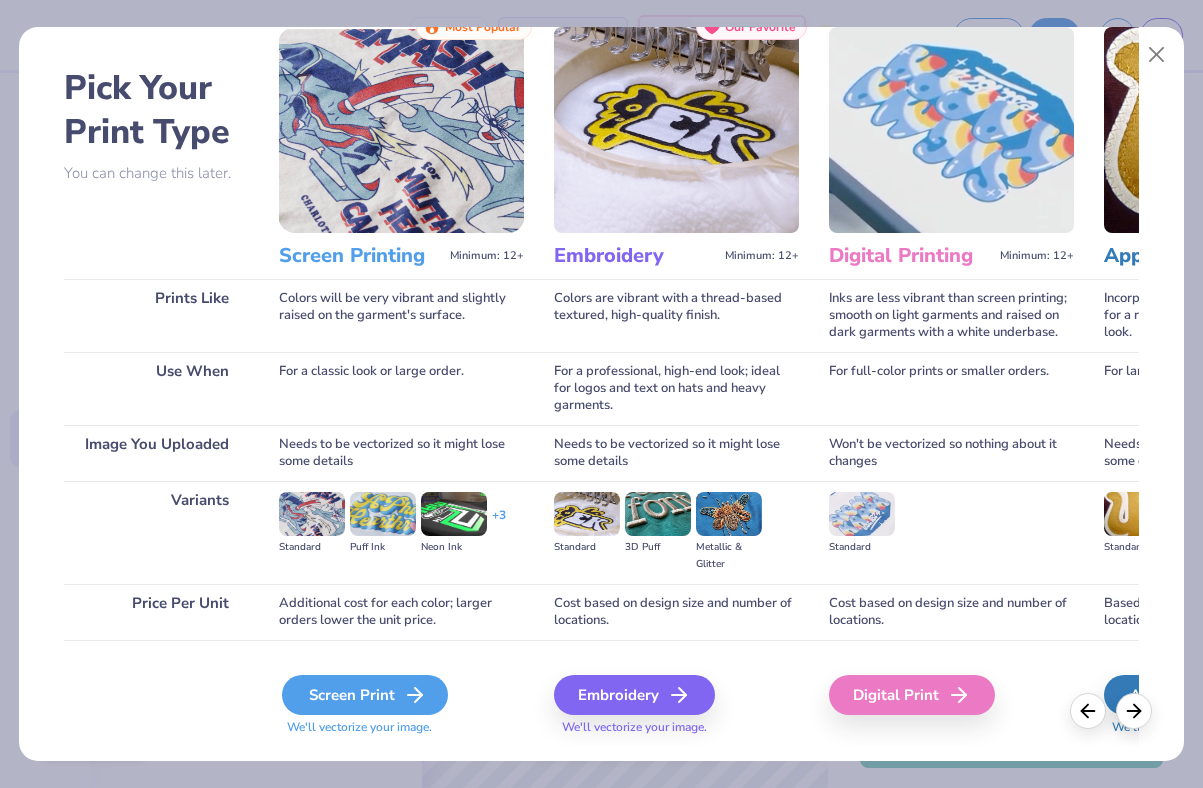 click on "Screen Print" at bounding box center (365, 695) 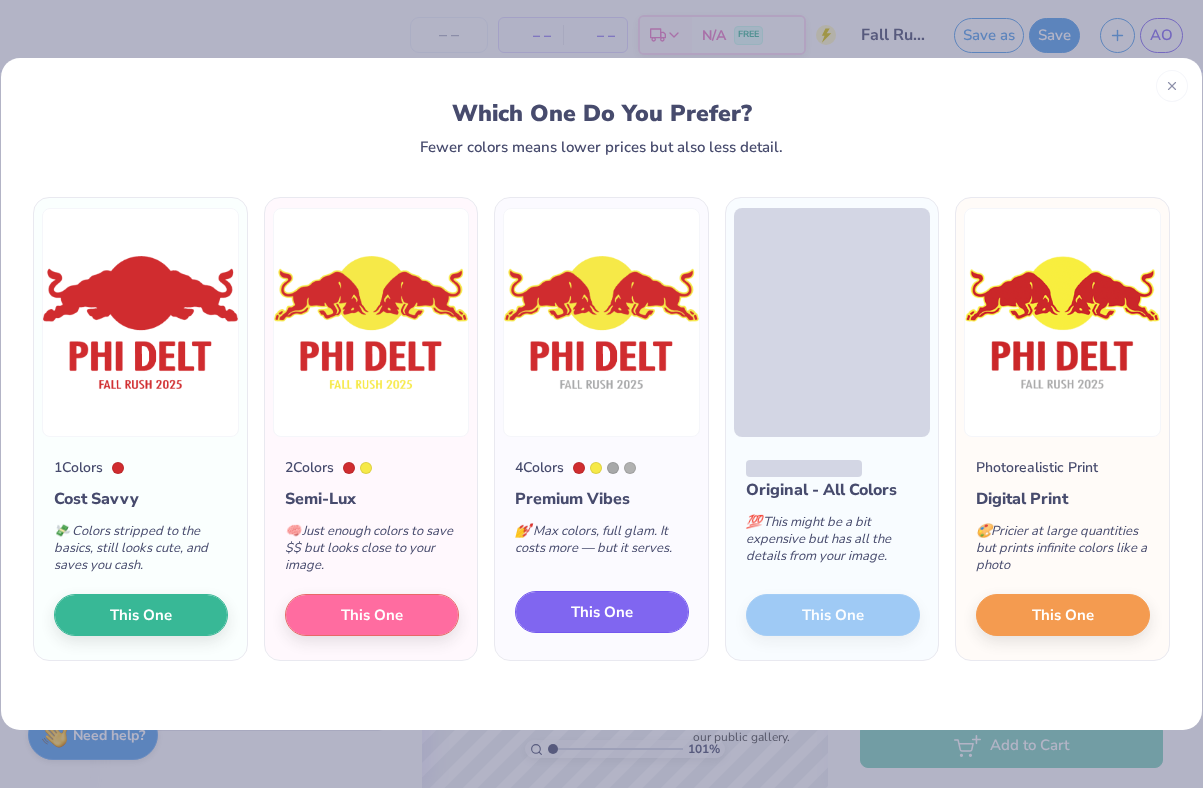 click on "This One" at bounding box center (602, 612) 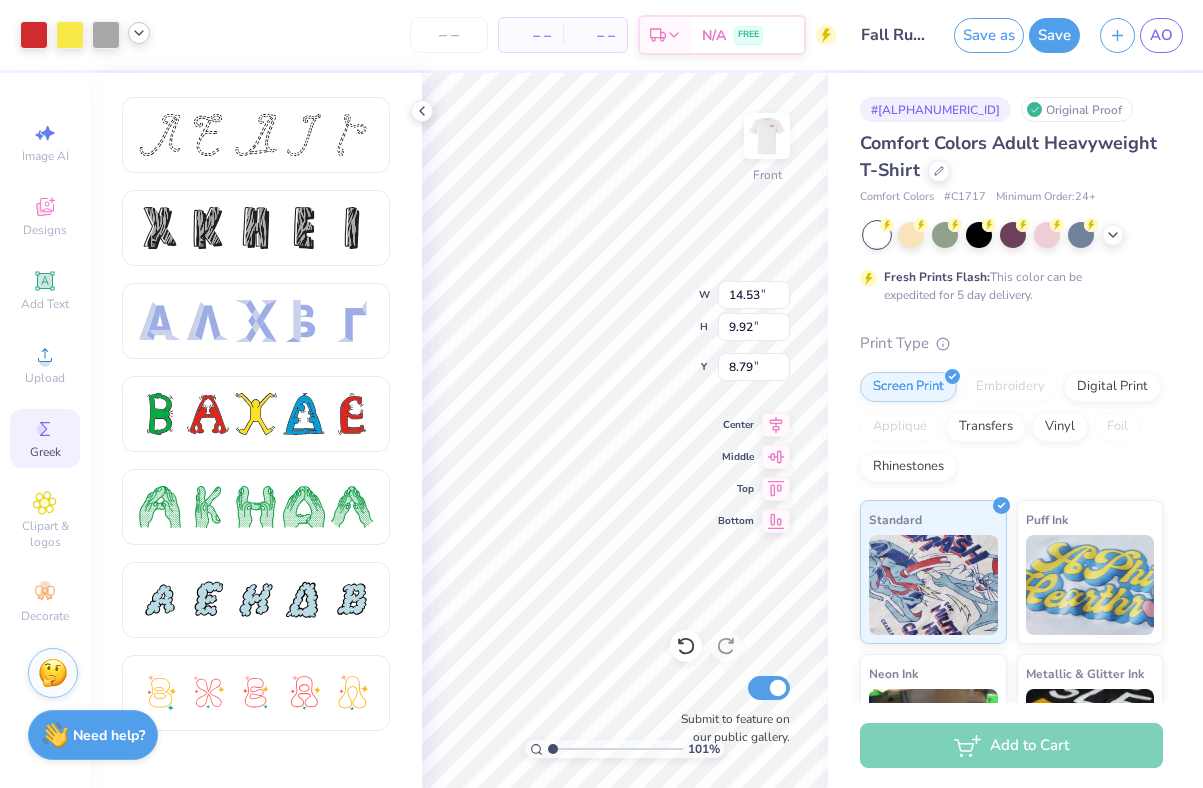 click at bounding box center (85, 35) 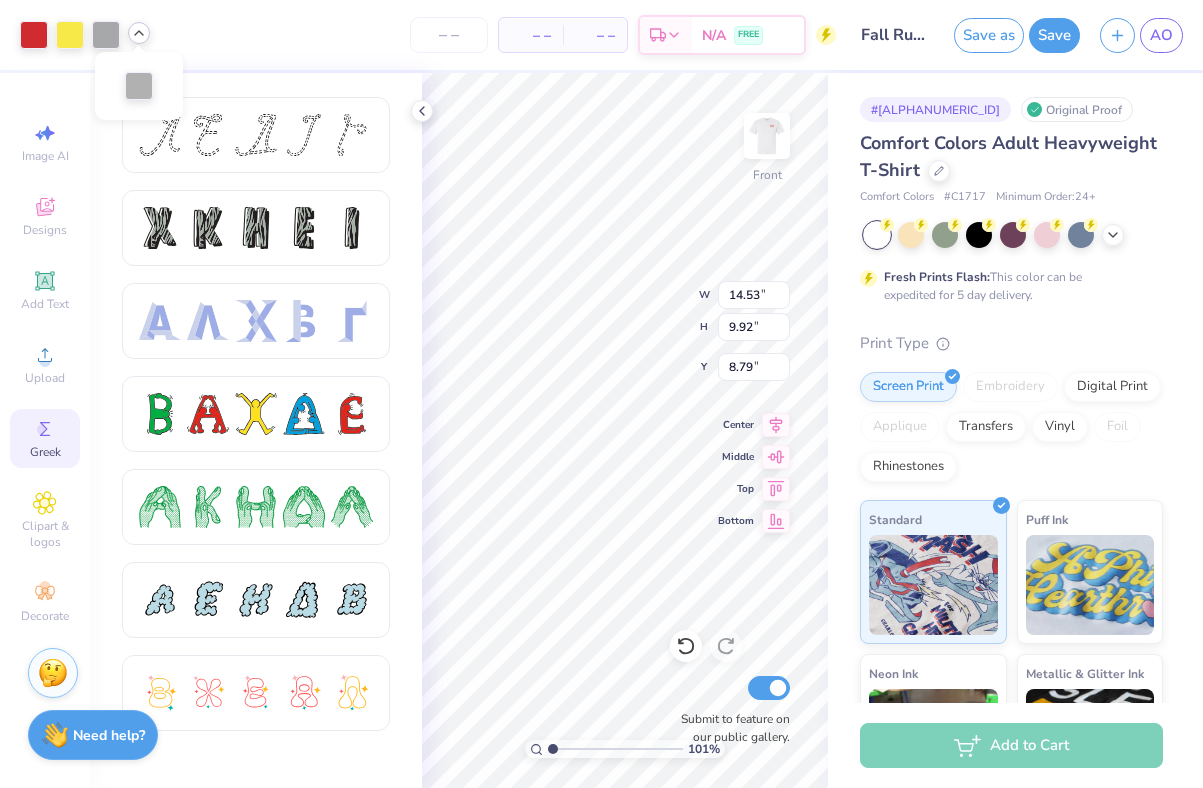 click 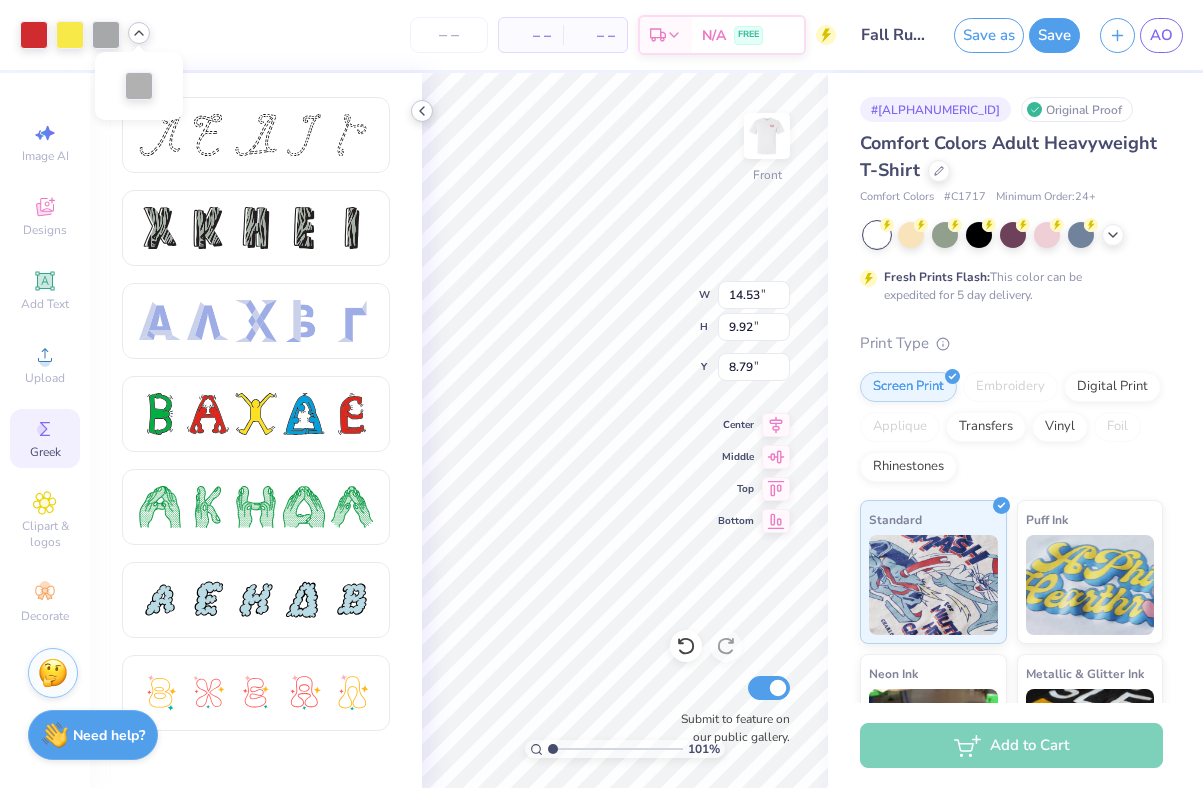 click 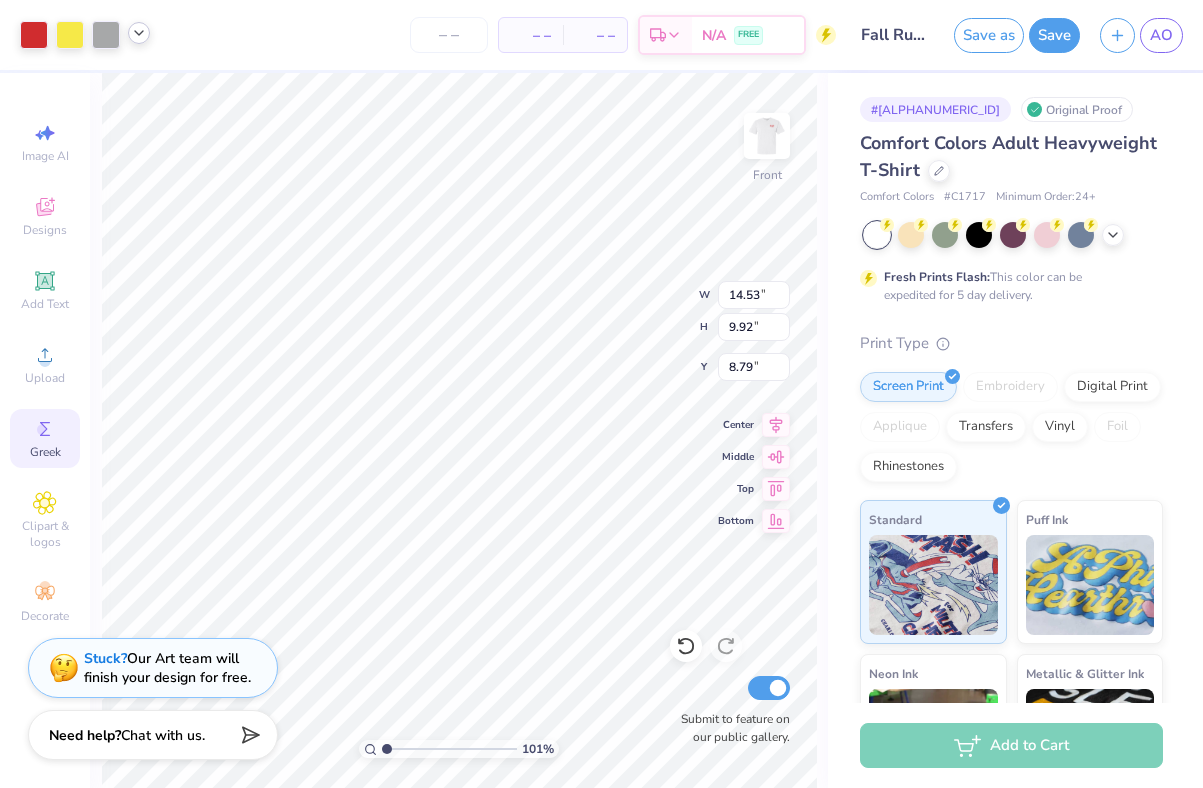 type on "8.68" 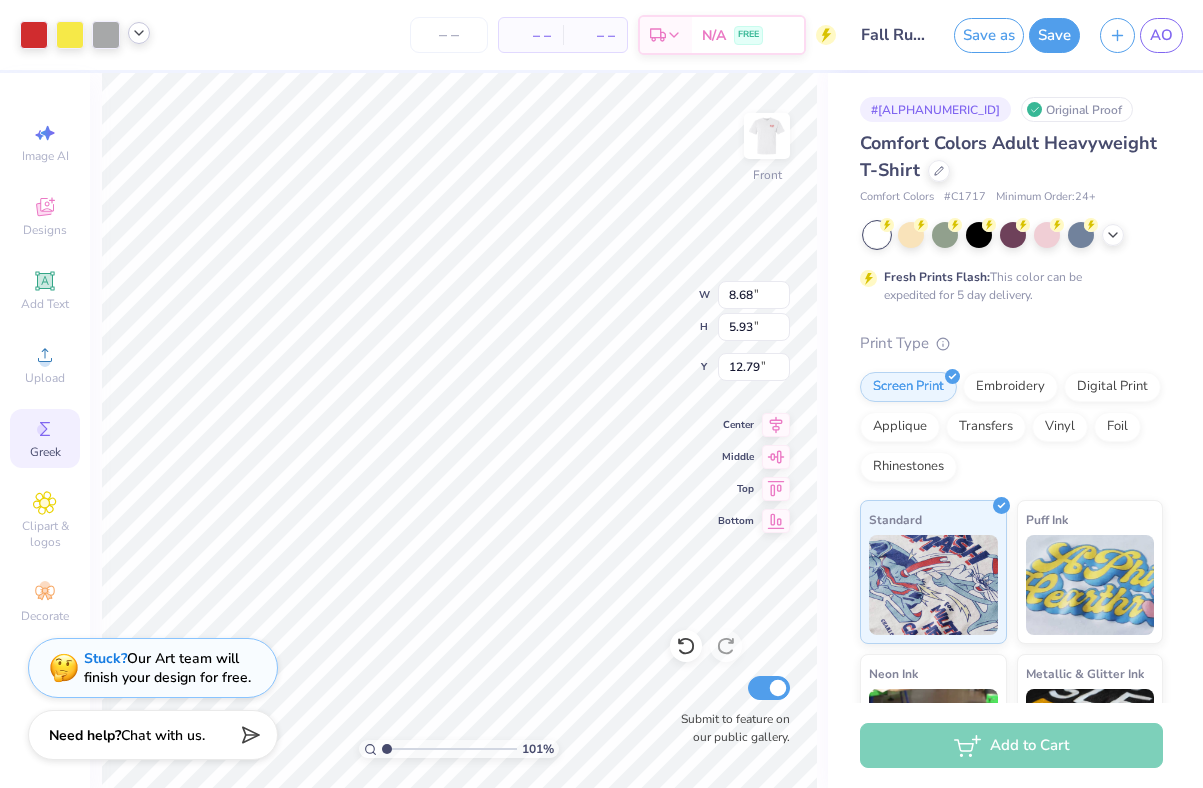 type on "2.73" 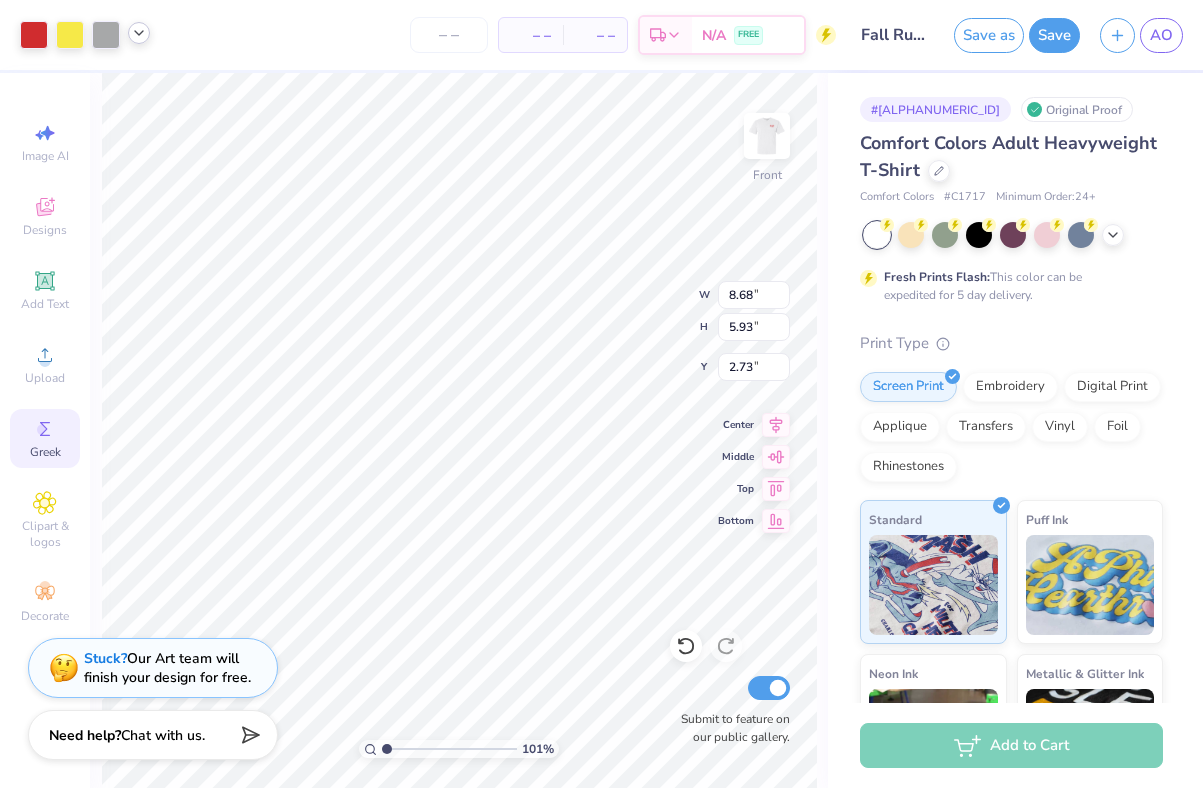 type on "9.85" 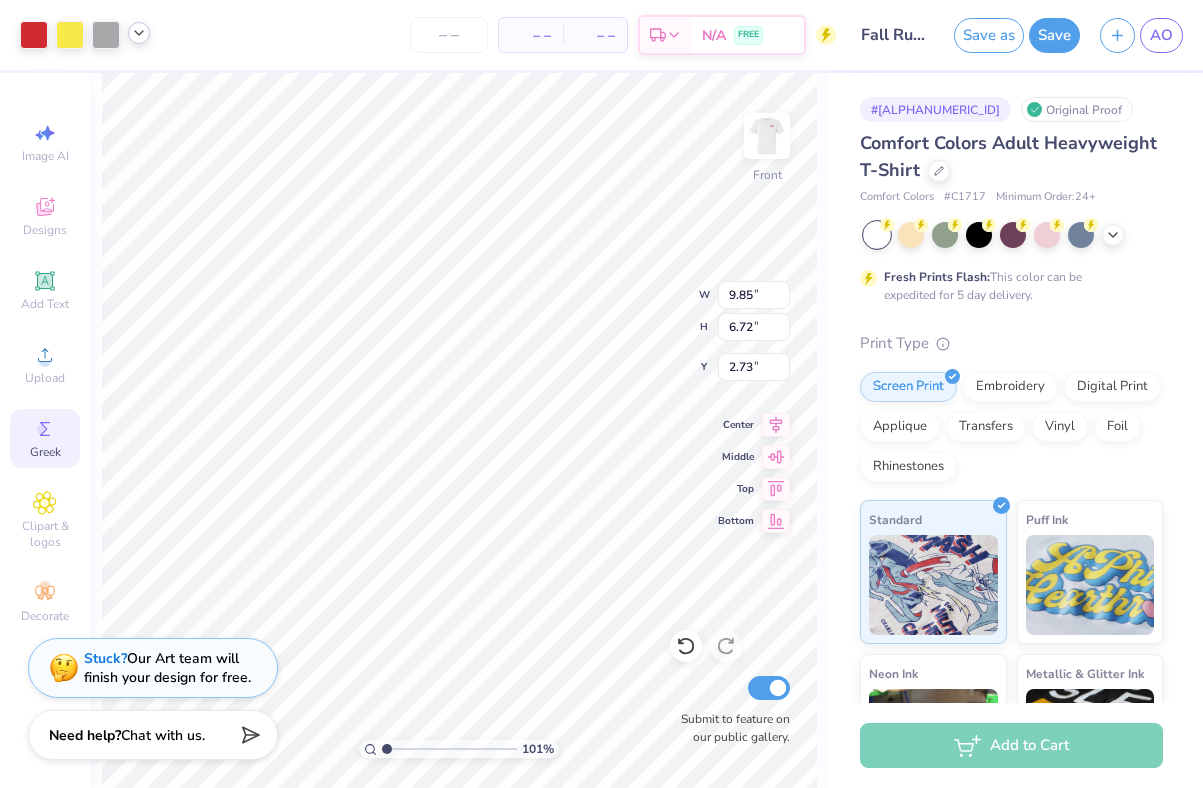 type on "3.00" 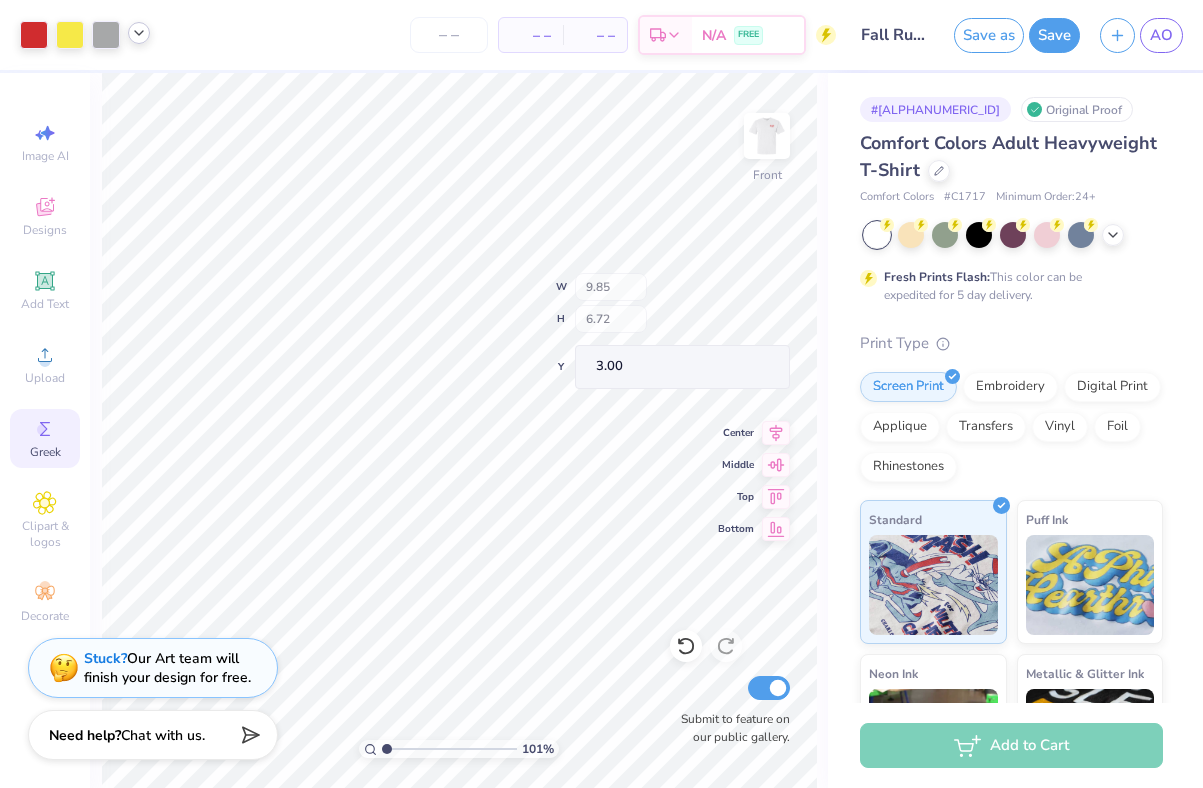 click on "101  % Front W 9.85 H 6.72 Y 3.00 Center Middle Top Bottom Submit to feature on our public gallery." at bounding box center (459, 430) 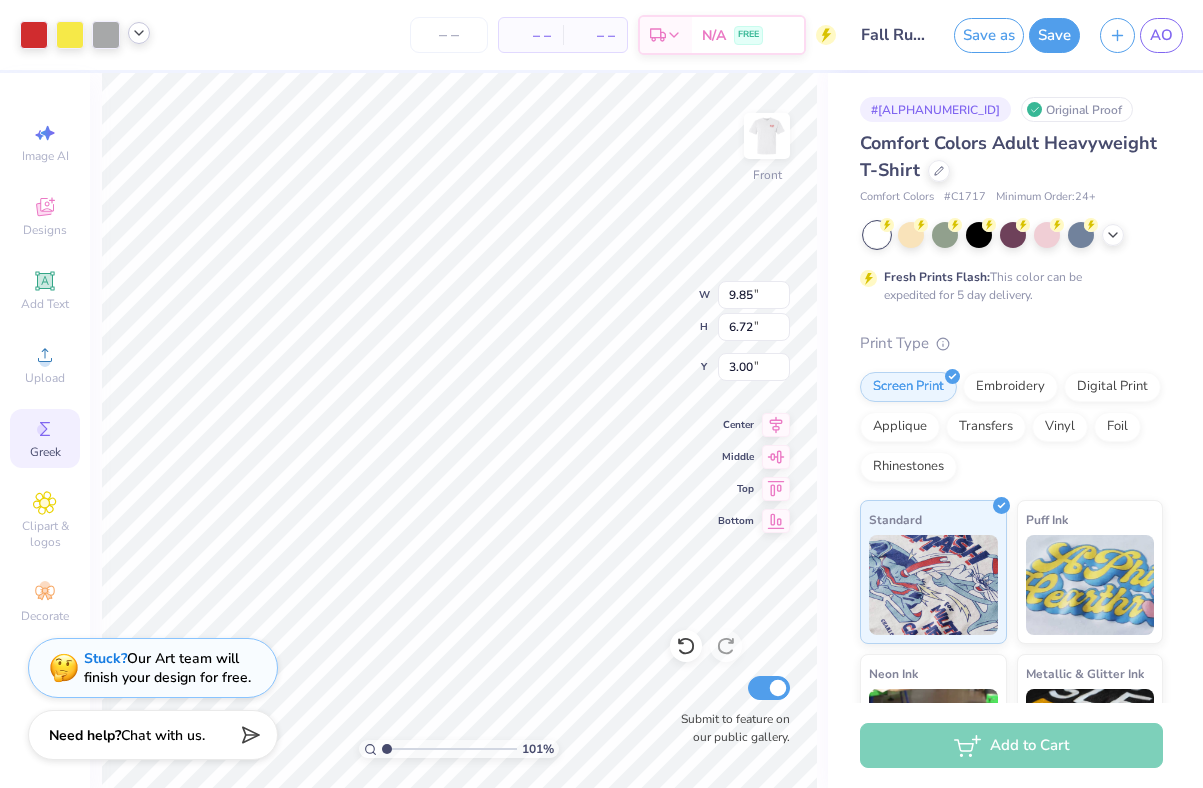type on "10.36" 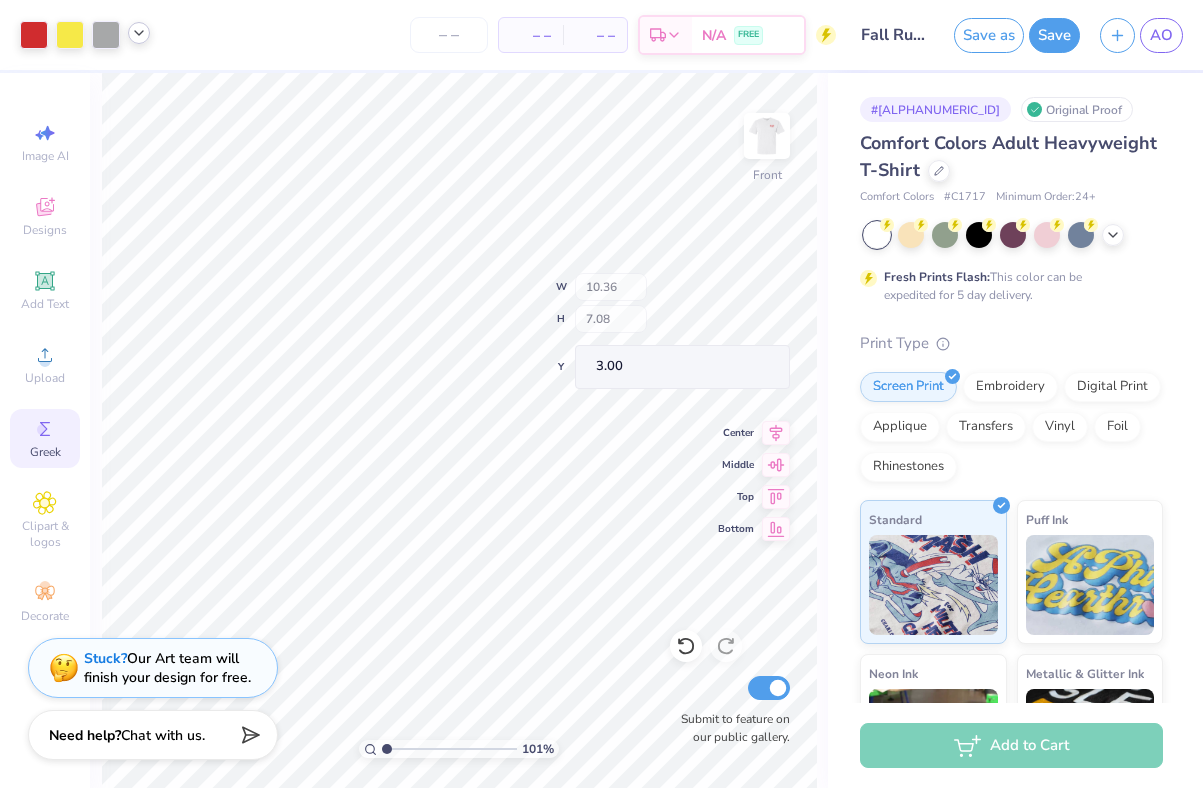 click on "101  % Front W 10.36 H 7.08 Y 3.00 Center Middle Top Bottom Submit to feature on our public gallery." at bounding box center (459, 430) 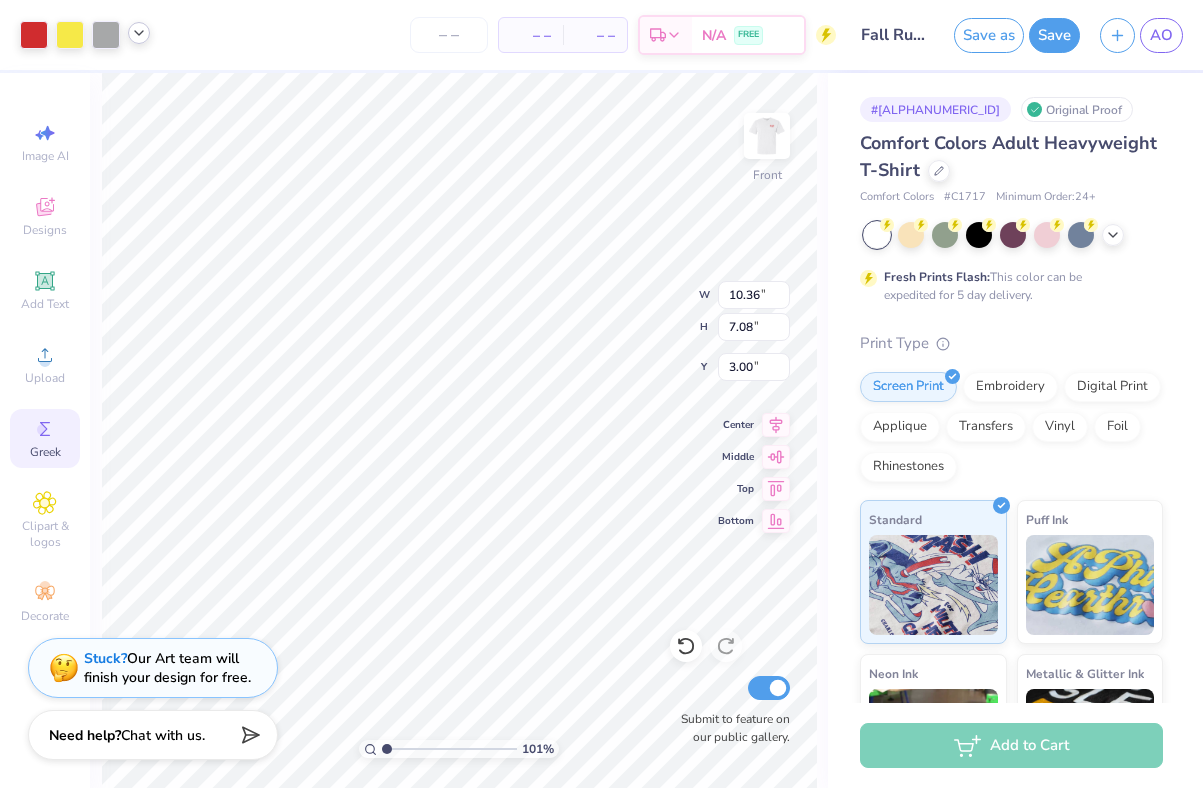 type on "3.39" 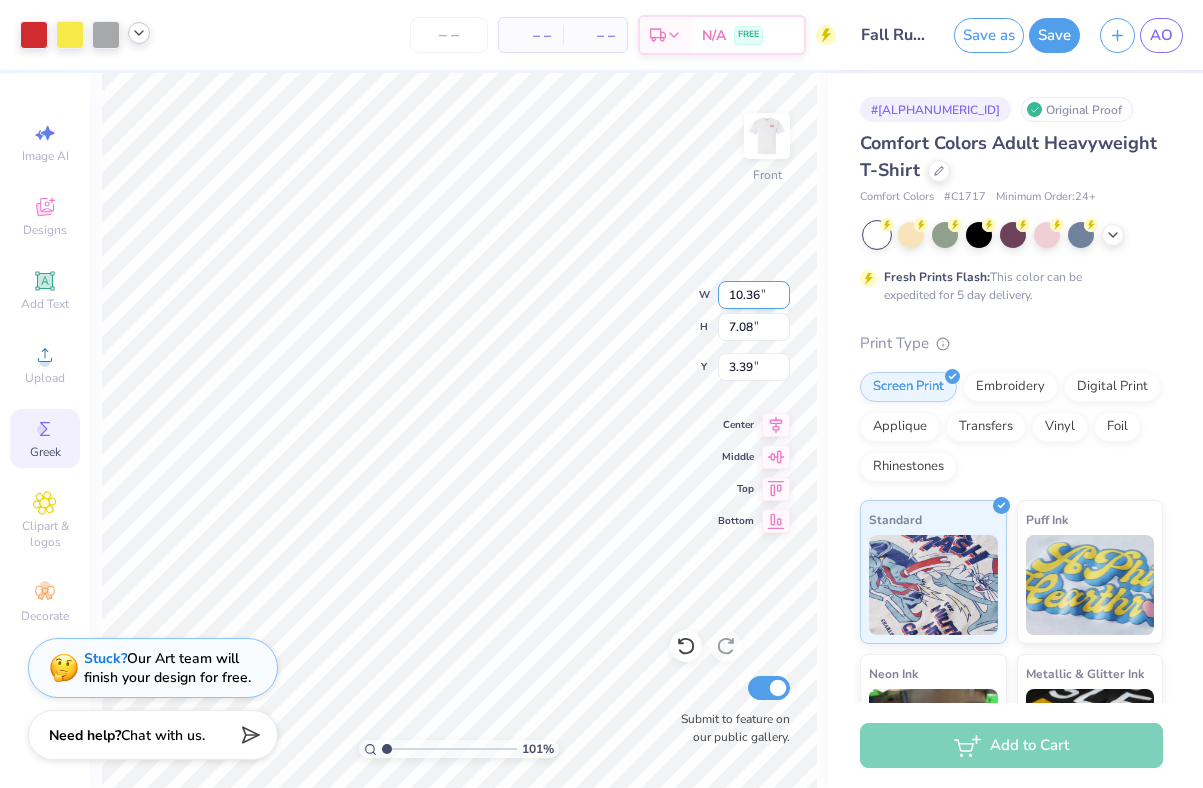 click on "101  % Front W 10.36 10.36 " H 7.08 7.08 " Y 3.39 3.39 " Center Middle Top Bottom Submit to feature on our public gallery." at bounding box center (459, 430) 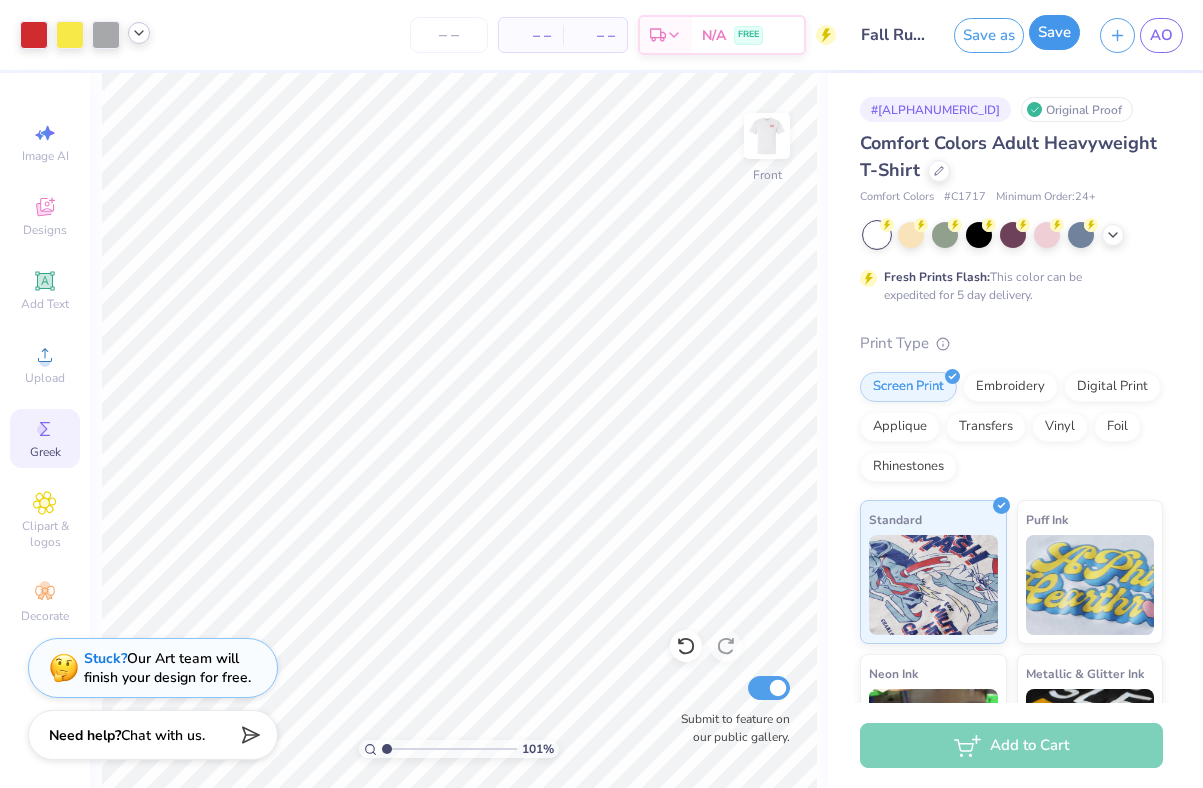 click on "Save" at bounding box center (1054, 32) 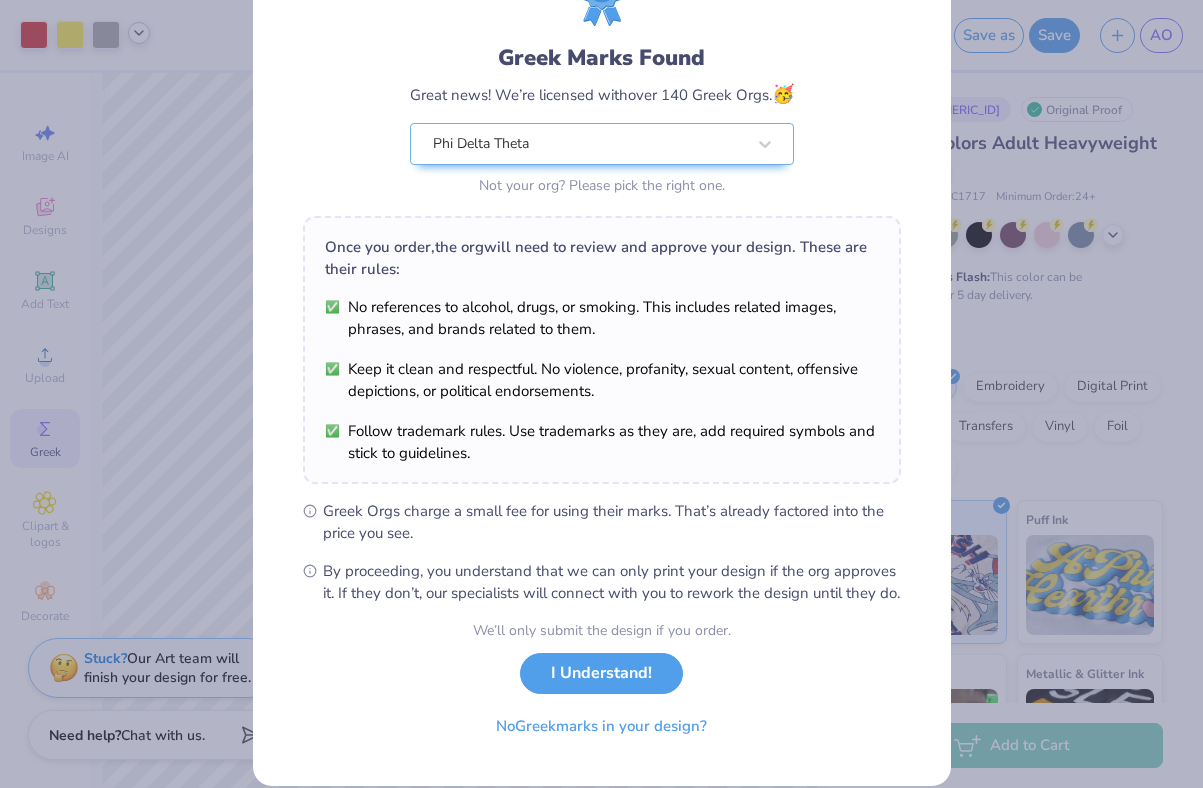 scroll, scrollTop: 148, scrollLeft: 0, axis: vertical 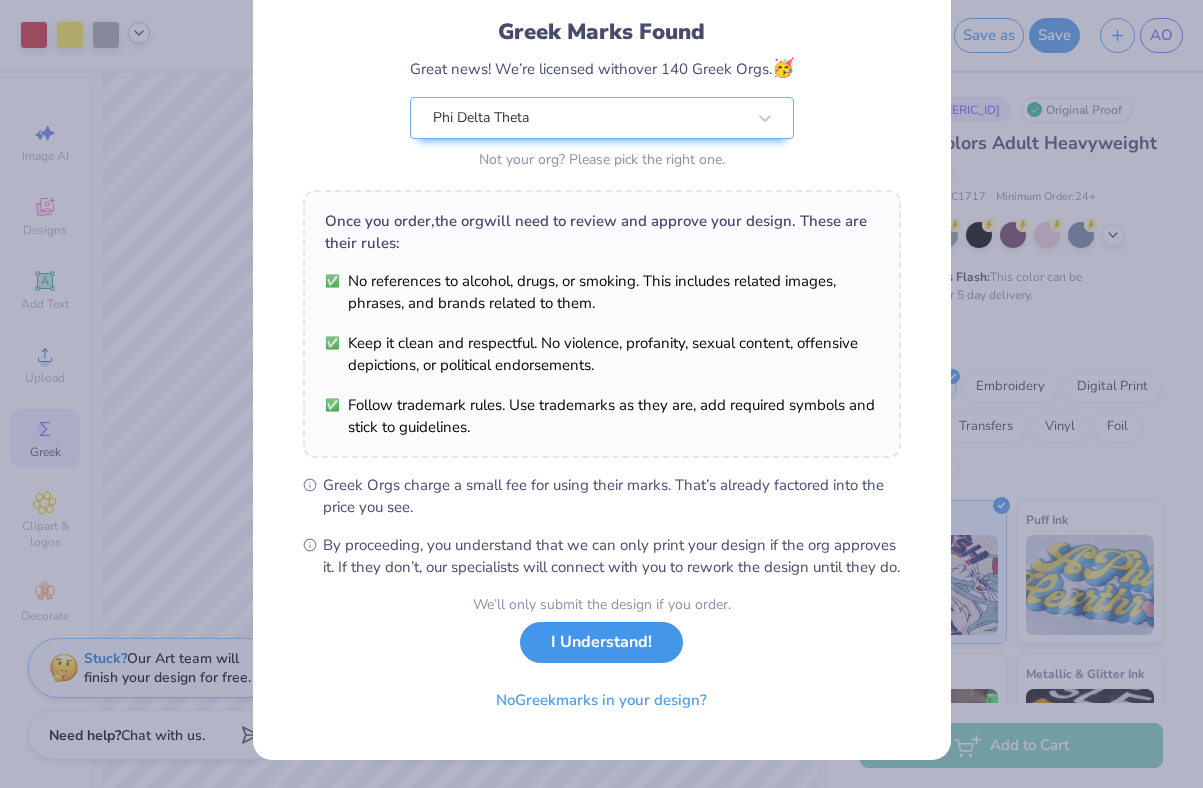 click on "I Understand!" at bounding box center [601, 642] 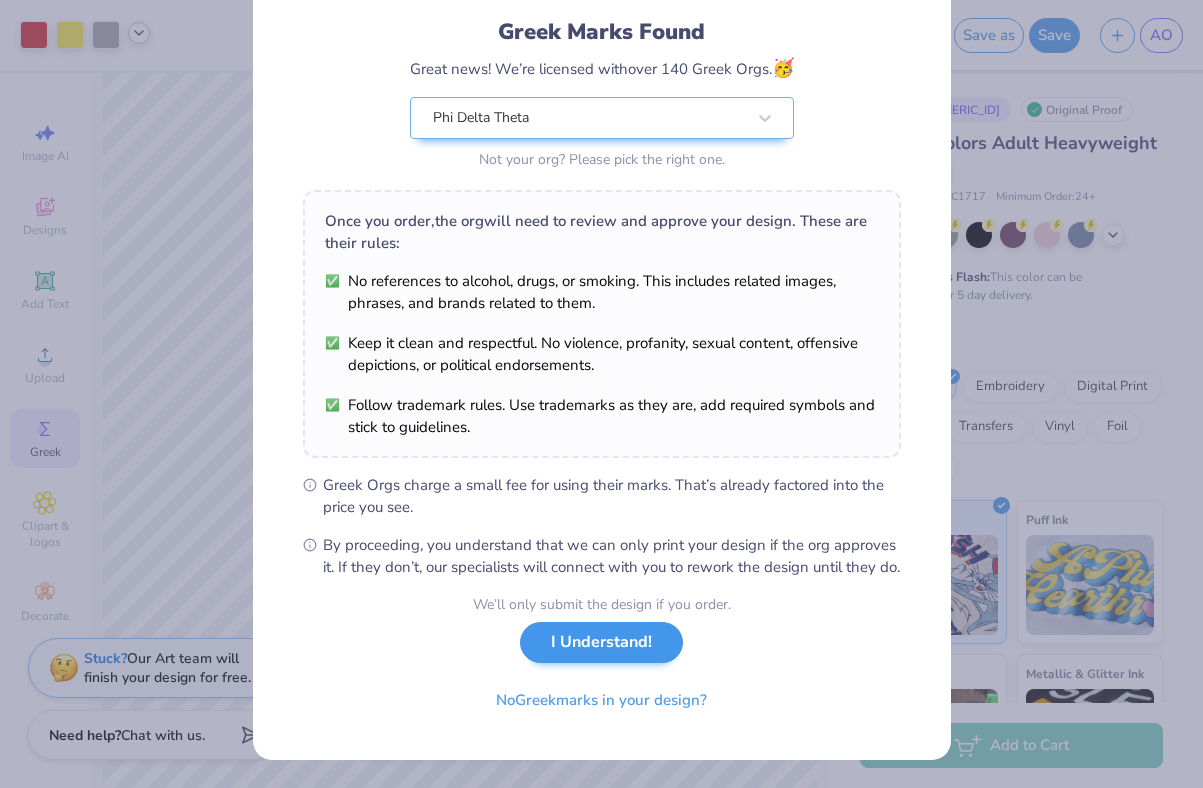 scroll, scrollTop: 0, scrollLeft: 0, axis: both 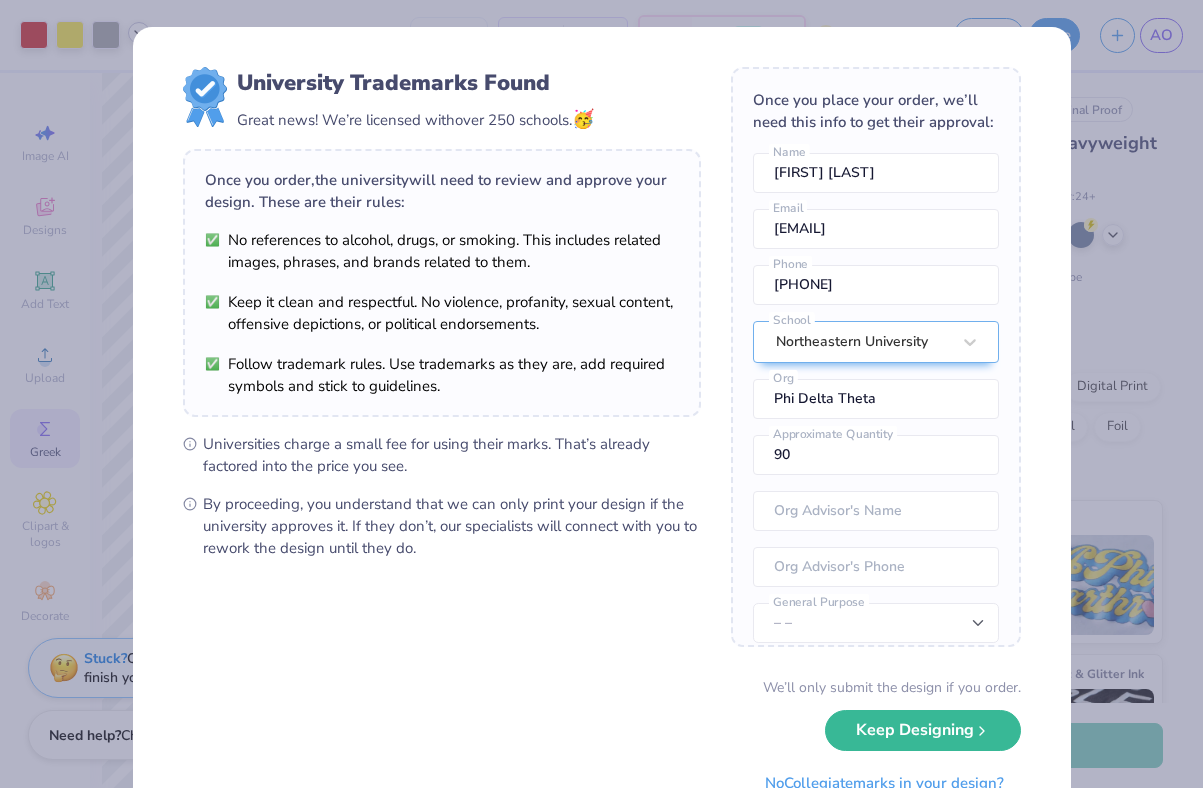 click on "Keep Designing" at bounding box center [923, 730] 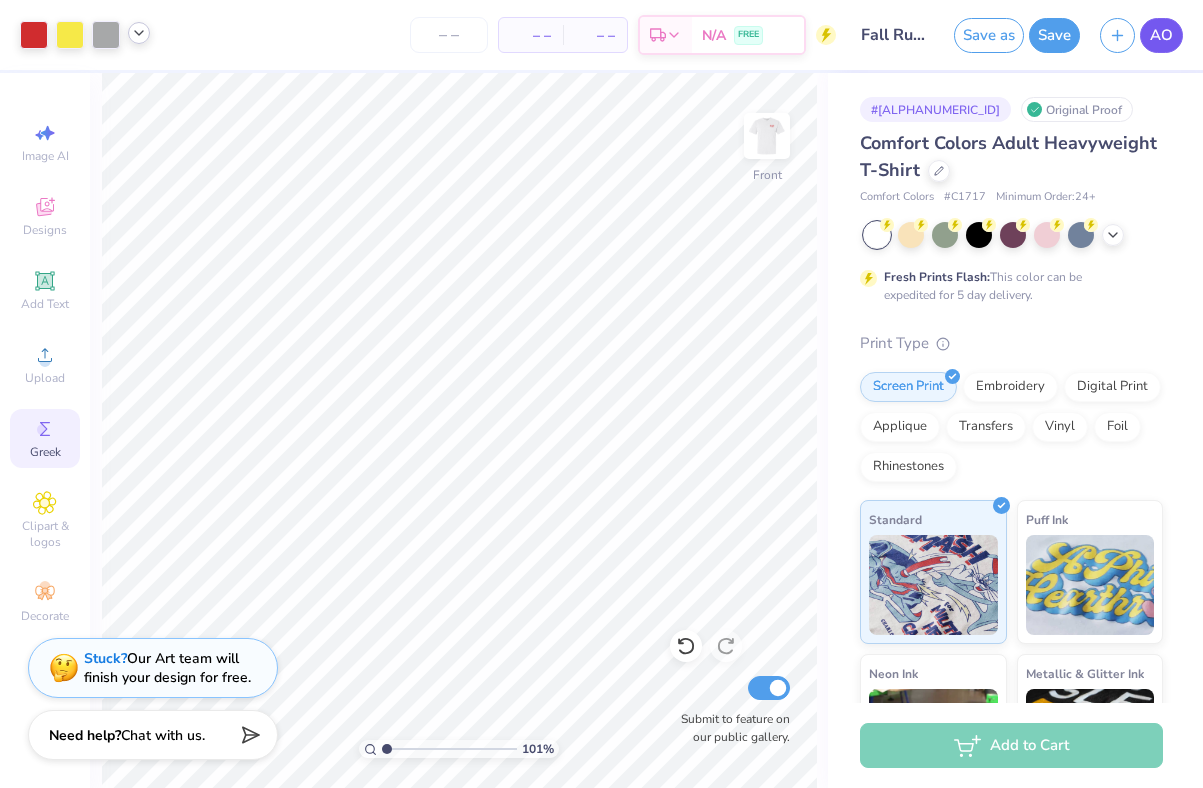 click on "AO" at bounding box center (1161, 35) 